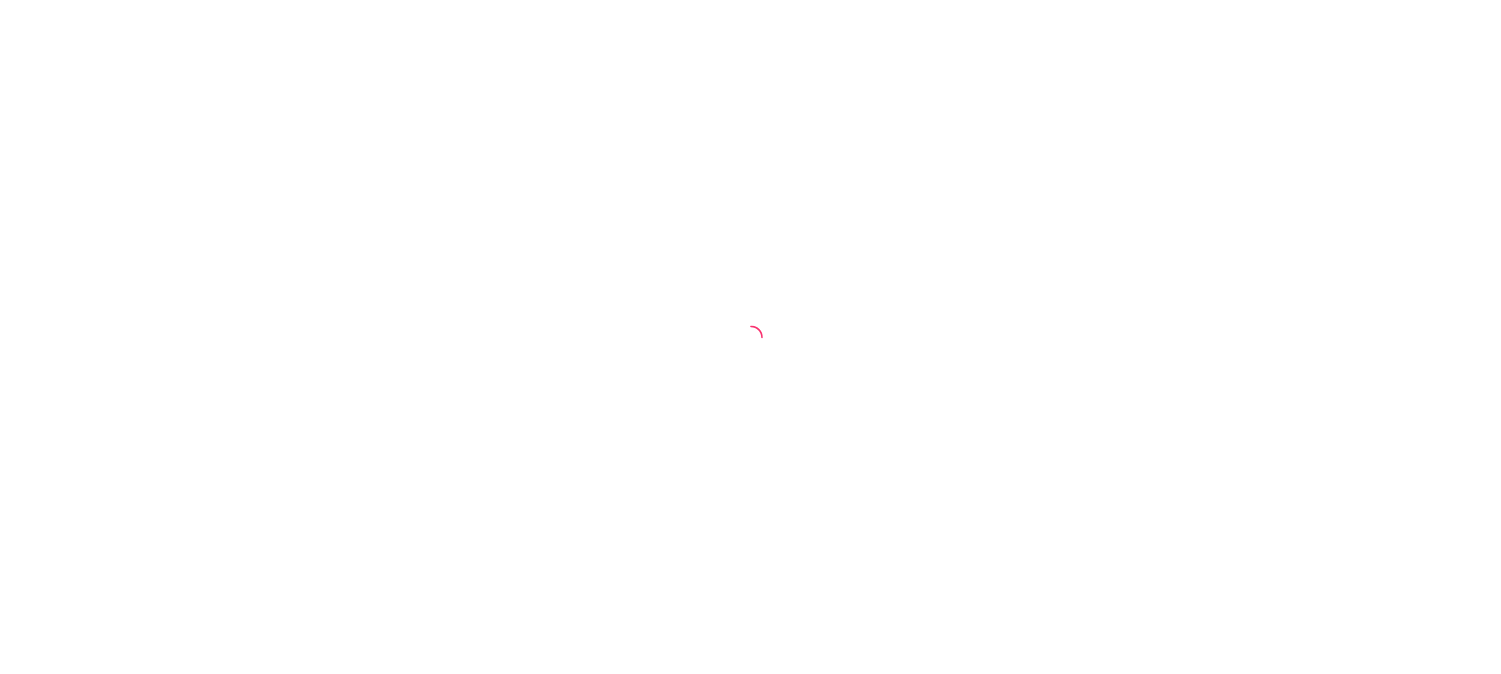 scroll, scrollTop: 0, scrollLeft: 0, axis: both 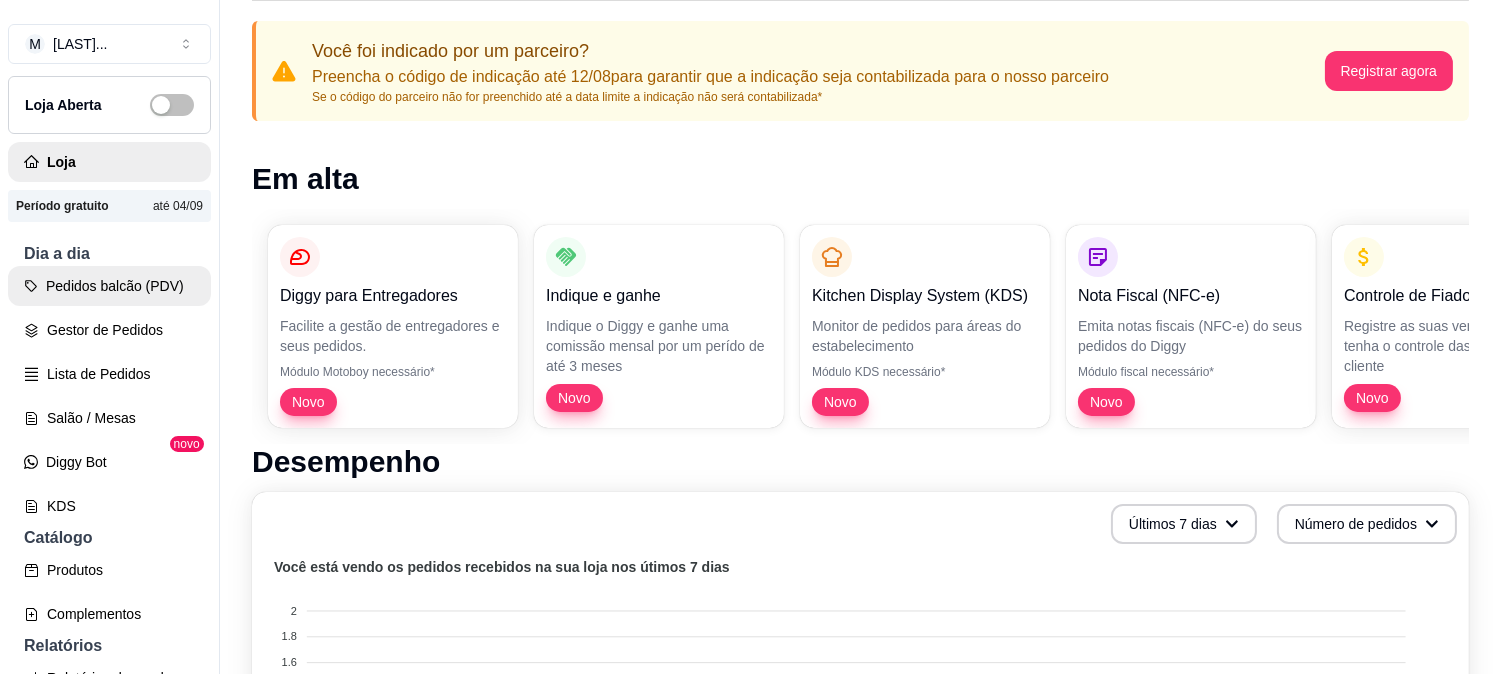 click on "Pedidos balcão (PDV)" at bounding box center [109, 286] 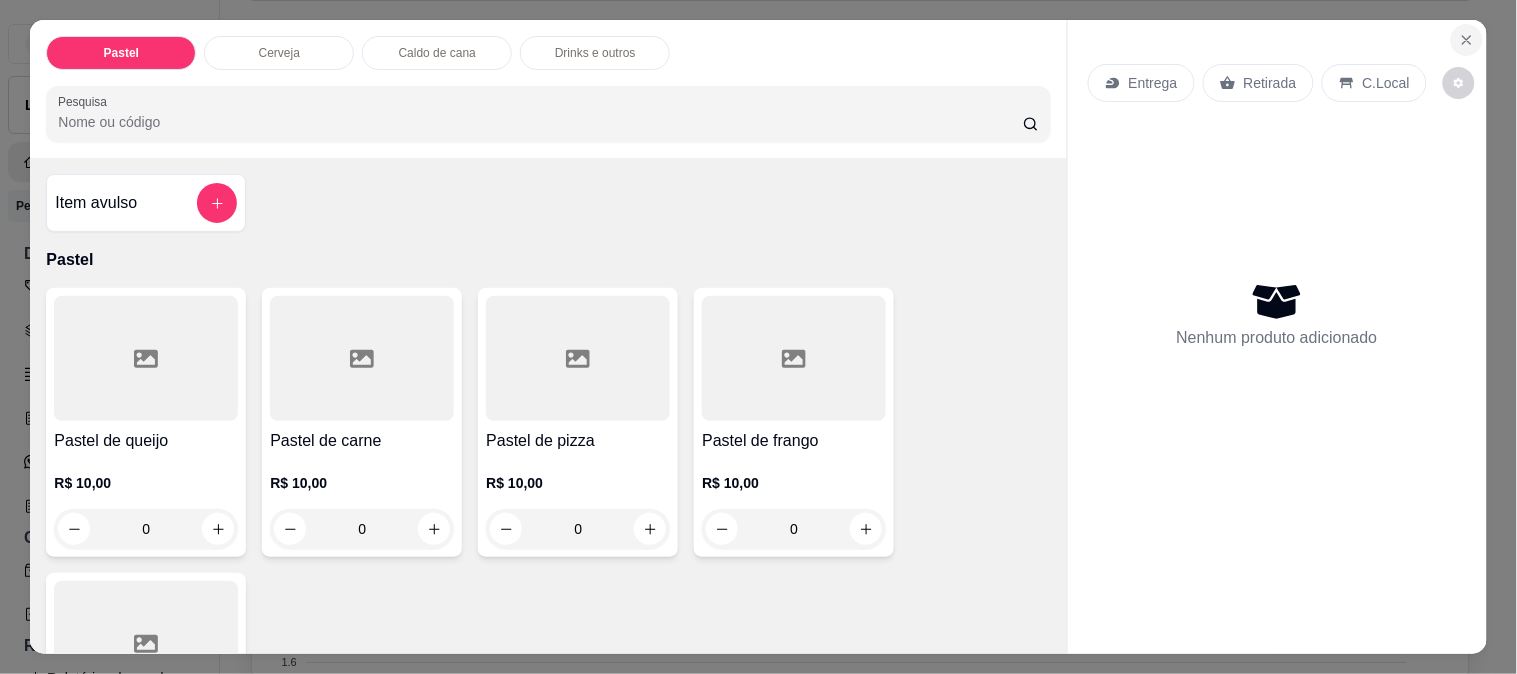 click 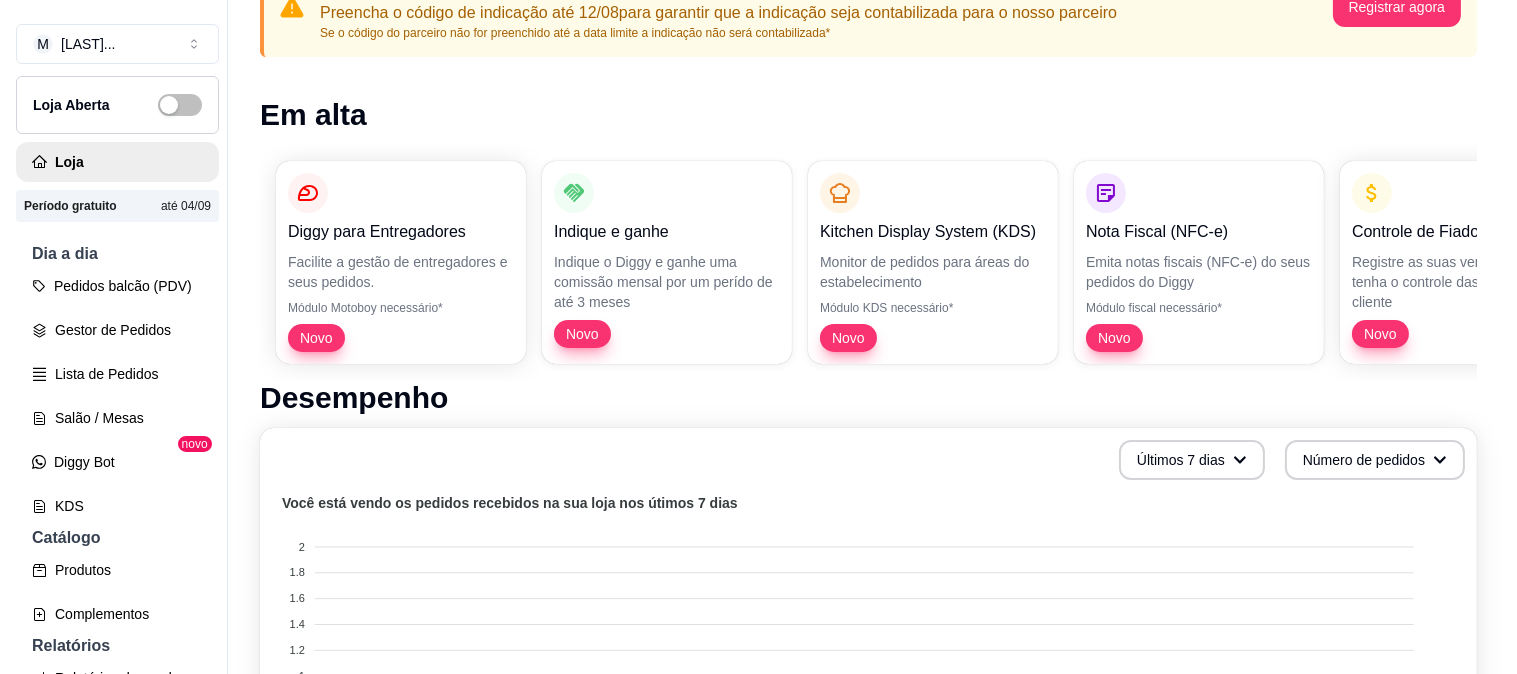 scroll, scrollTop: 0, scrollLeft: 0, axis: both 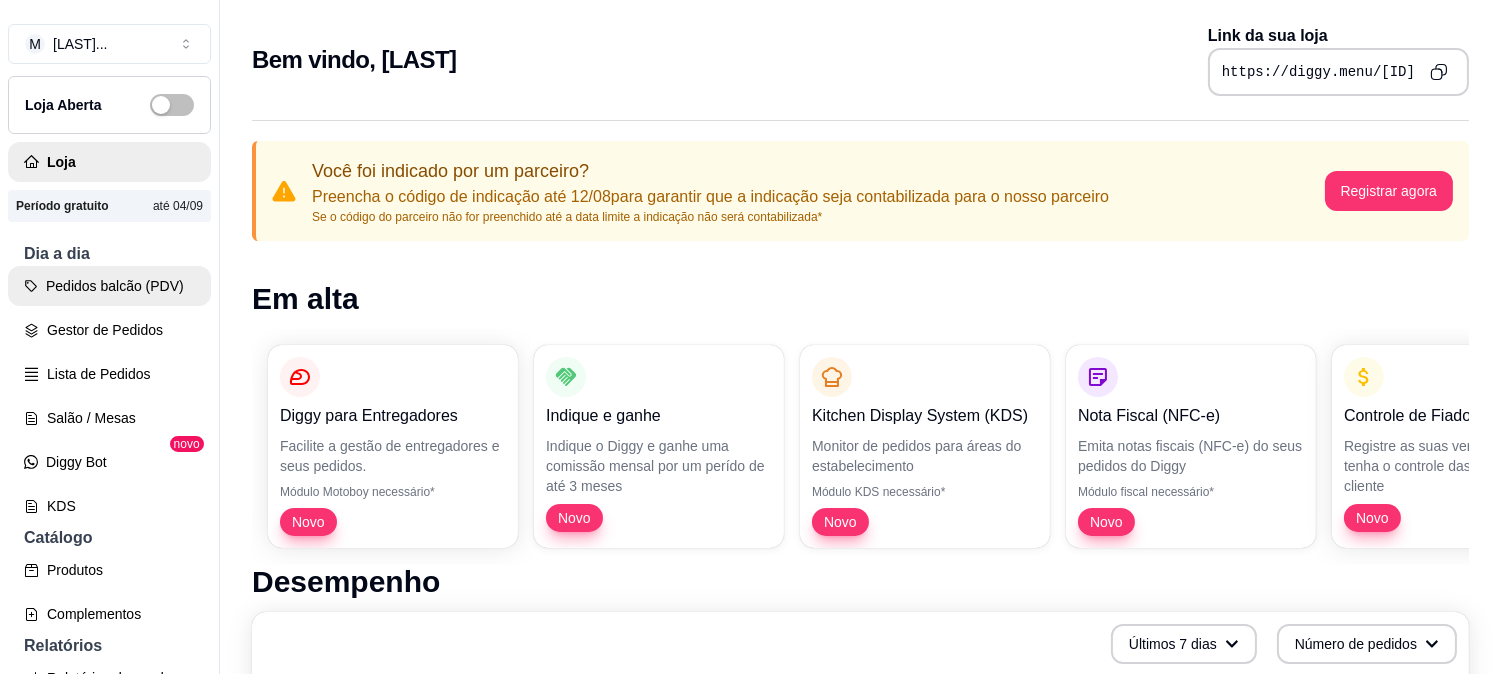 click on "Pedidos balcão (PDV)" at bounding box center (109, 286) 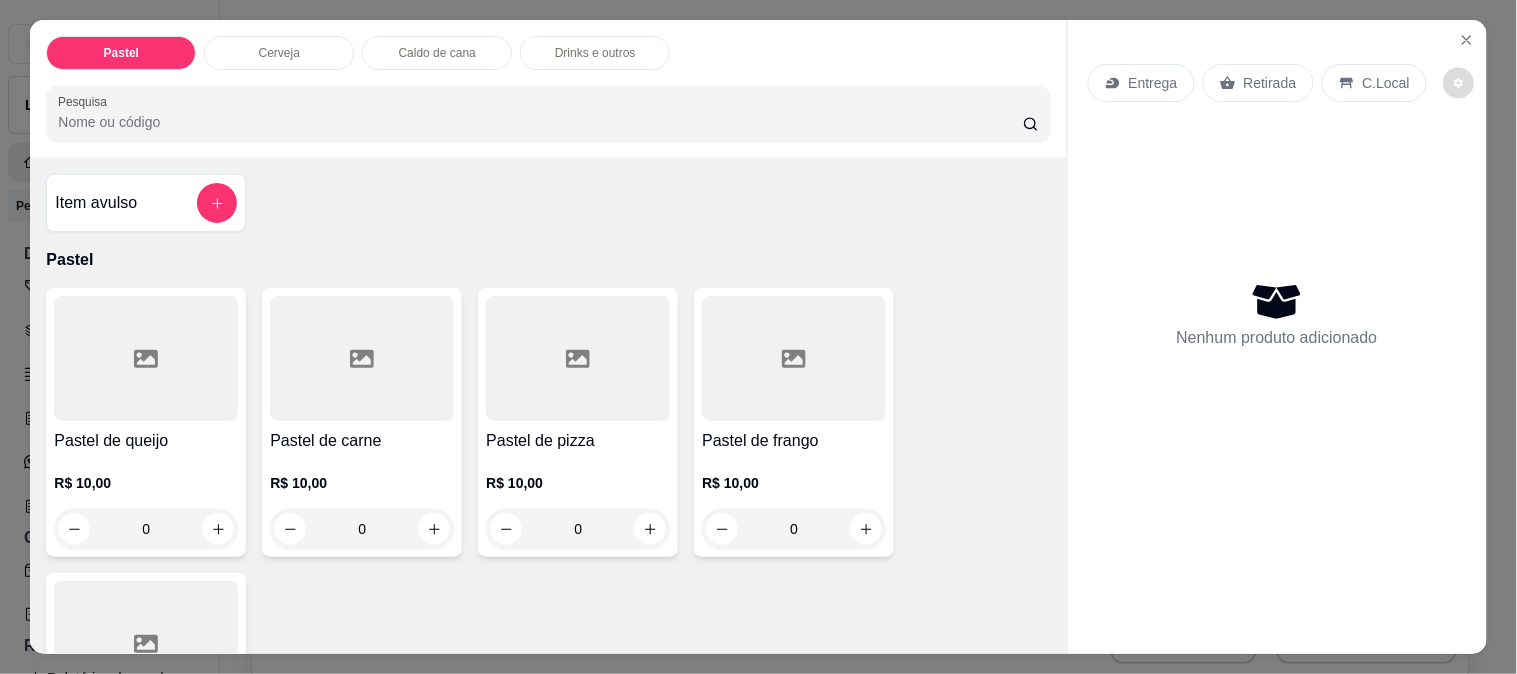 click 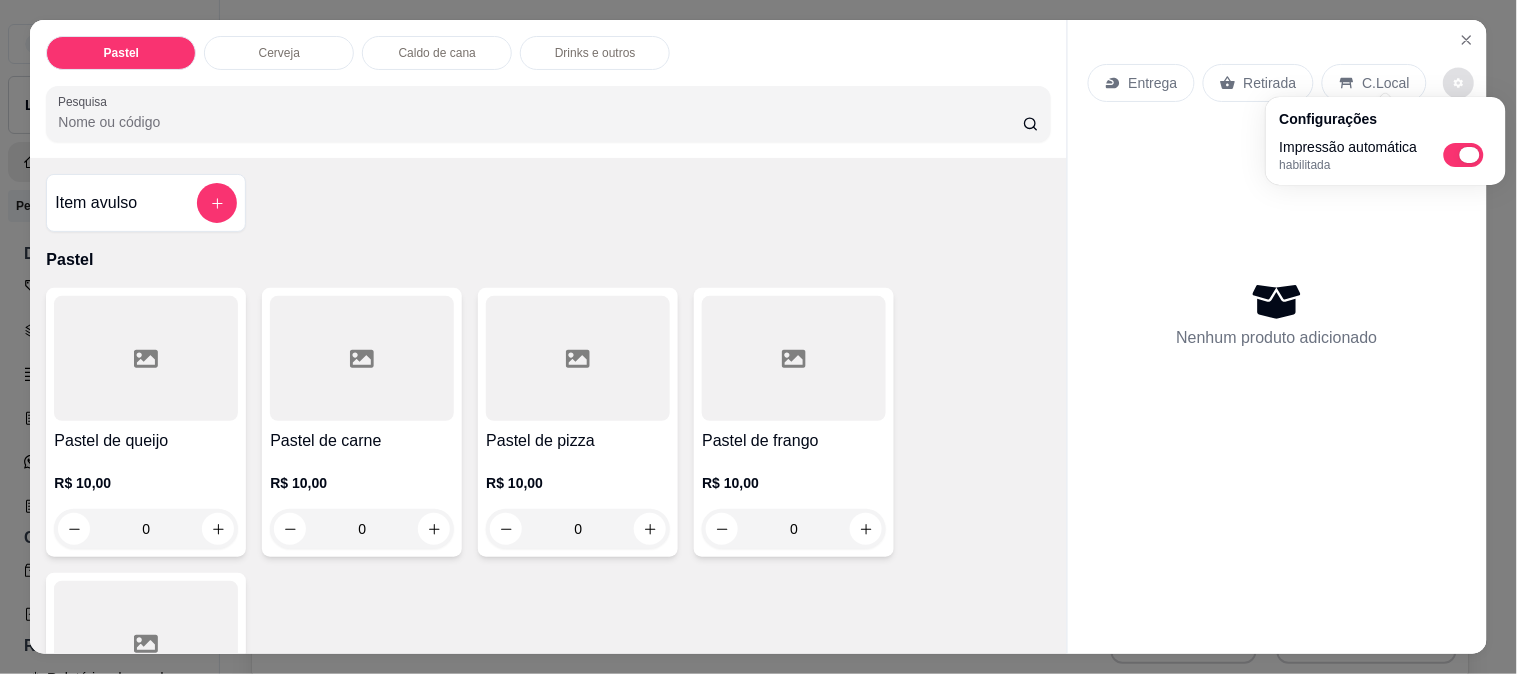 click at bounding box center (1470, 155) 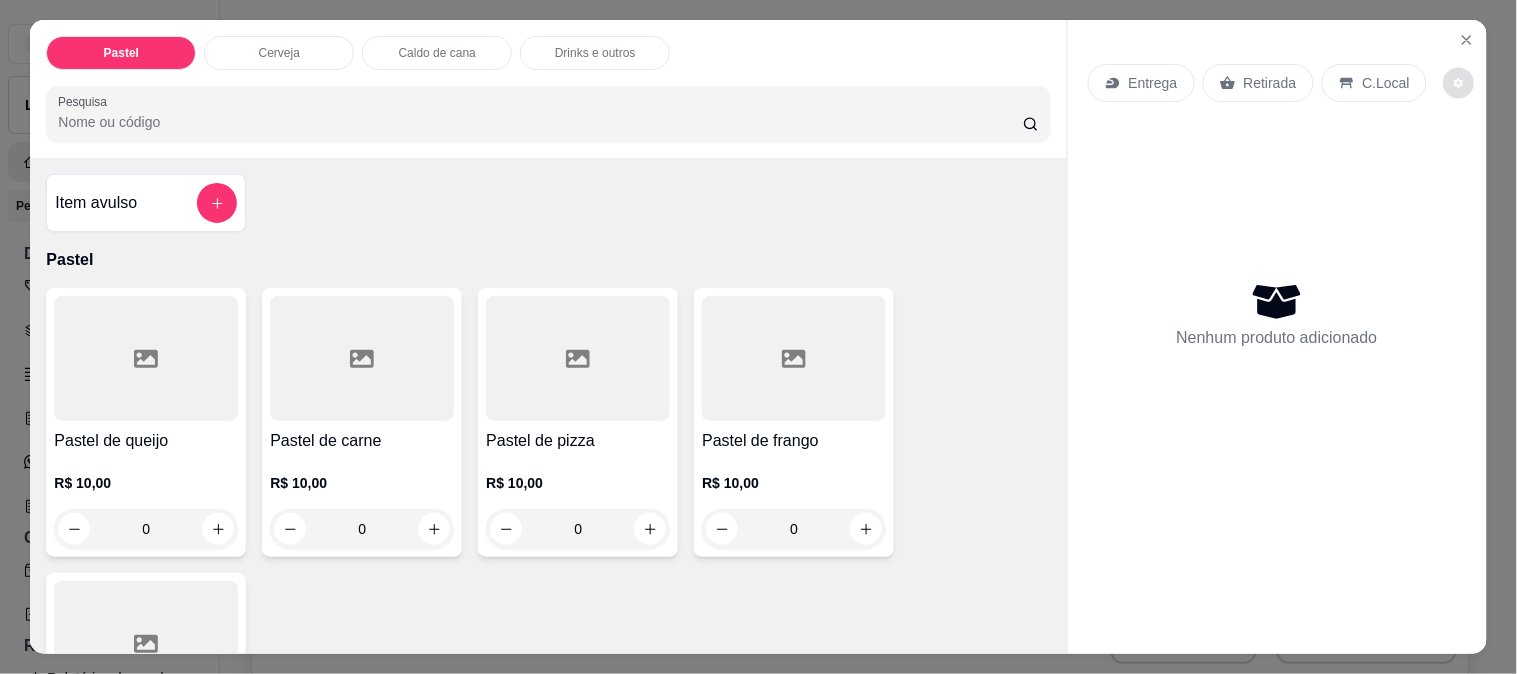 click on "Nenhum produto adicionado" at bounding box center (1277, 314) 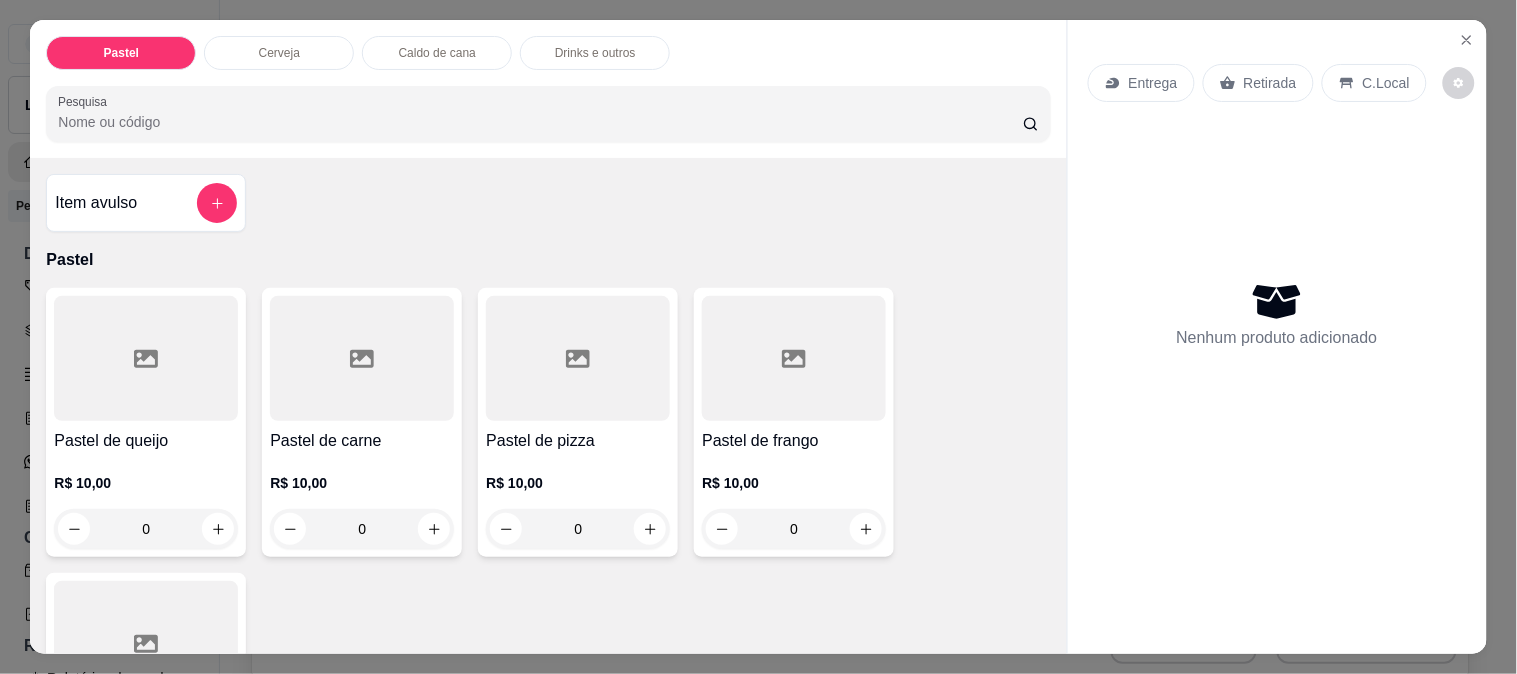 click on "C.Local" at bounding box center [1386, 83] 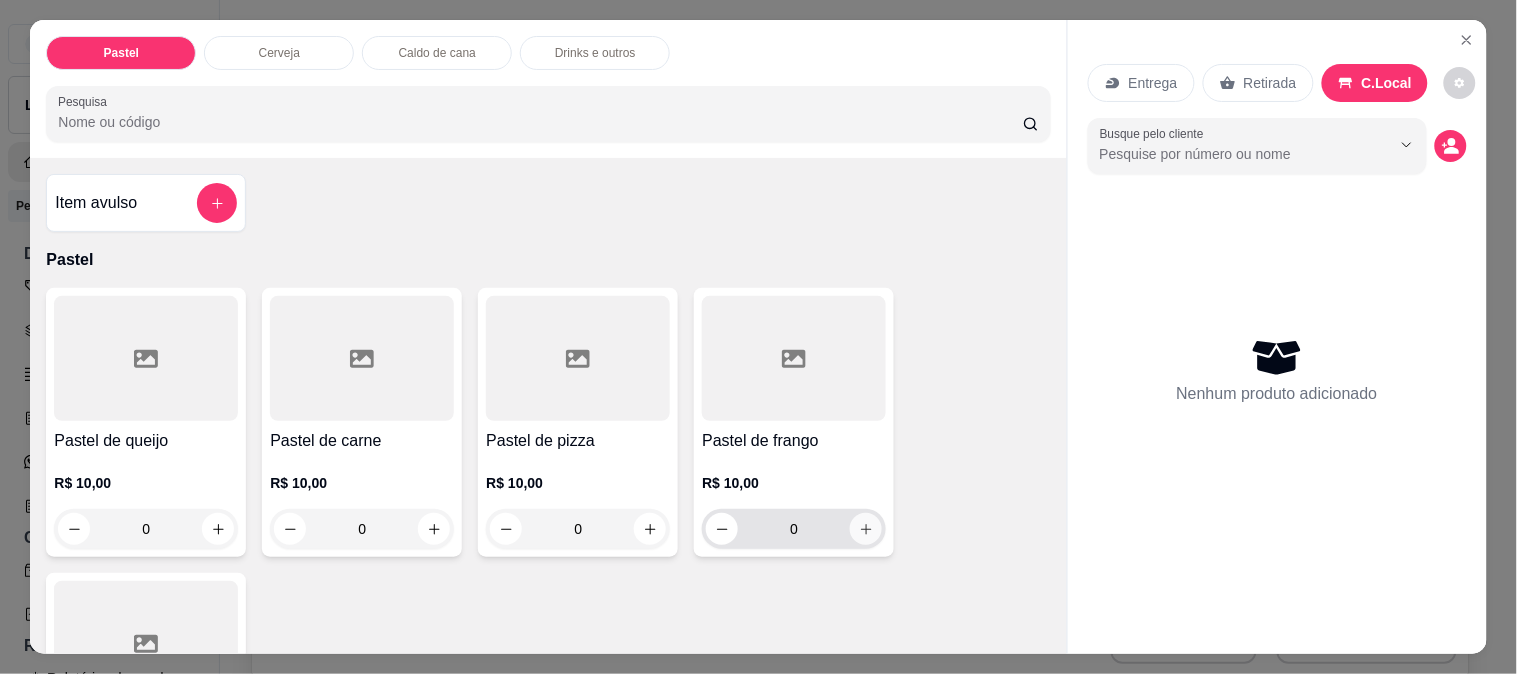 click 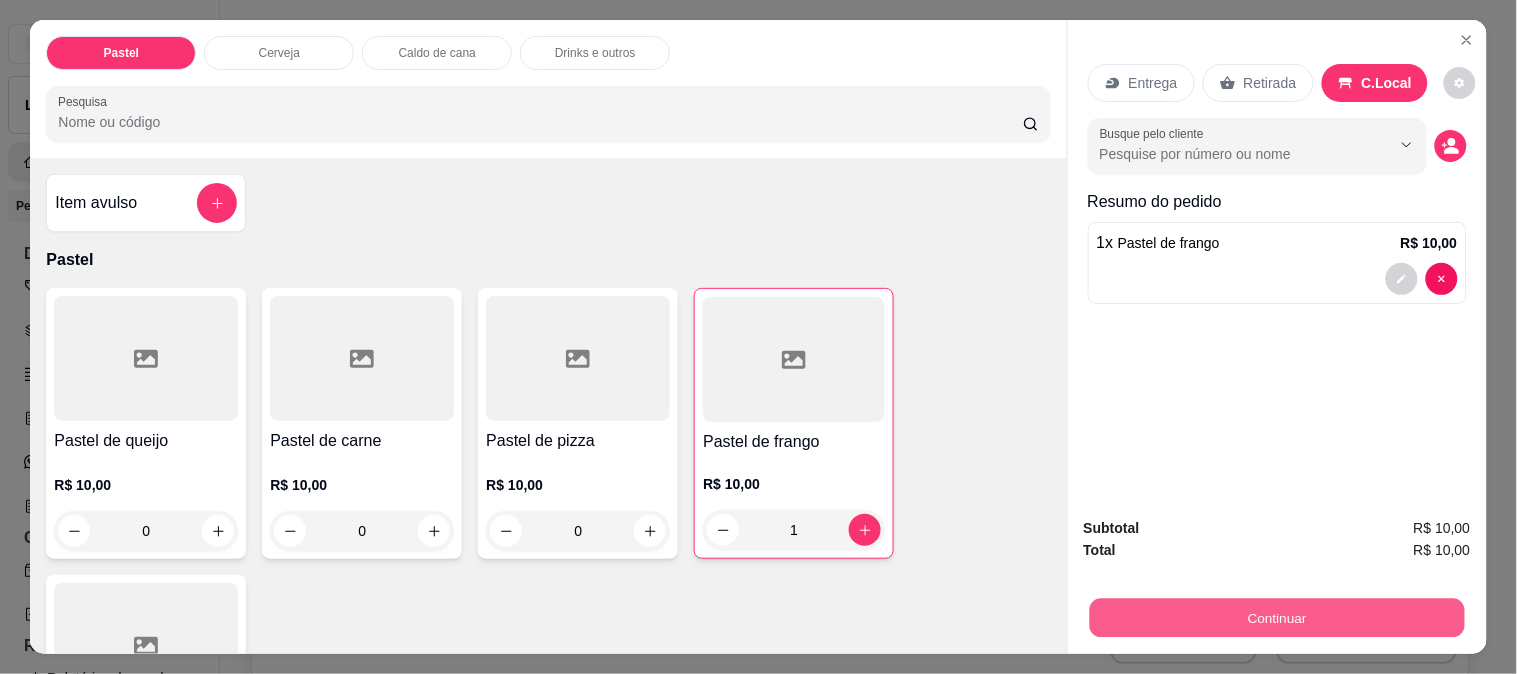 click on "Continuar" at bounding box center (1276, 617) 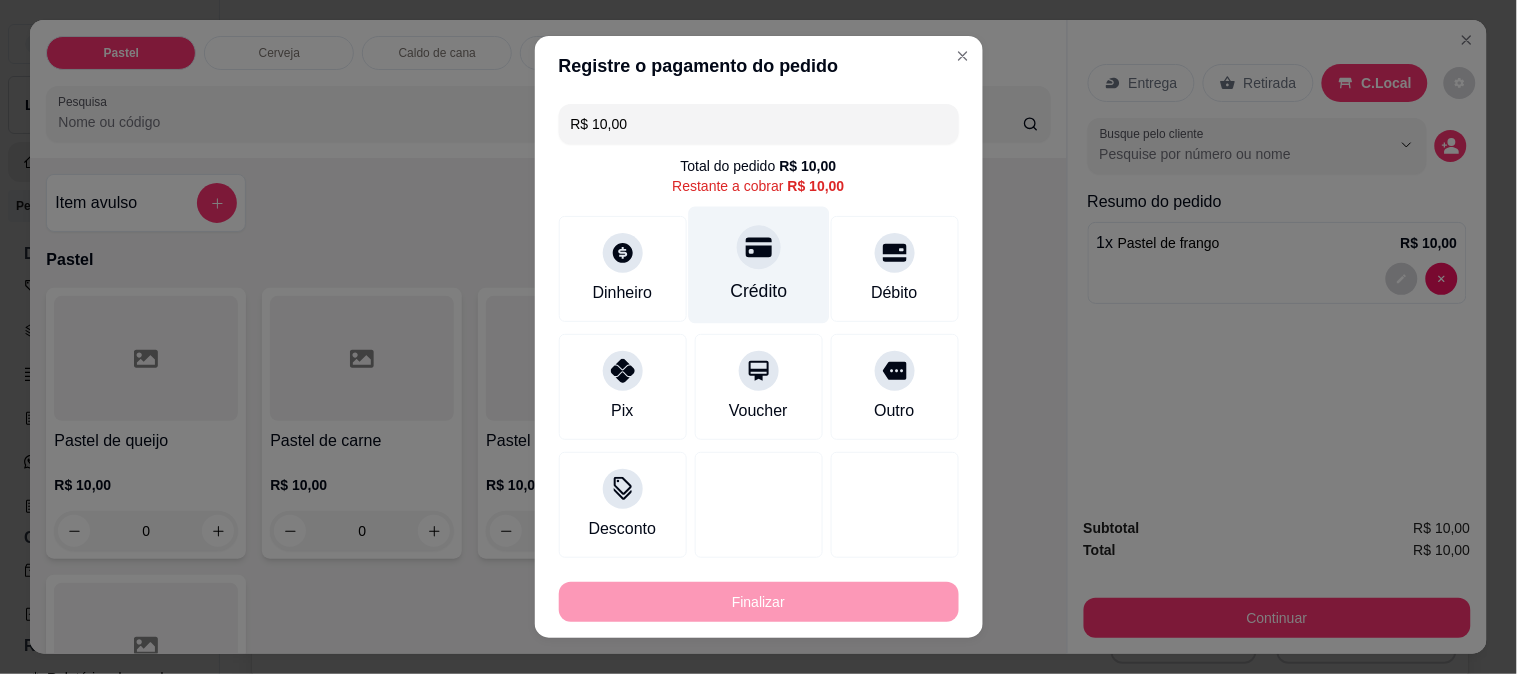 click at bounding box center [759, 247] 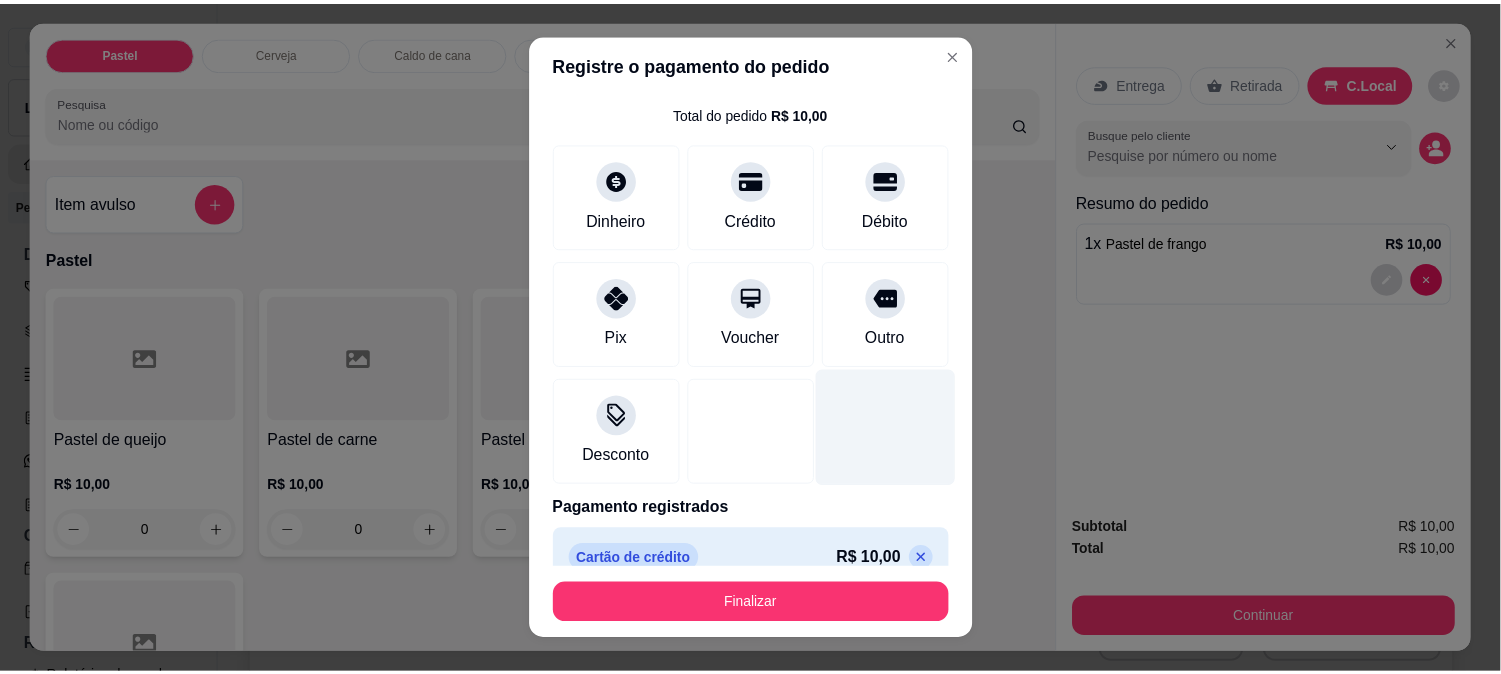 scroll, scrollTop: 78, scrollLeft: 0, axis: vertical 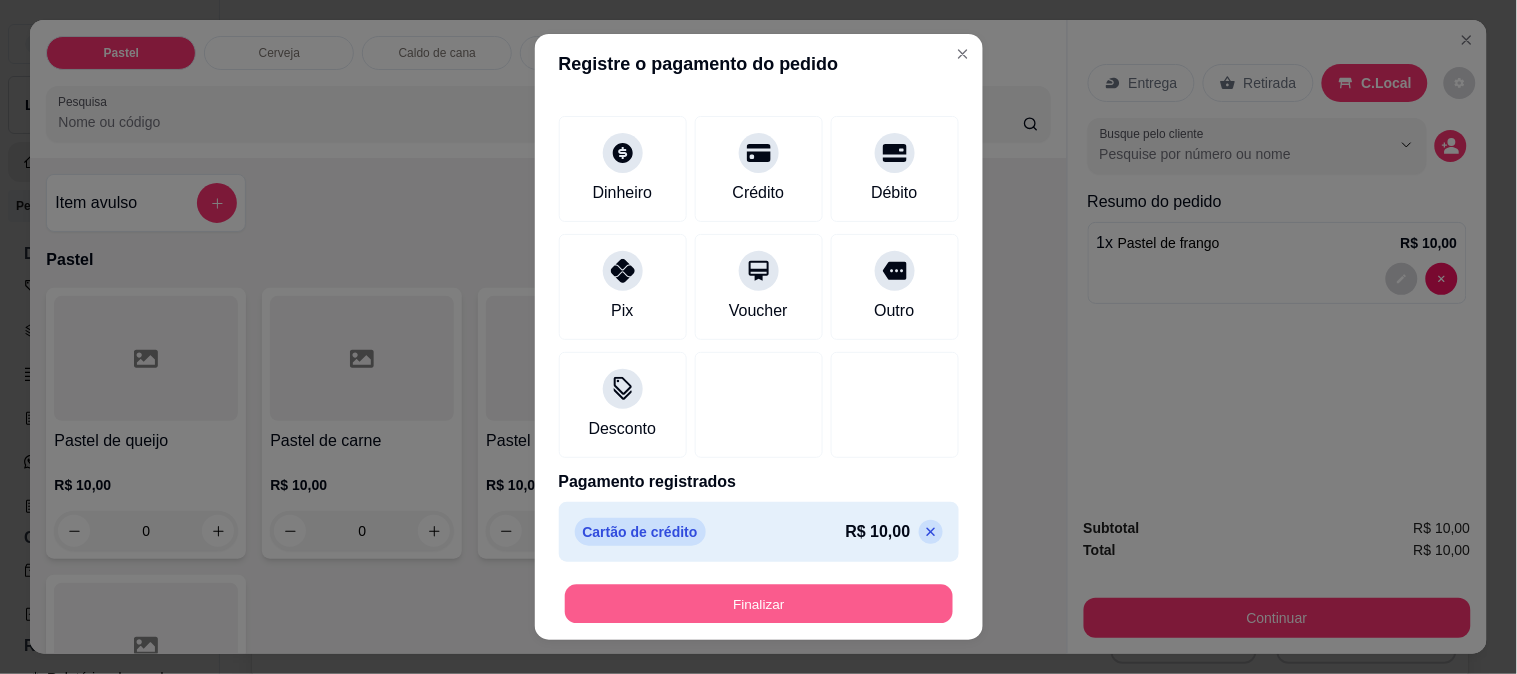 click on "Finalizar" at bounding box center (759, 604) 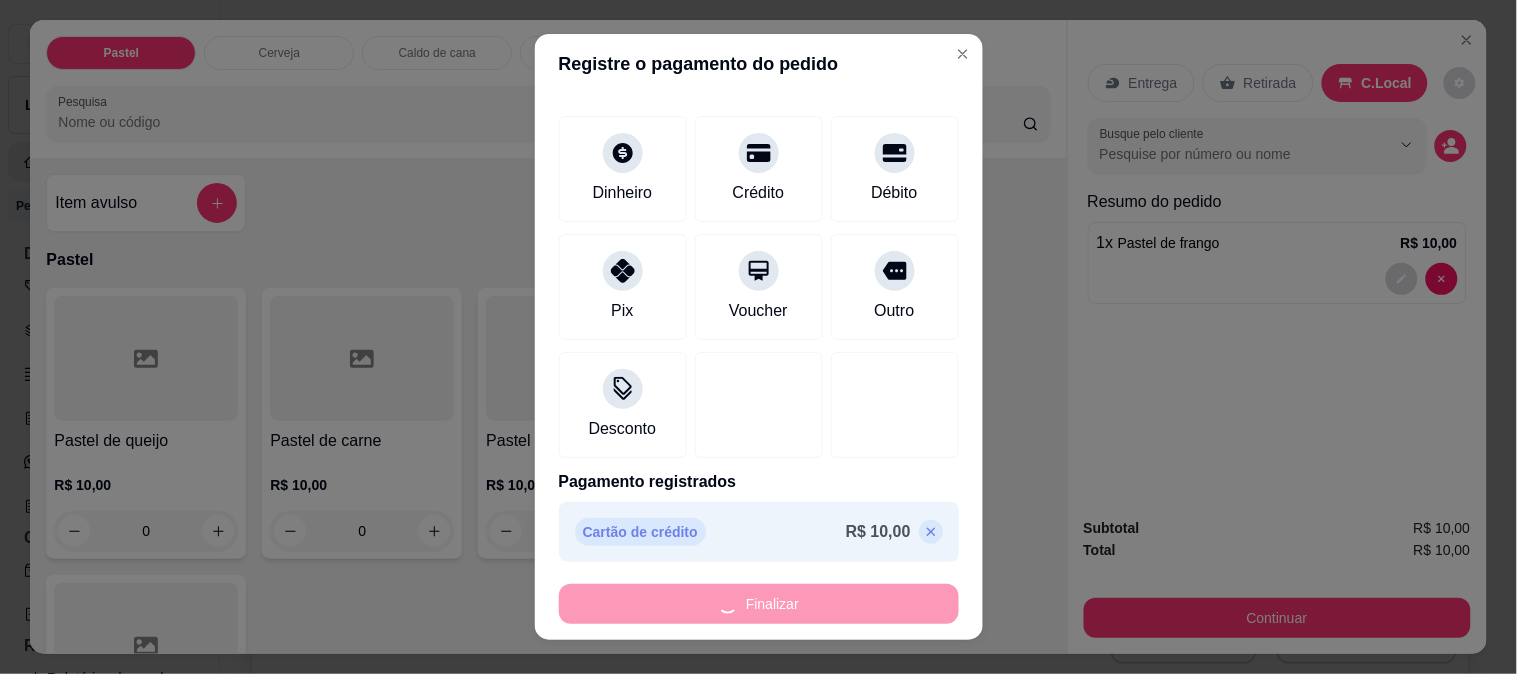 type on "0" 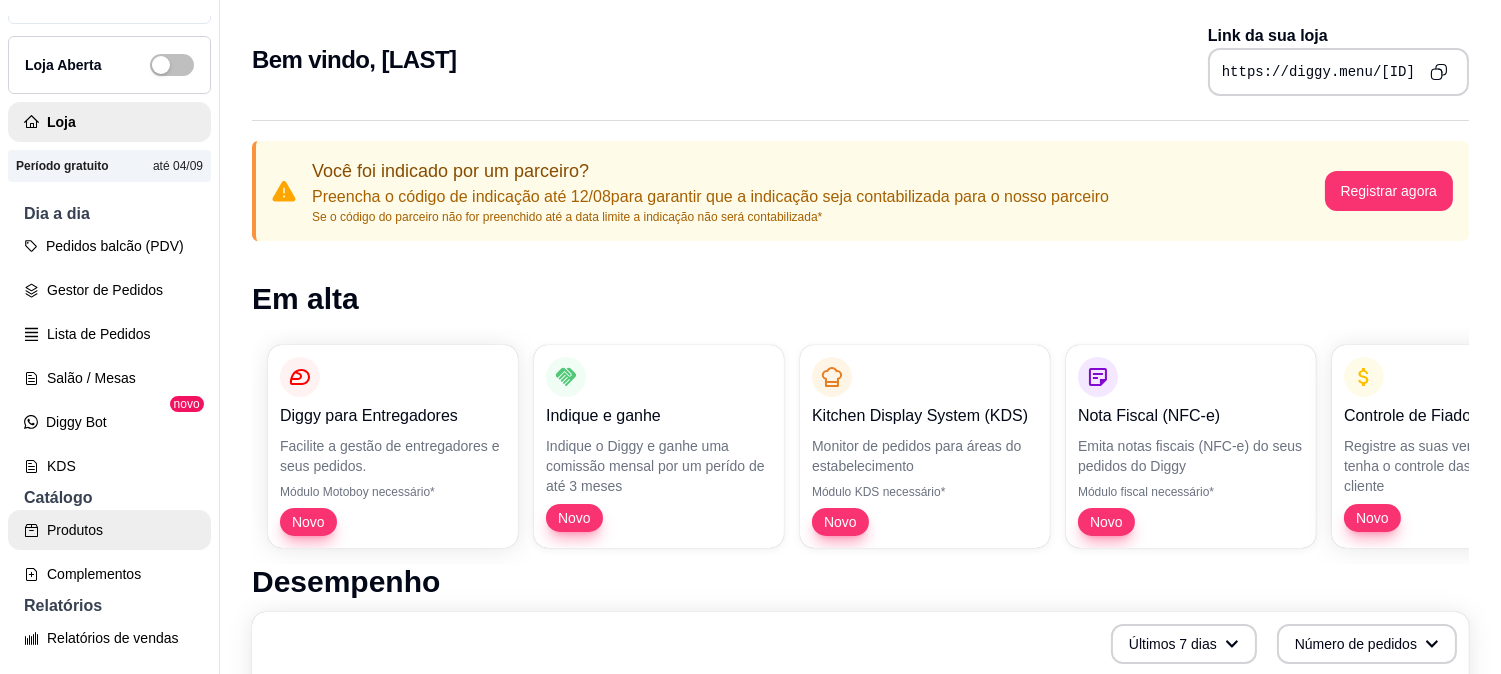 scroll, scrollTop: 42, scrollLeft: 0, axis: vertical 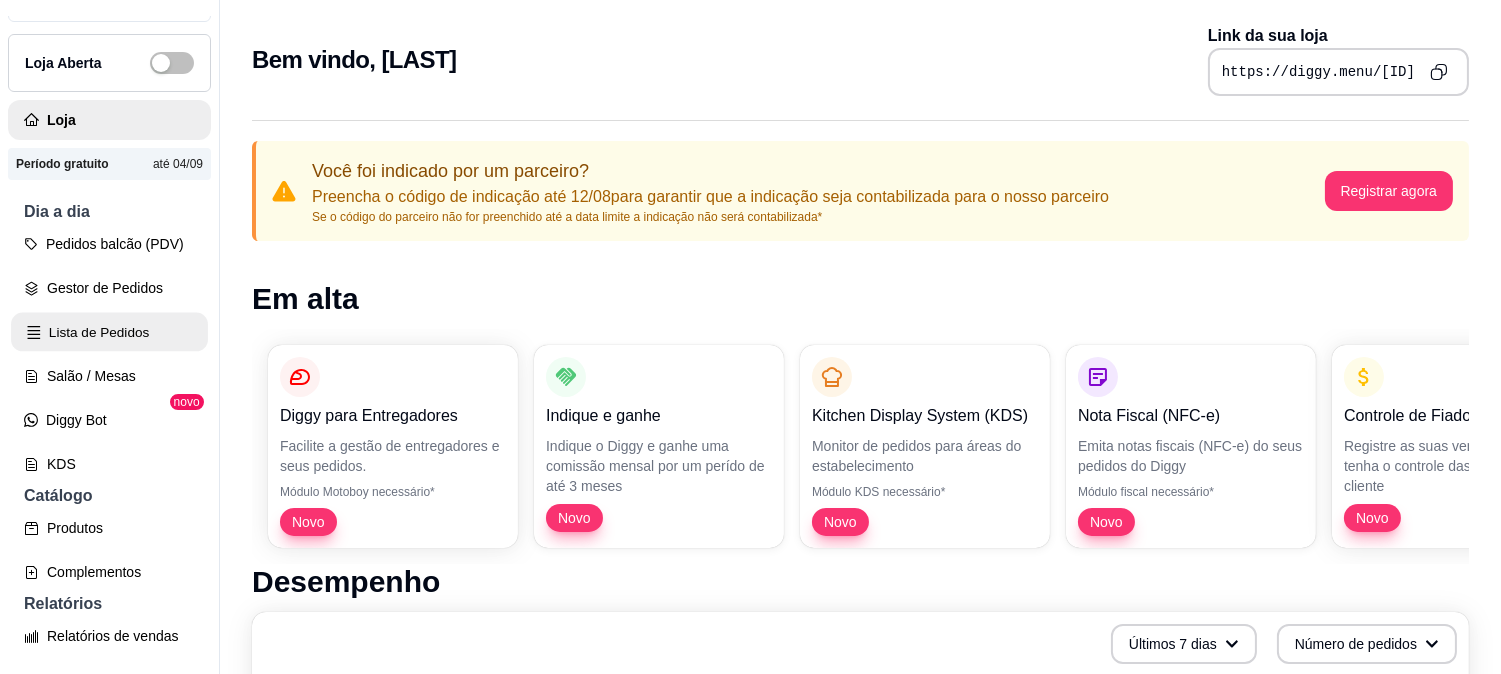 click on "Lista de Pedidos" at bounding box center [109, 332] 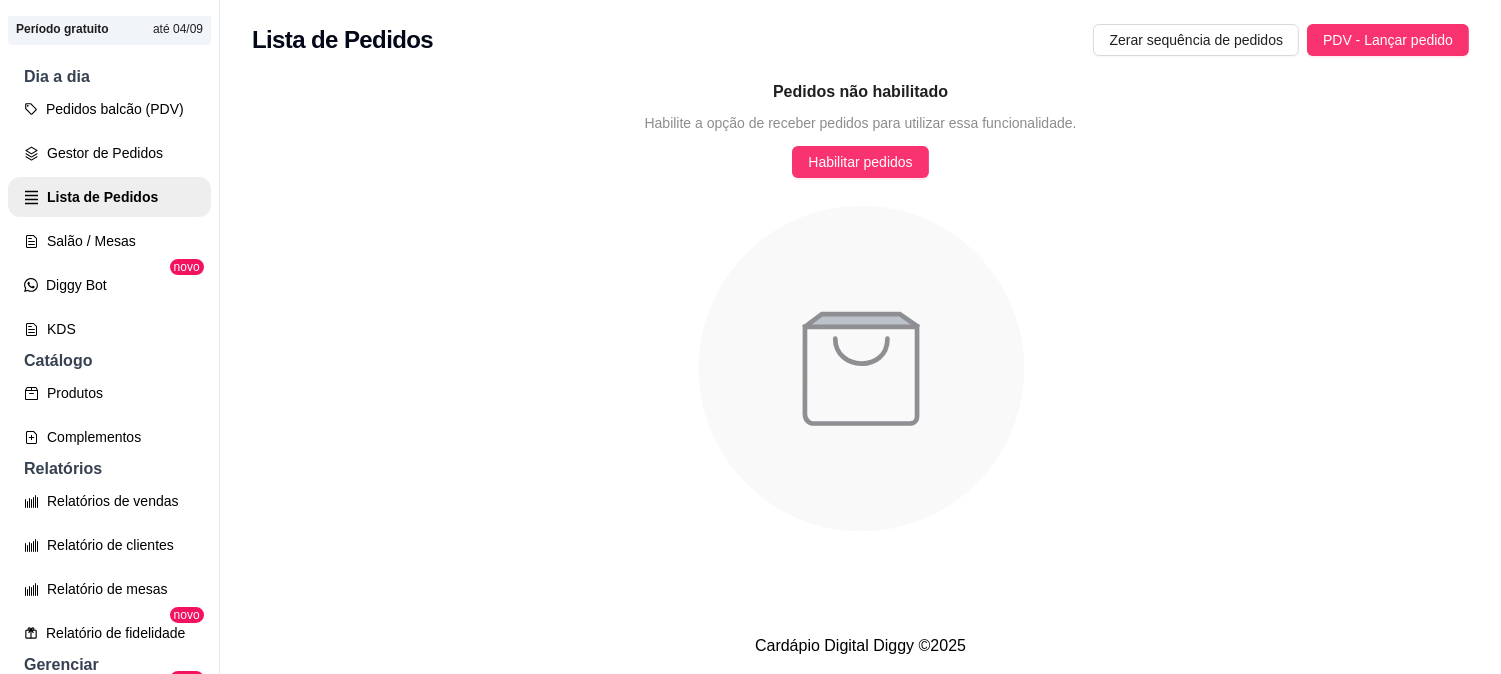 scroll, scrollTop: 197, scrollLeft: 0, axis: vertical 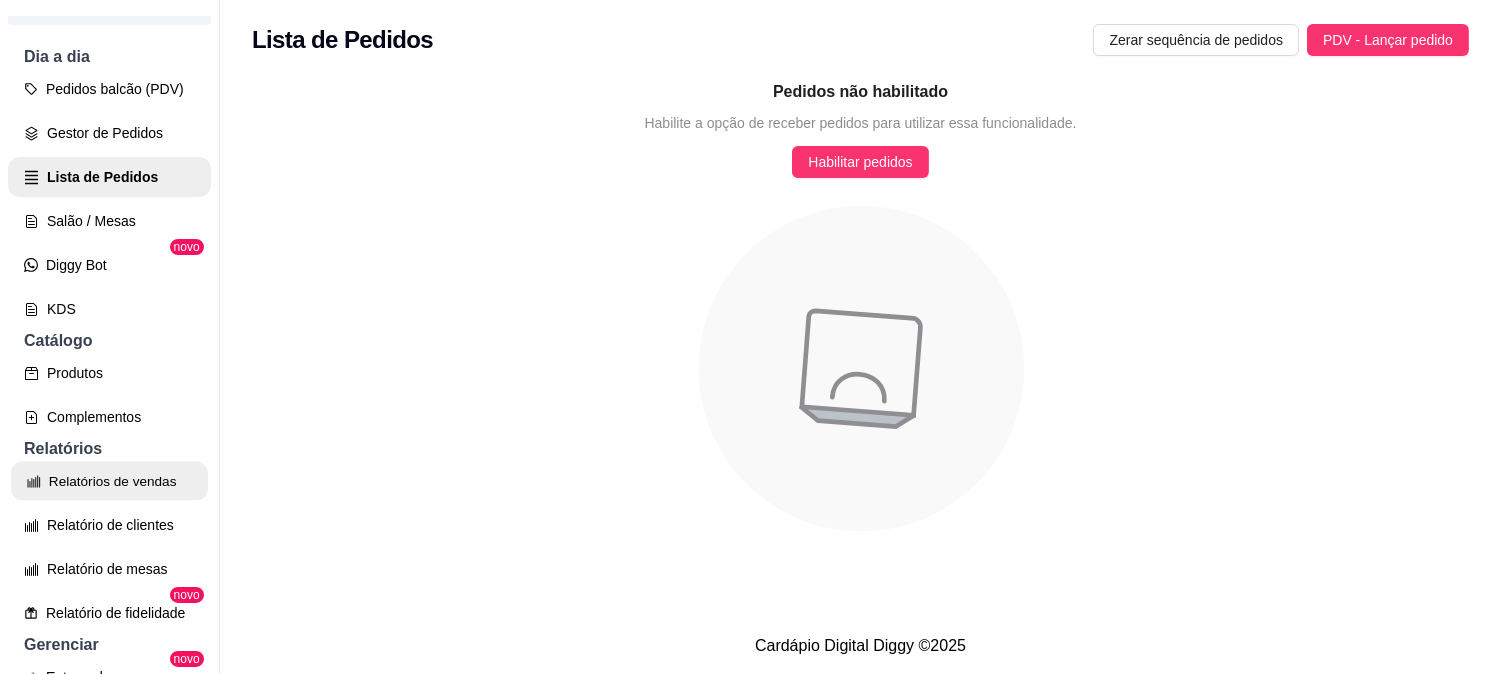 click on "Relatórios de vendas" at bounding box center (109, 481) 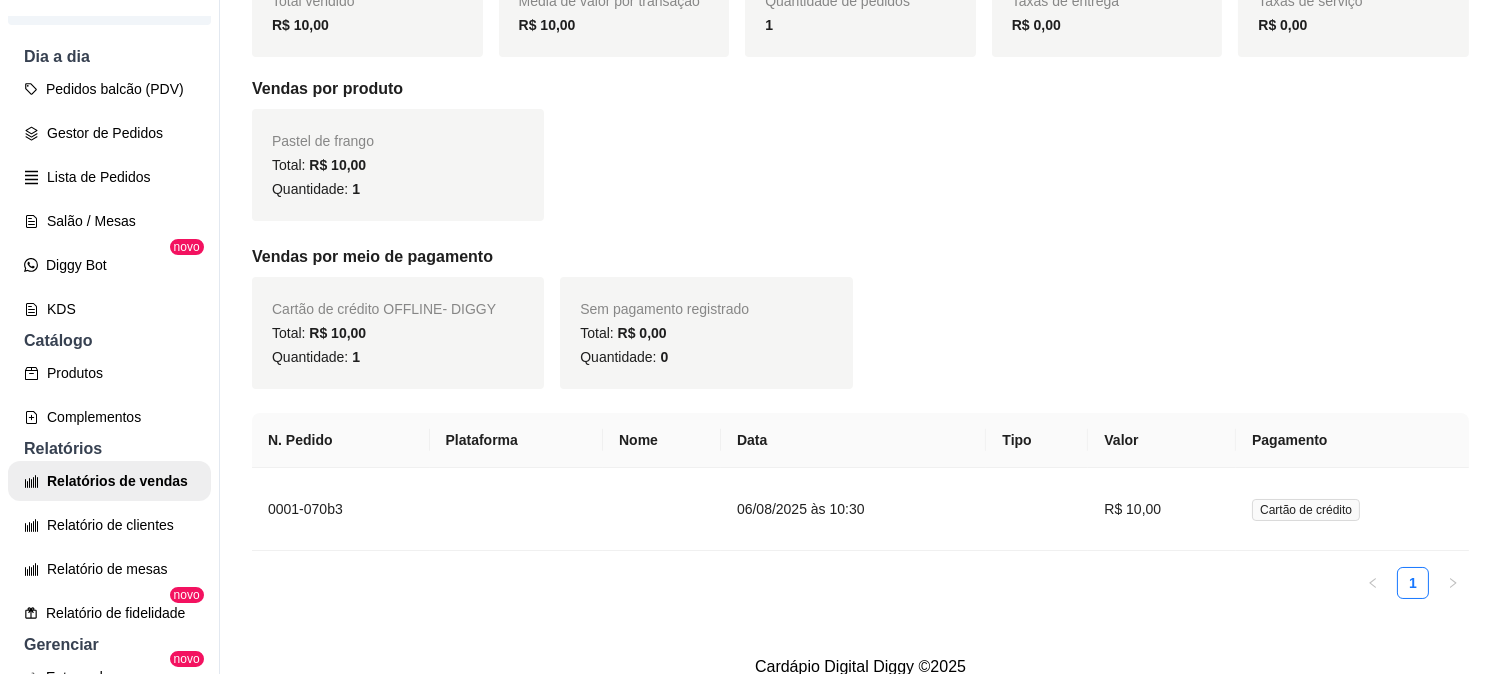 scroll, scrollTop: 342, scrollLeft: 0, axis: vertical 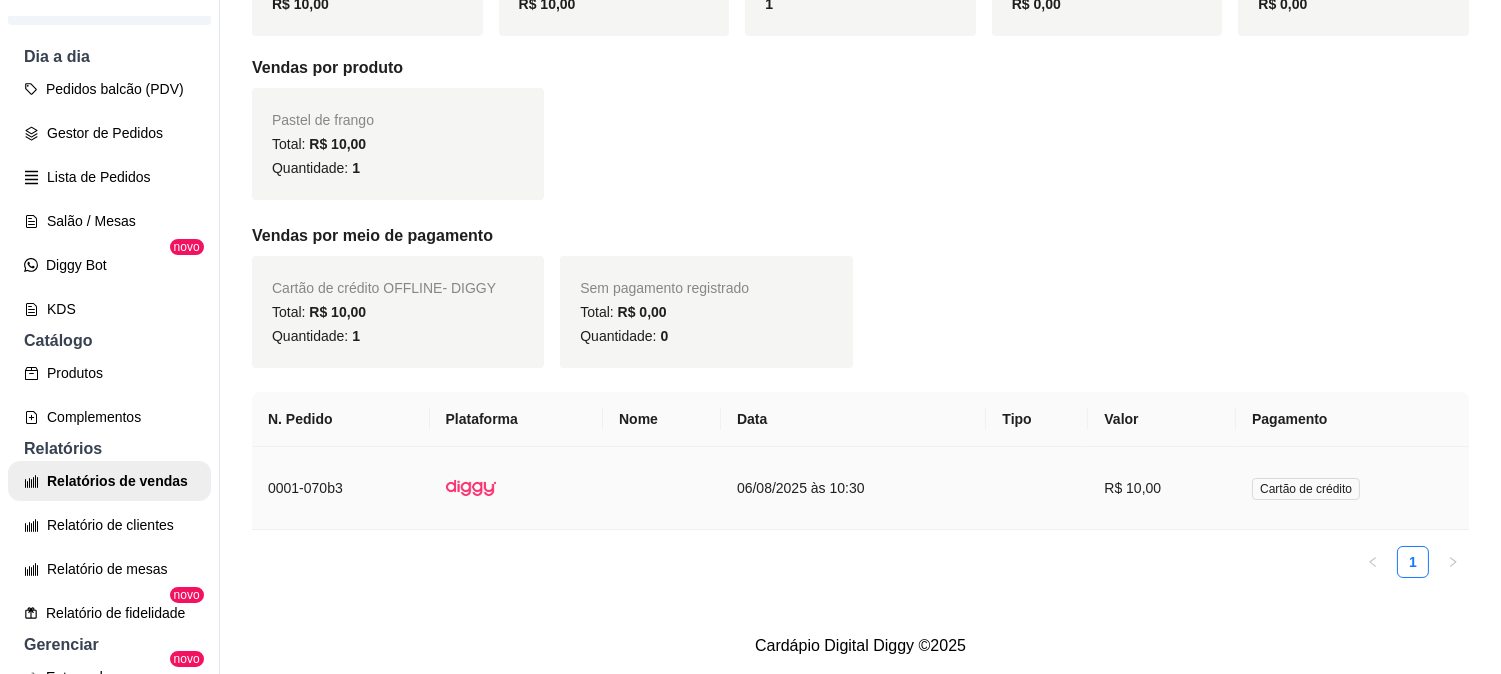 click on "Cartão de crédito" at bounding box center [1306, 489] 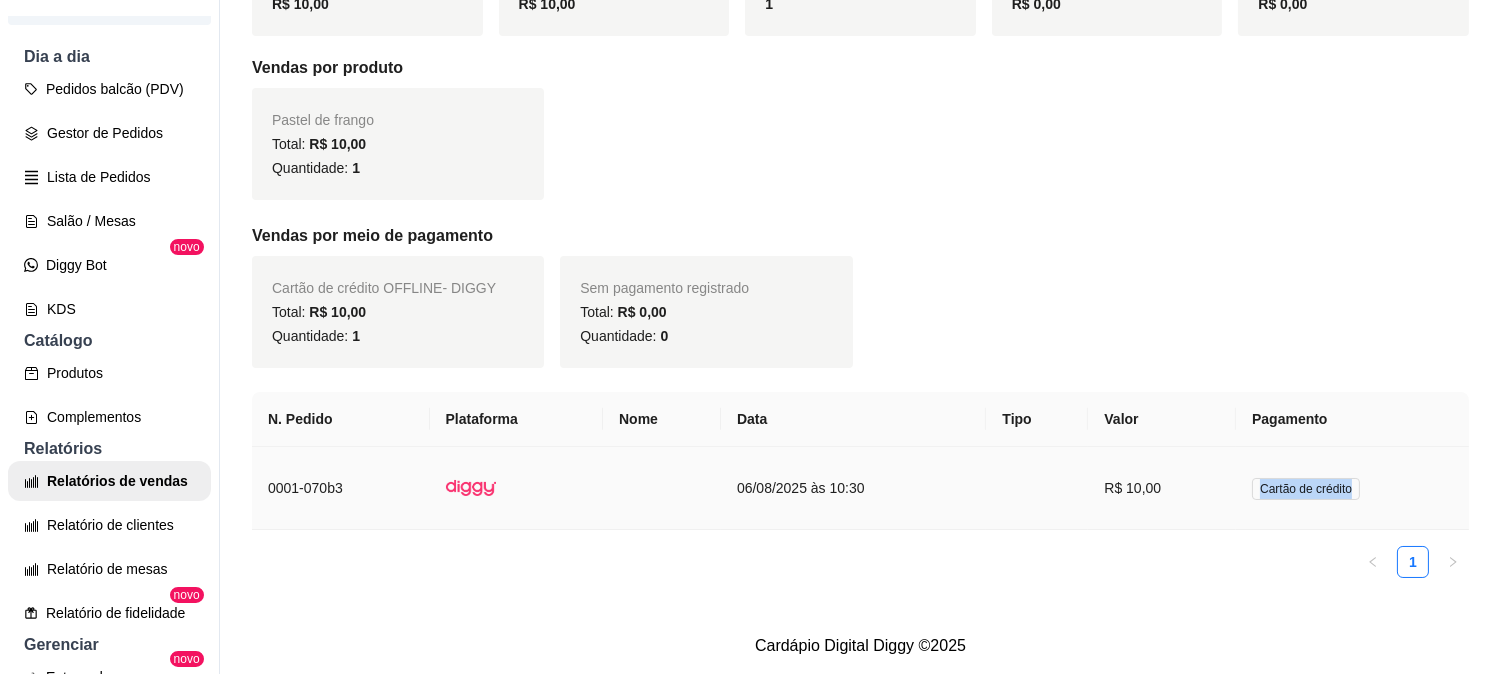 click on "Cartão de crédito" at bounding box center [1306, 489] 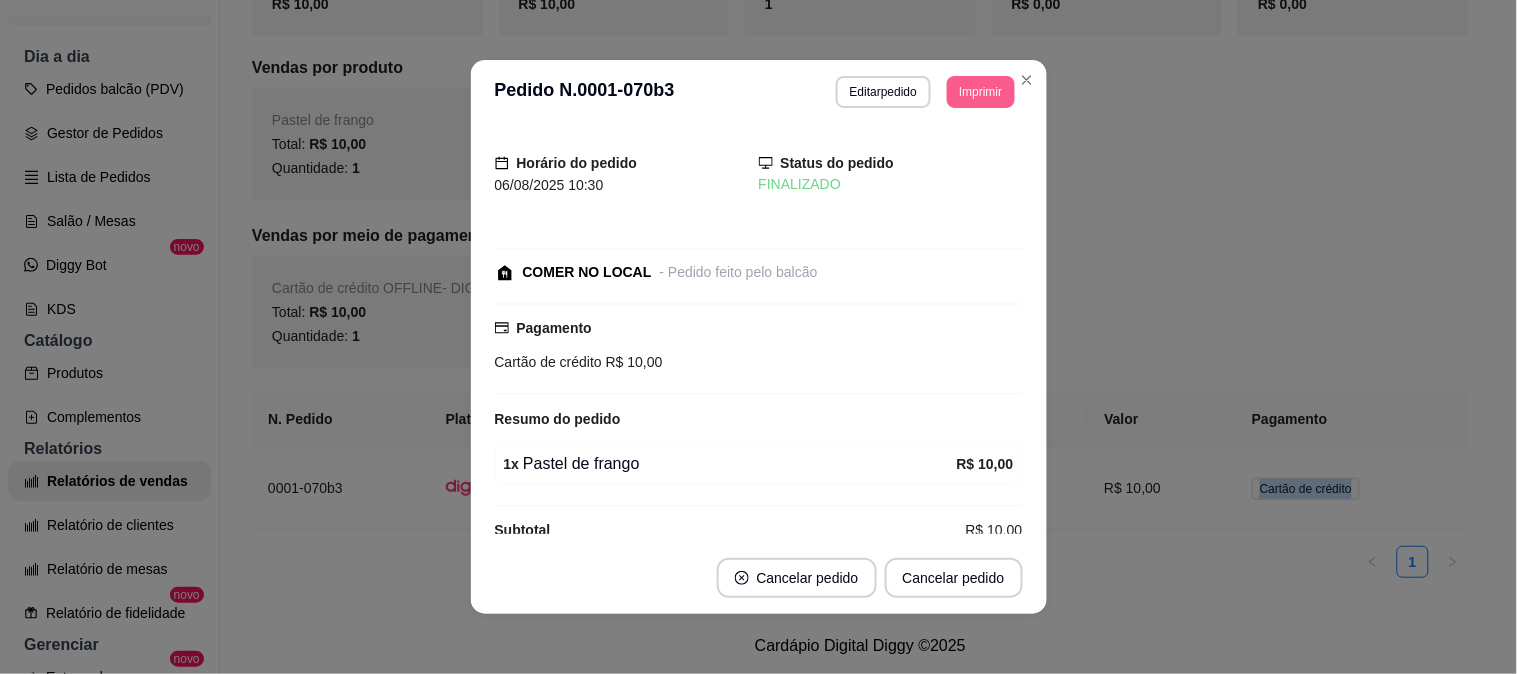 click on "Imprimir" at bounding box center [980, 92] 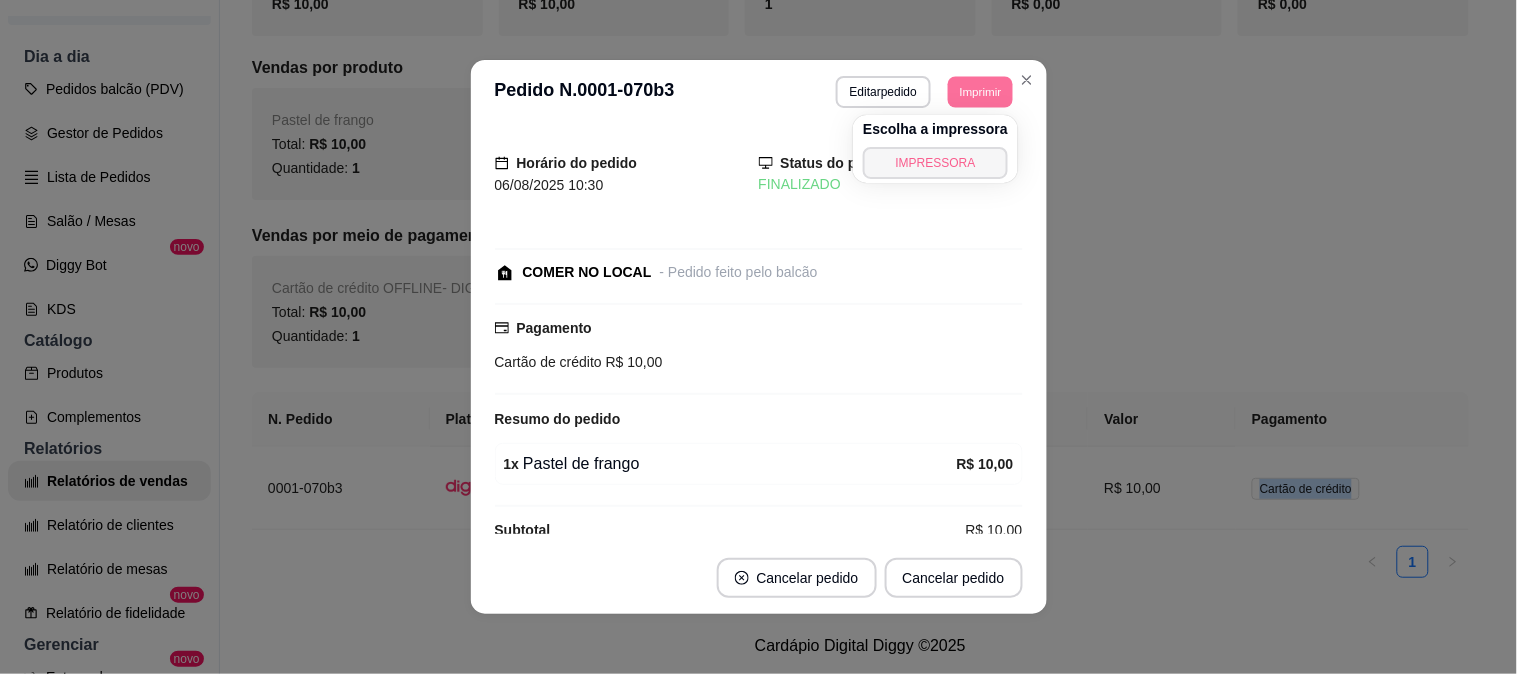 click on "IMPRESSORA" at bounding box center (935, 163) 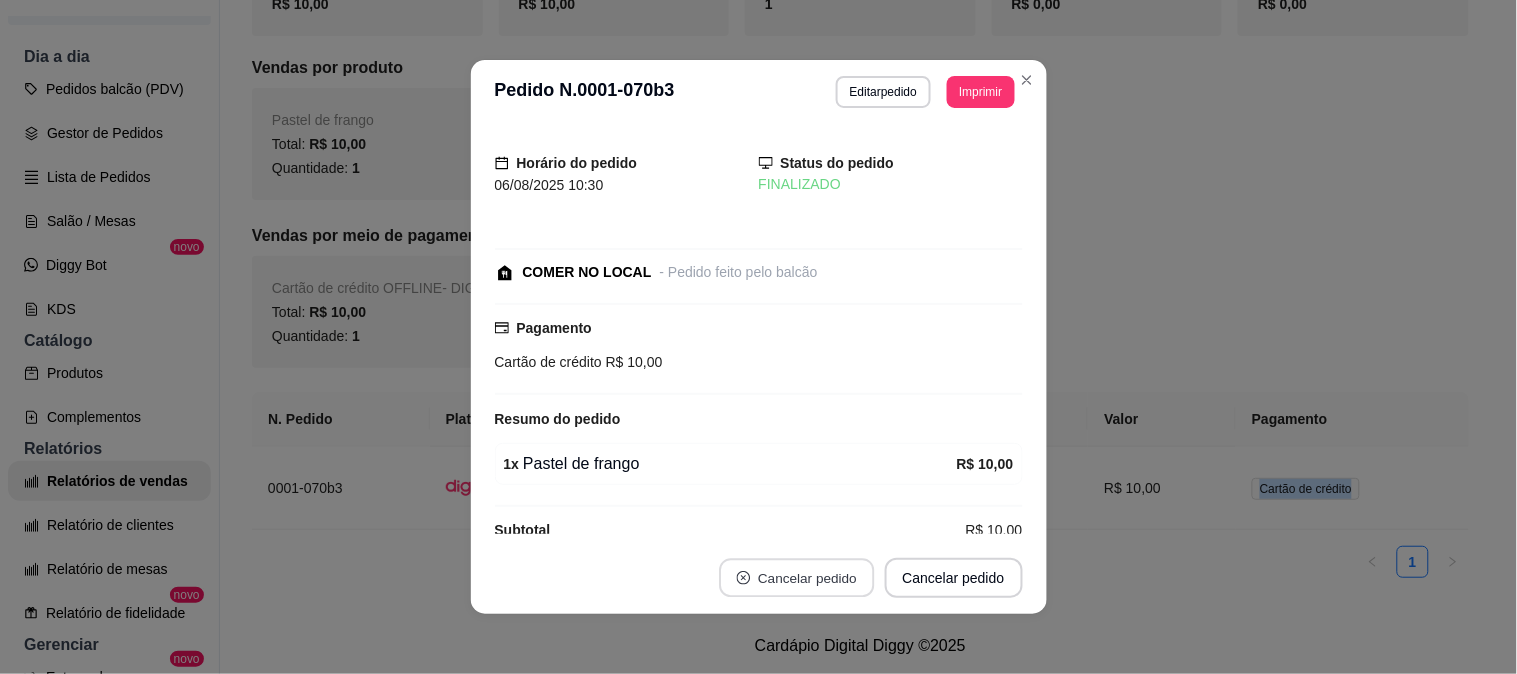 click on "Cancelar pedido" at bounding box center [796, 578] 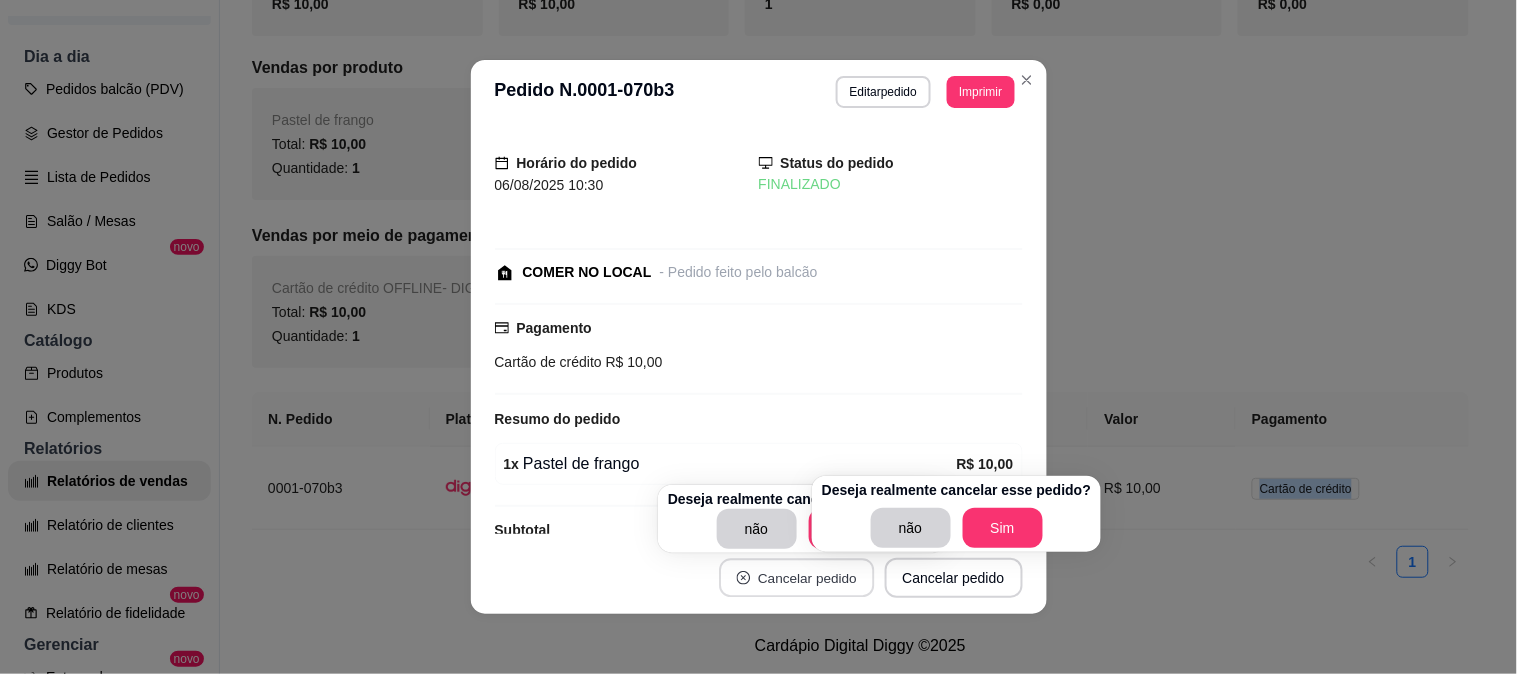 click on "Cancelar pedido" at bounding box center [796, 578] 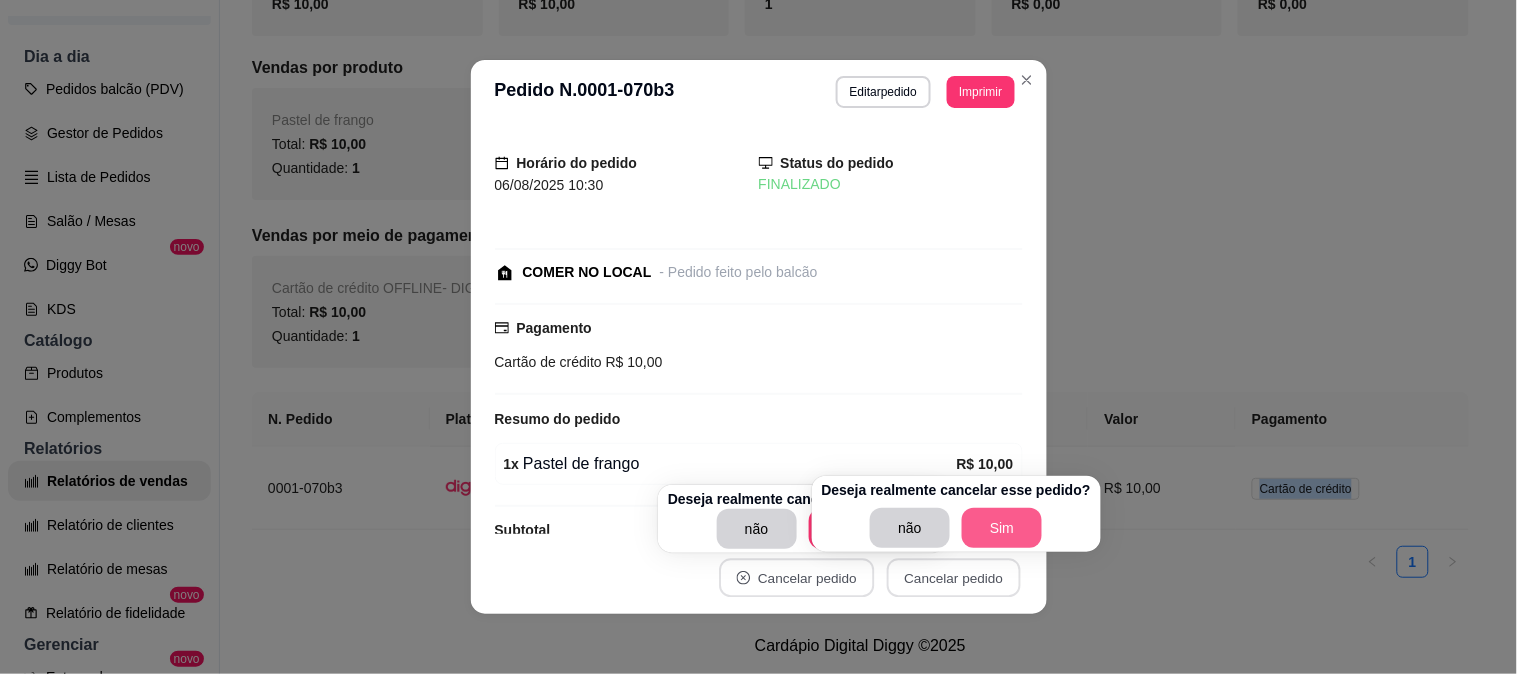 click on "Sim" at bounding box center [1002, 528] 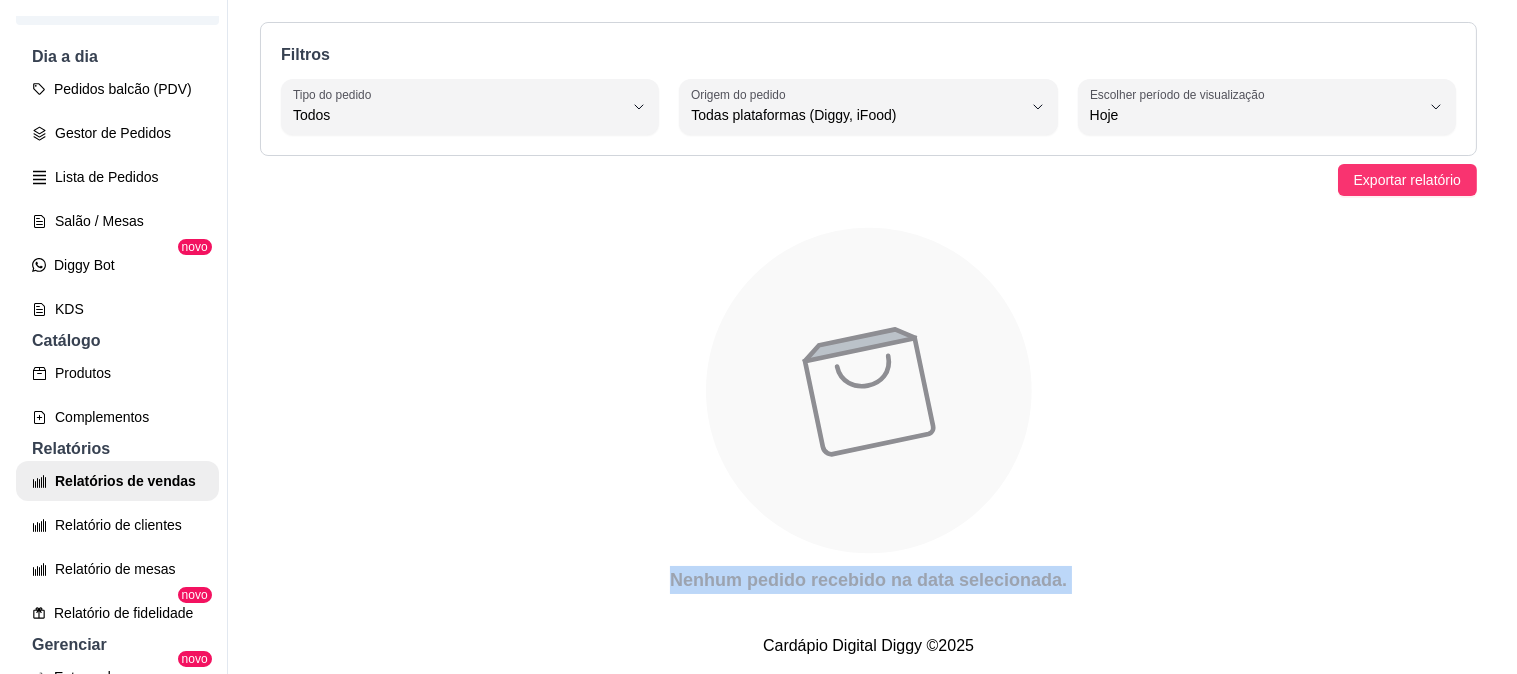 scroll, scrollTop: 74, scrollLeft: 0, axis: vertical 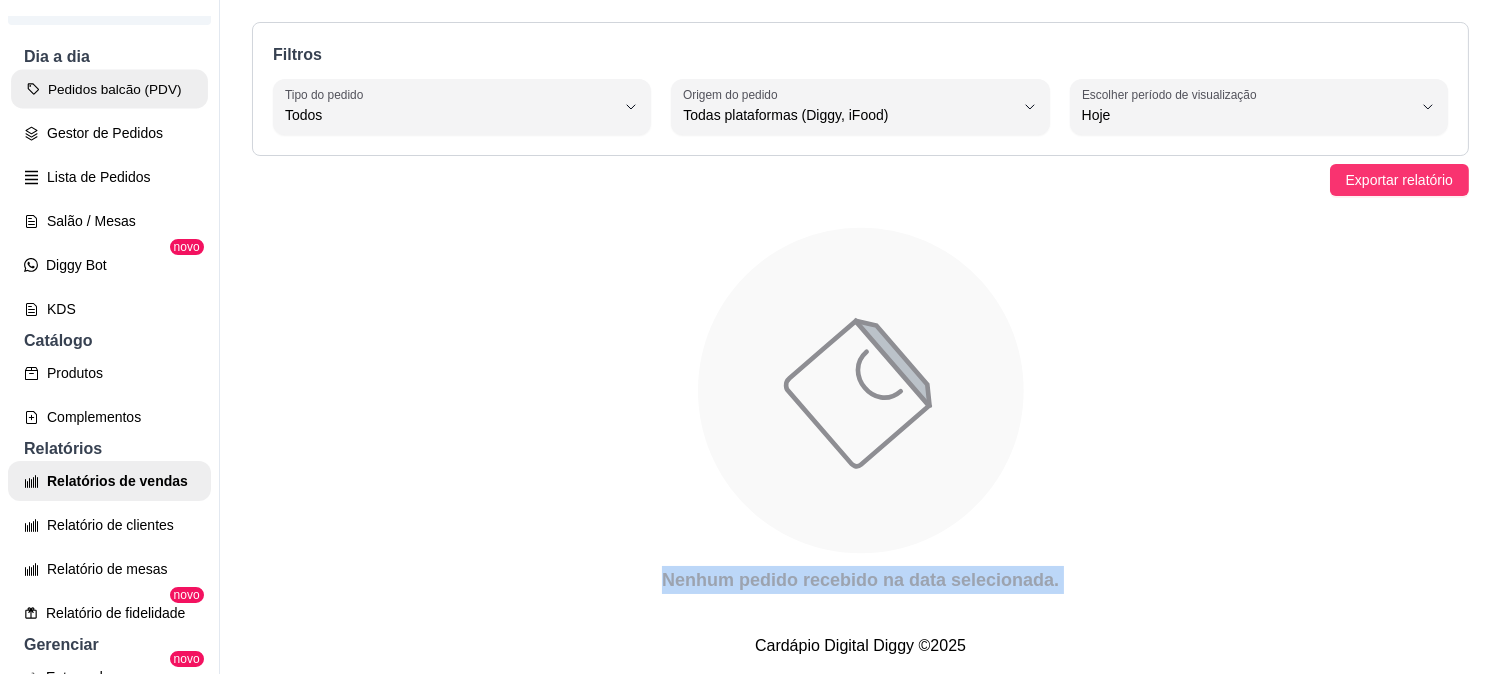 click on "Pedidos balcão (PDV)" at bounding box center (109, 89) 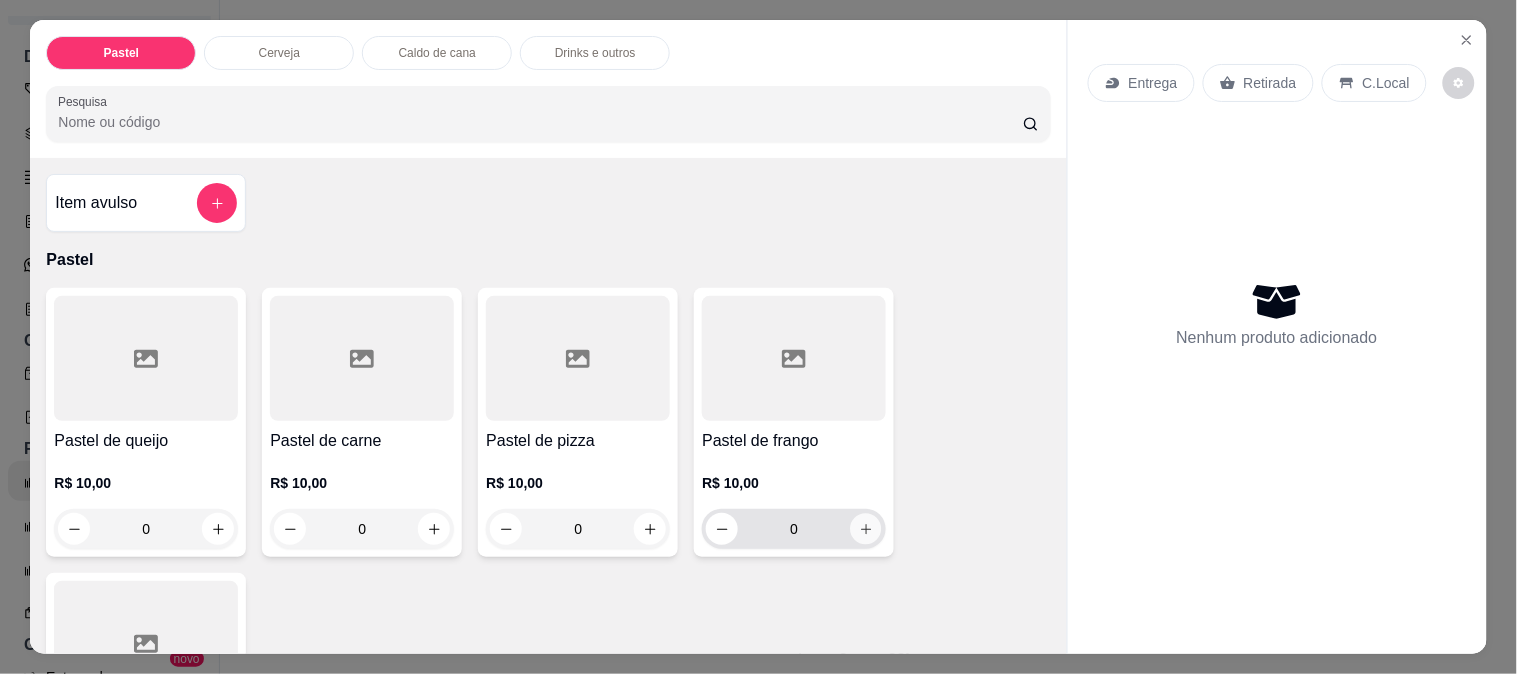 click at bounding box center [866, 529] 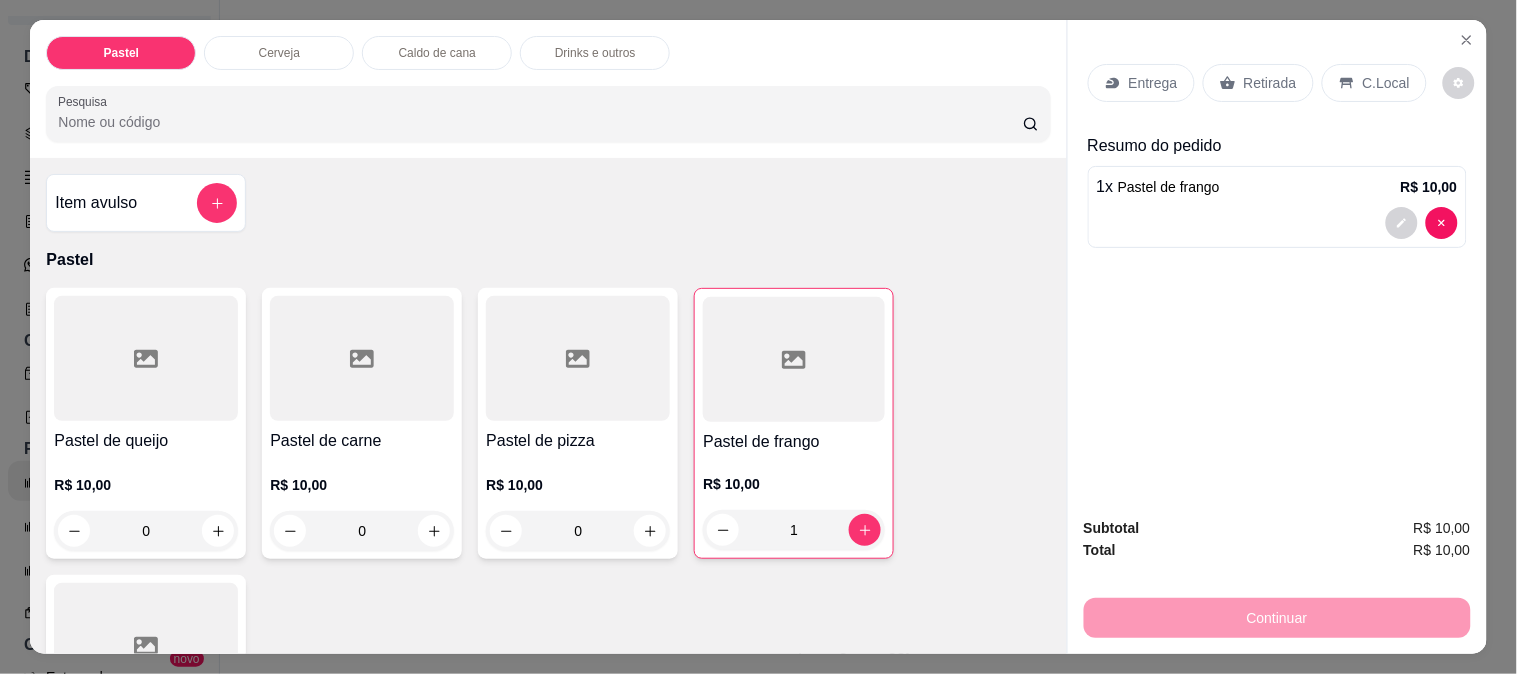 click on "C.Local" at bounding box center [1374, 83] 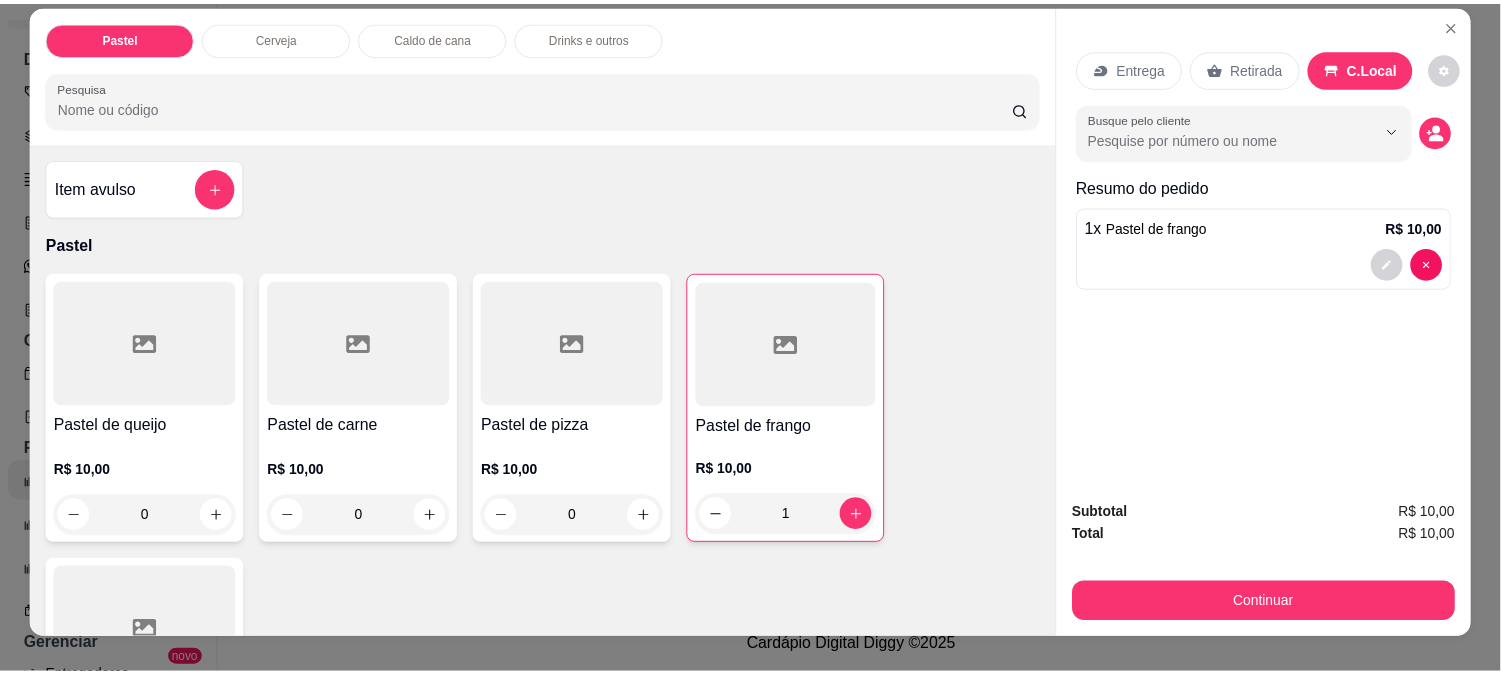 scroll, scrollTop: 0, scrollLeft: 0, axis: both 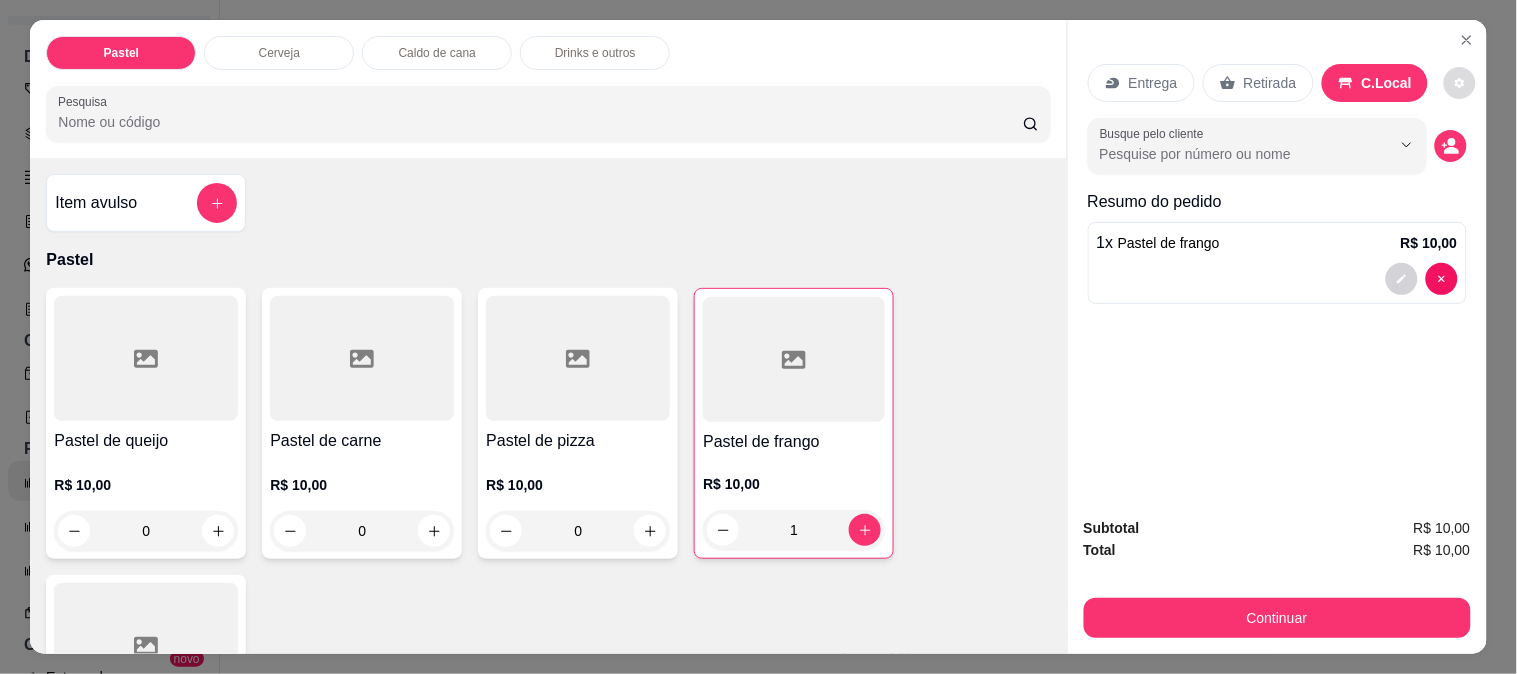 click at bounding box center [1460, 83] 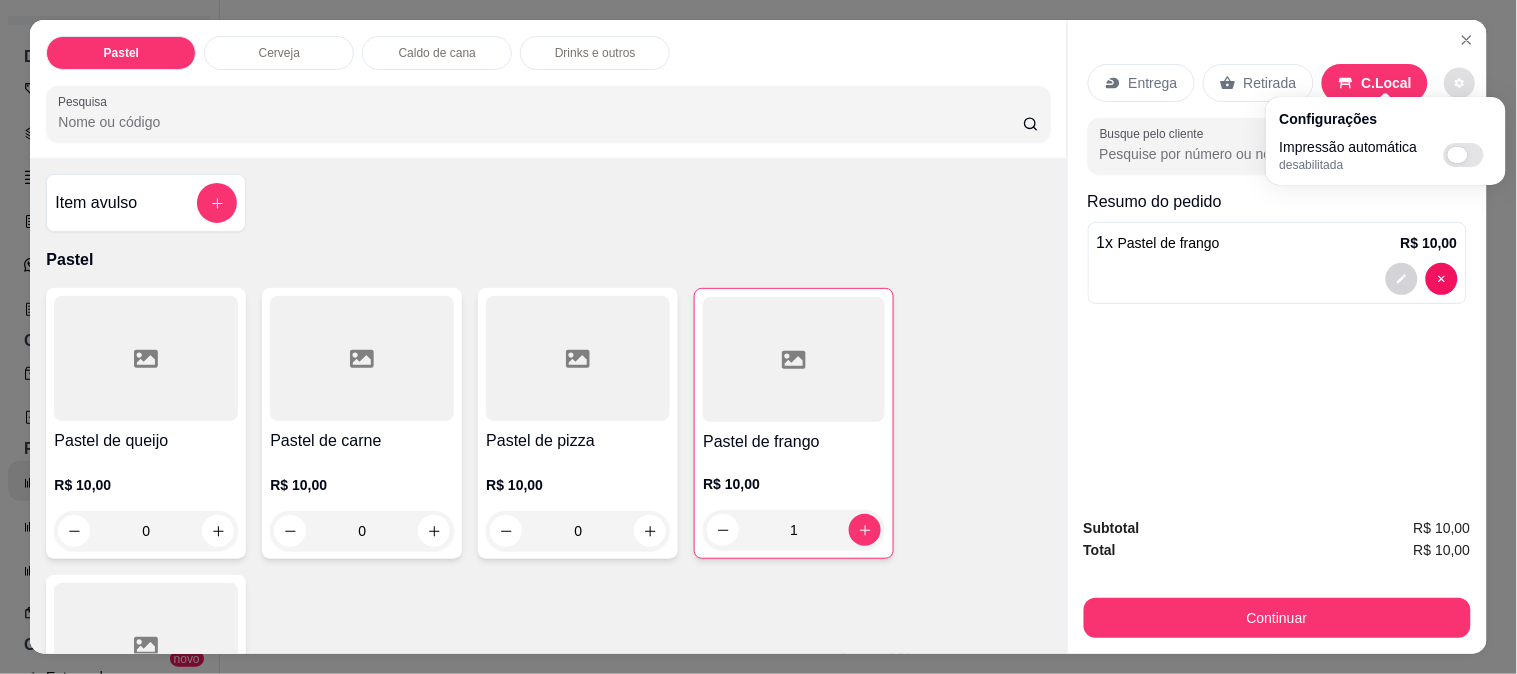 click at bounding box center (1464, 155) 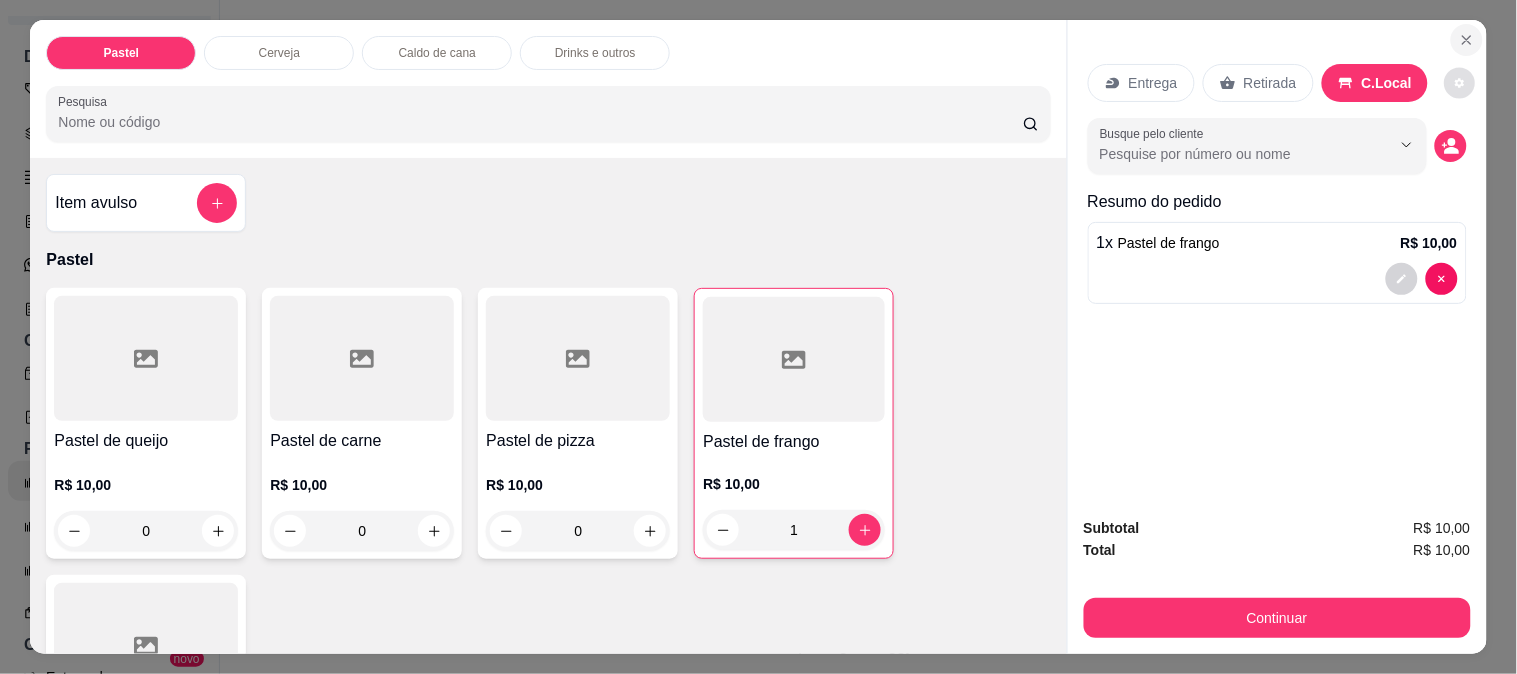 click 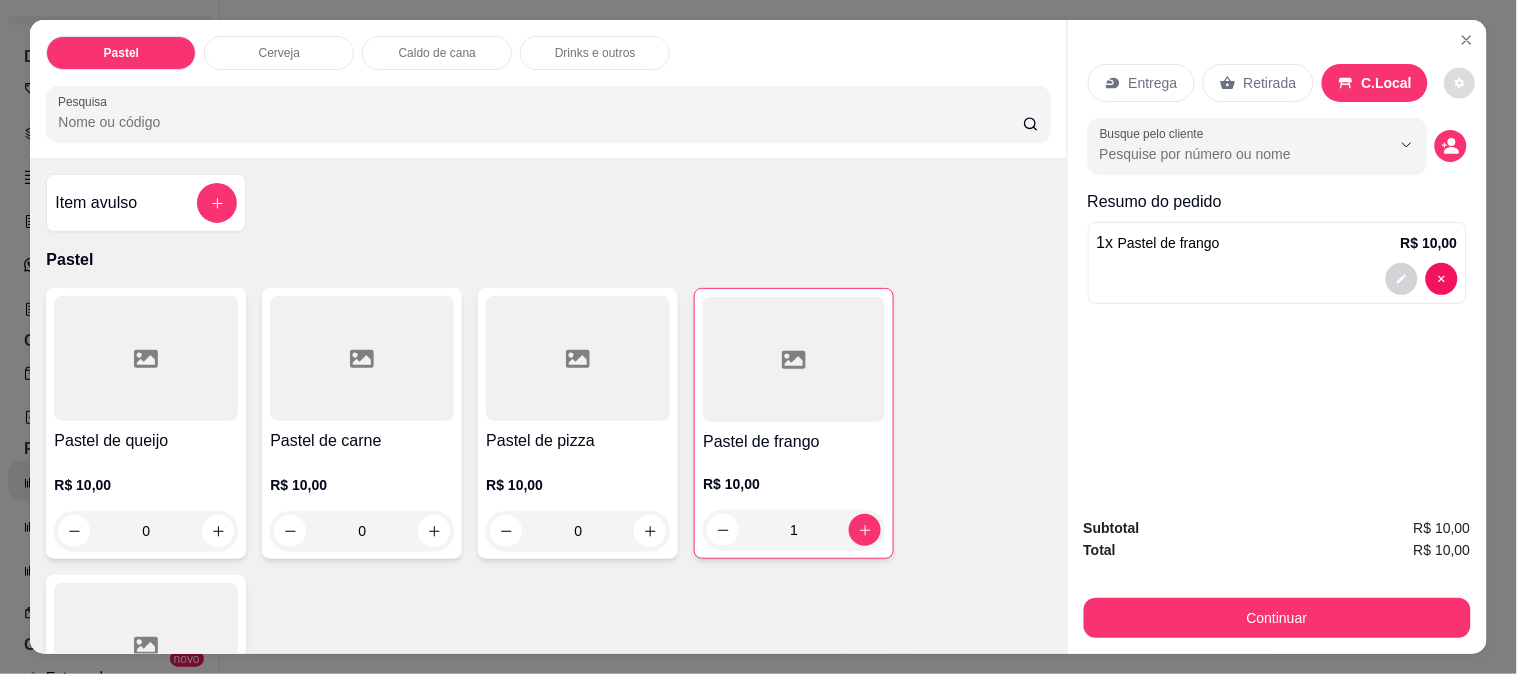 click 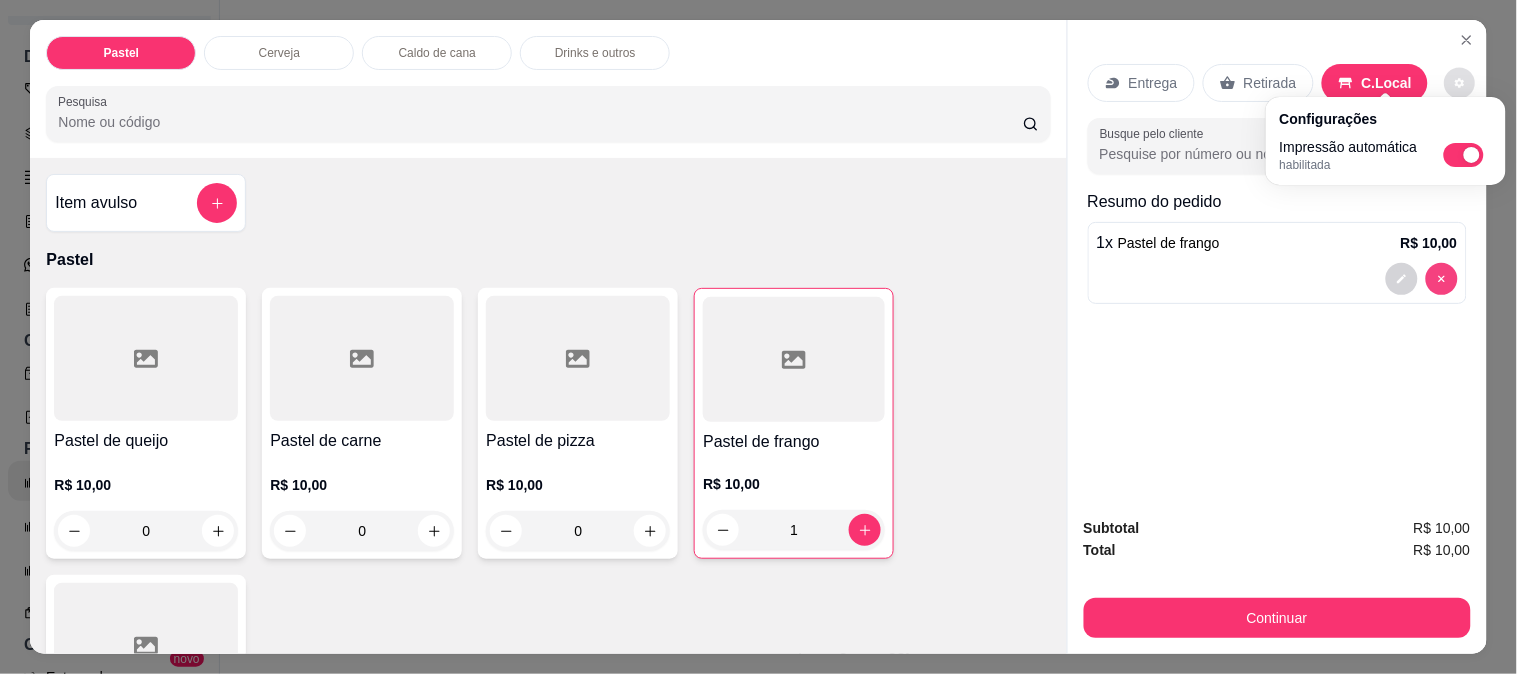 click 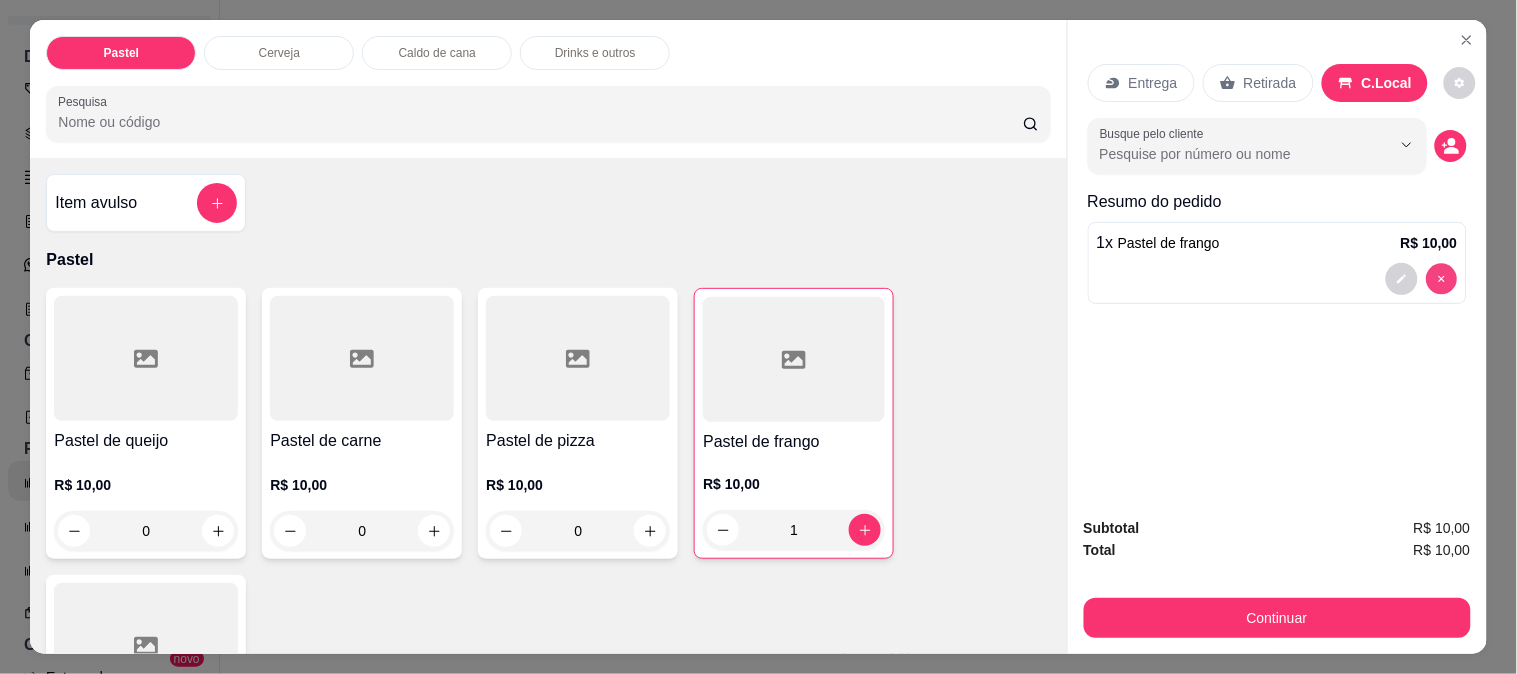 type on "0" 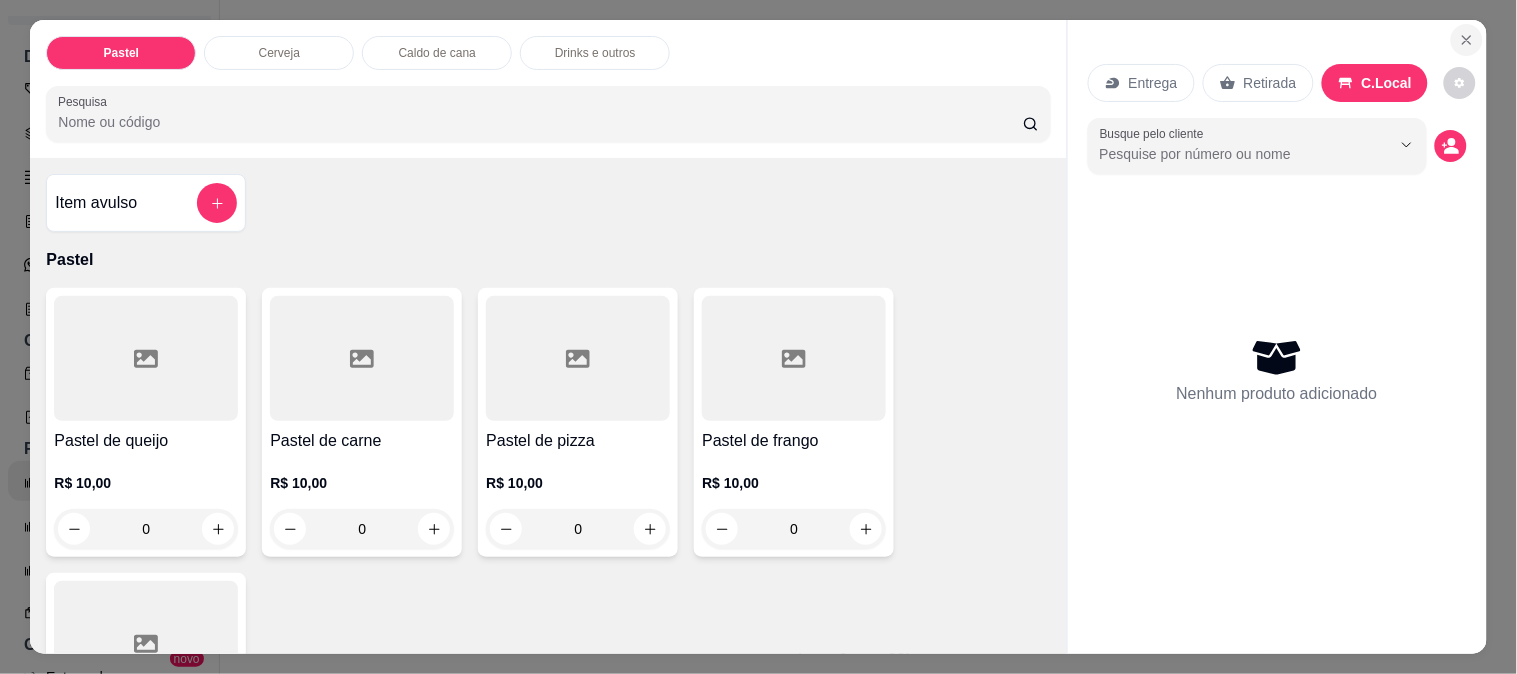 click 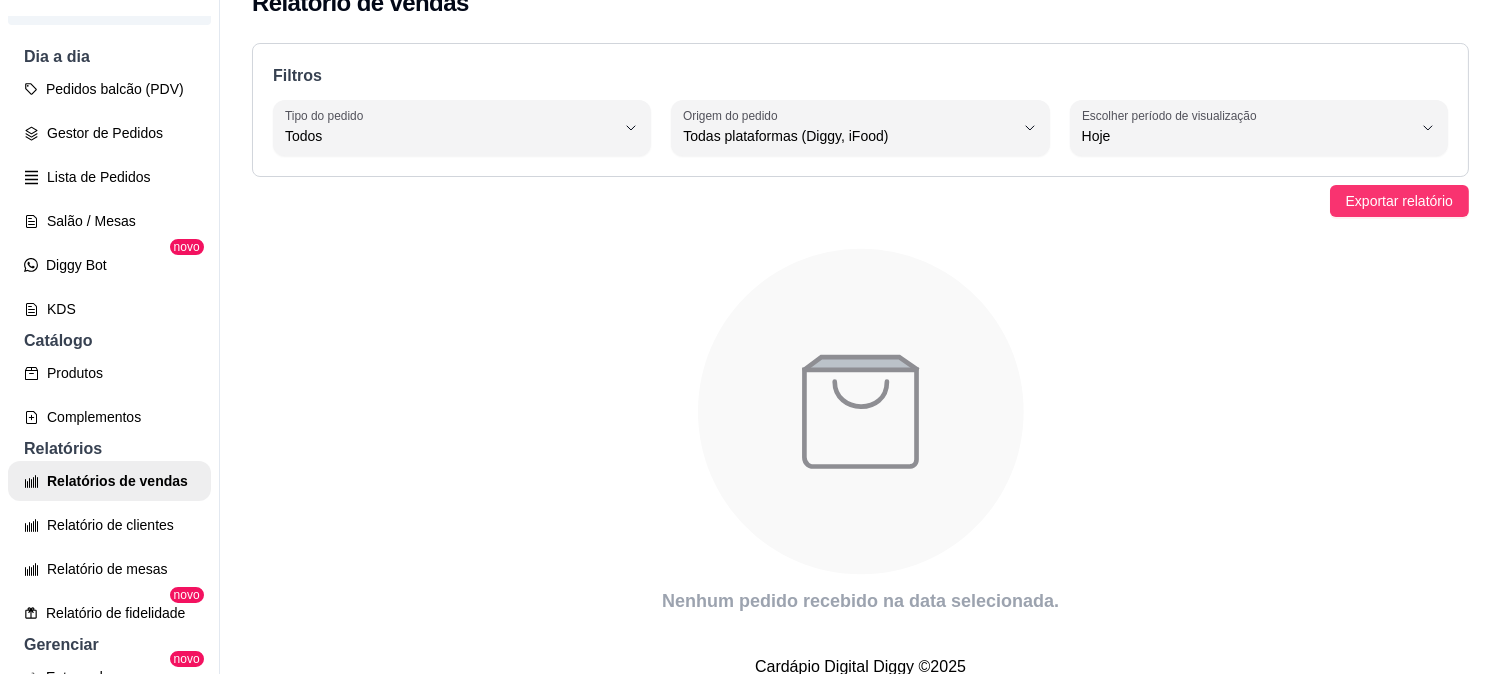 scroll, scrollTop: 0, scrollLeft: 0, axis: both 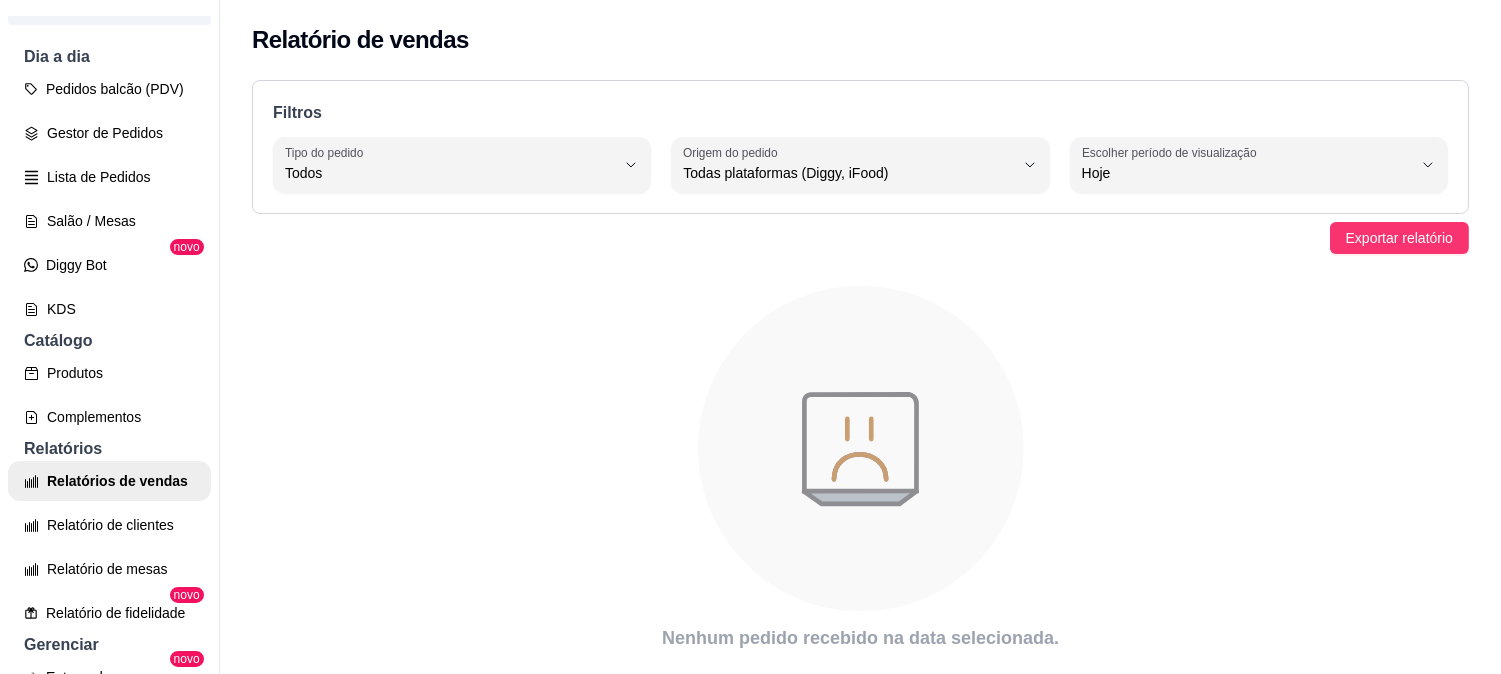 click on "M [LAST] ... Loja Aberta Loja Período gratuito até [DATE]   Dia a dia Pedidos balcão (PDV) Gestor de Pedidos Lista de Pedidos Salão / Mesas Diggy Bot novo KDS Catálogo Produtos Complementos Relatórios Relatórios de vendas Relatório de clientes Relatório de mesas Relatório de fidelidade novo Gerenciar Entregadores novo Nota Fiscal (NFC-e) Controle de caixa Controle de fiado Cupons Clientes Estoque Configurações Diggy Planos Precisa de ajuda? Sair" at bounding box center [110, 353] 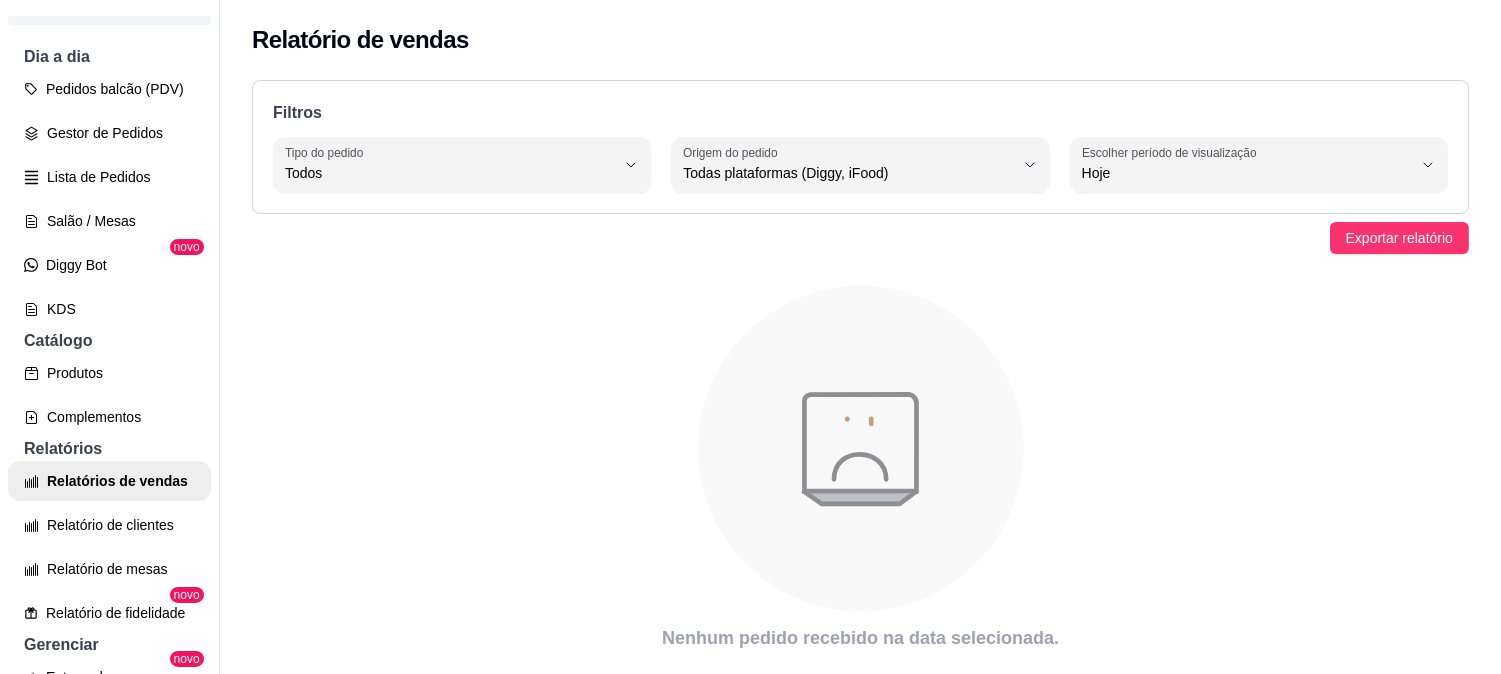 scroll, scrollTop: 740, scrollLeft: 0, axis: vertical 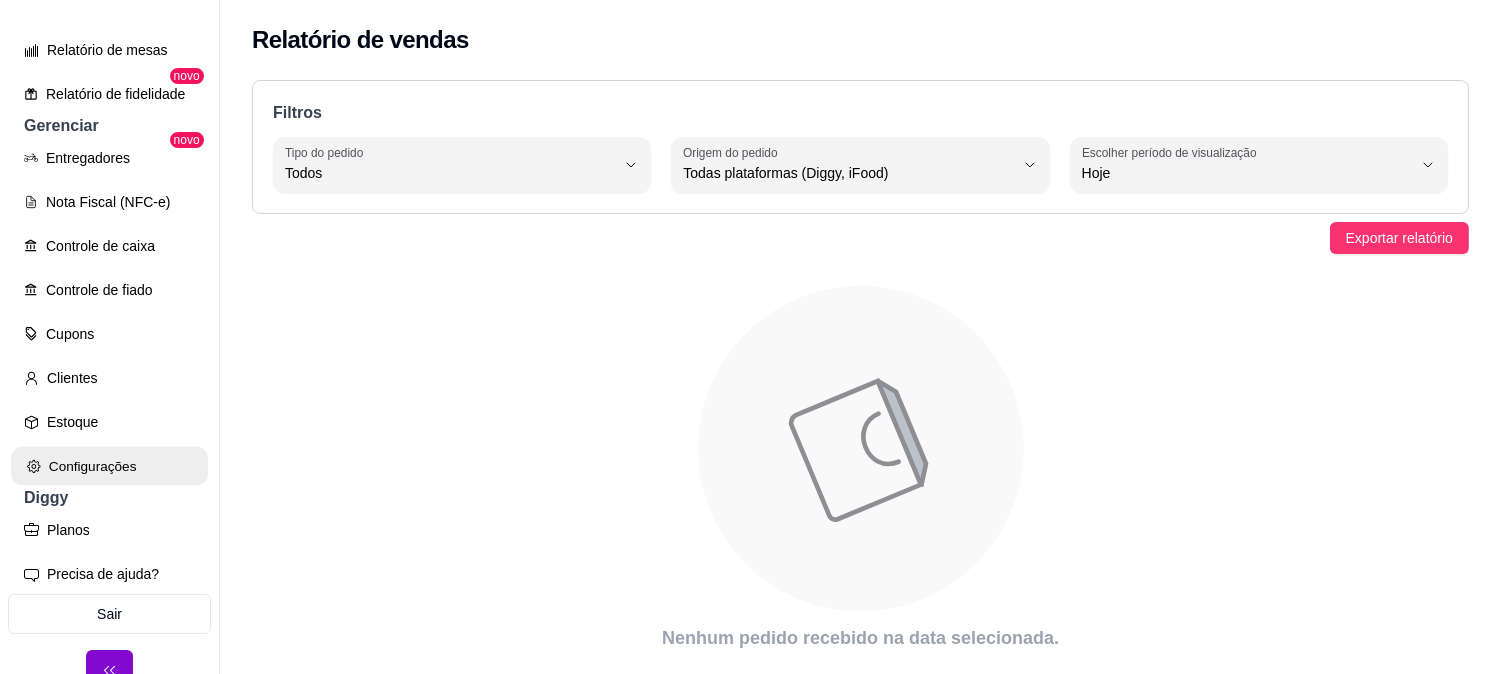 click on "Configurações" at bounding box center (109, 466) 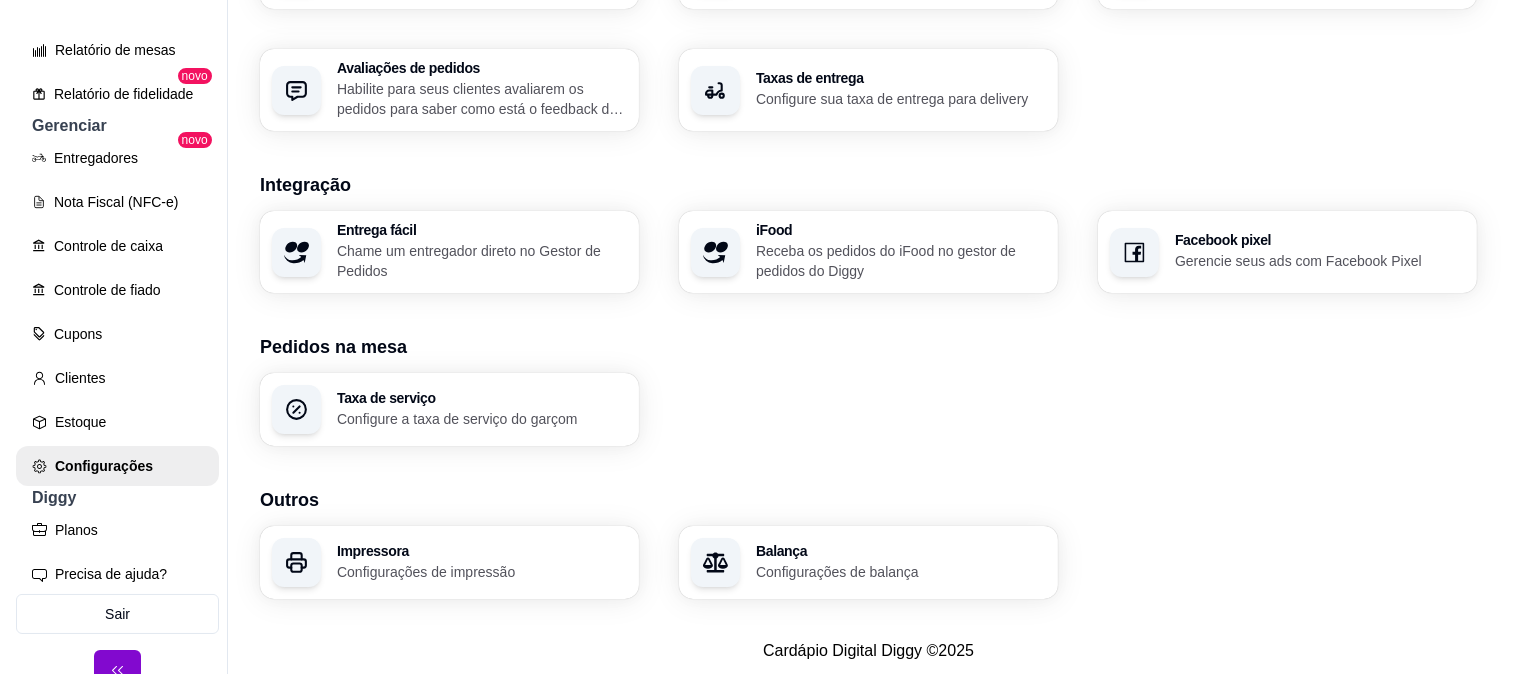 scroll, scrollTop: 727, scrollLeft: 0, axis: vertical 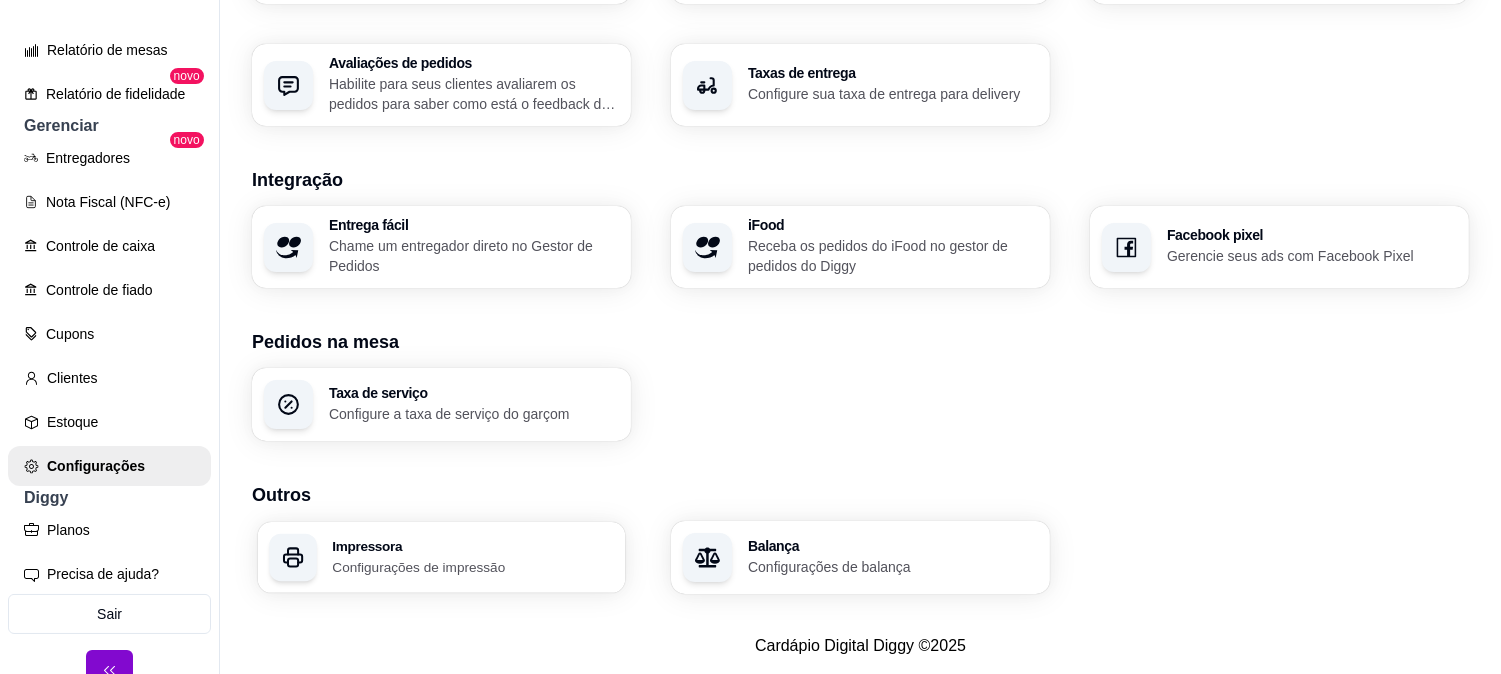 click on "Impressora" at bounding box center [472, 546] 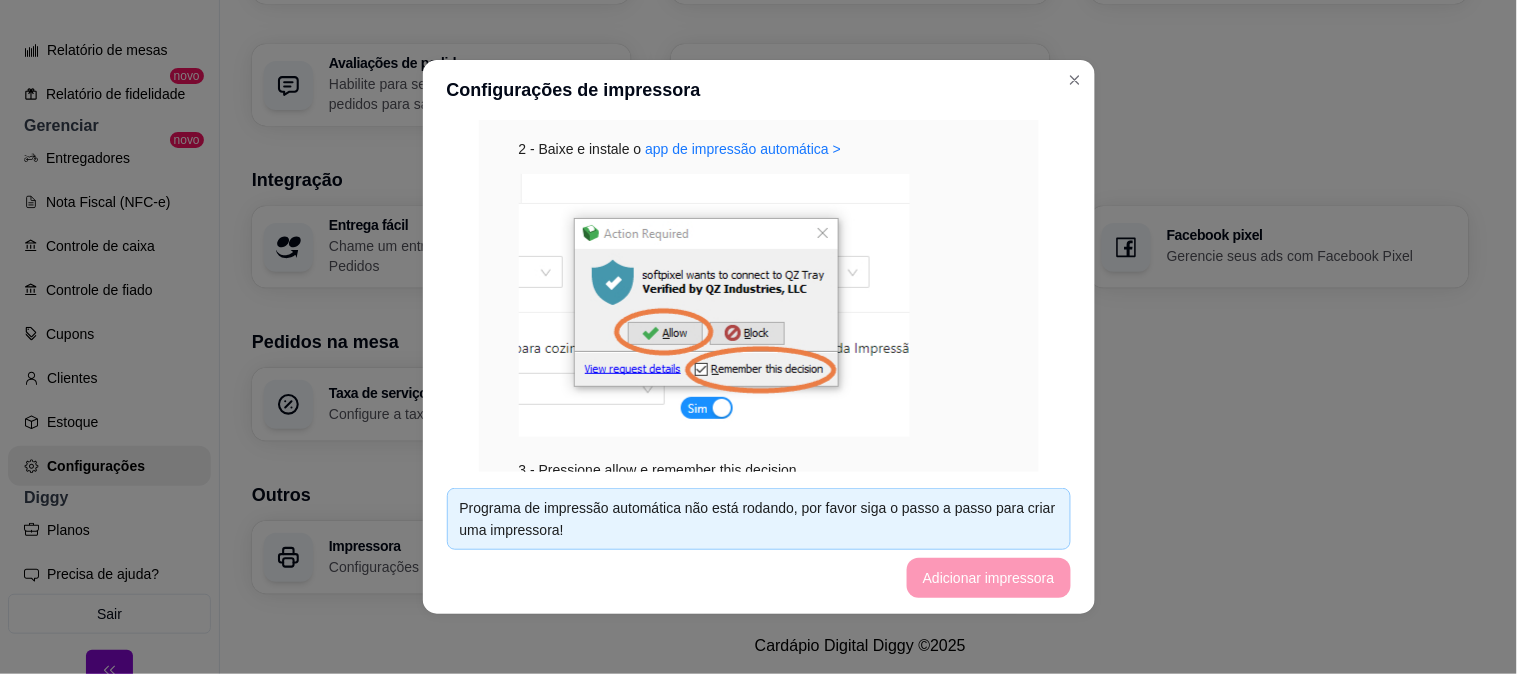 scroll, scrollTop: 693, scrollLeft: 0, axis: vertical 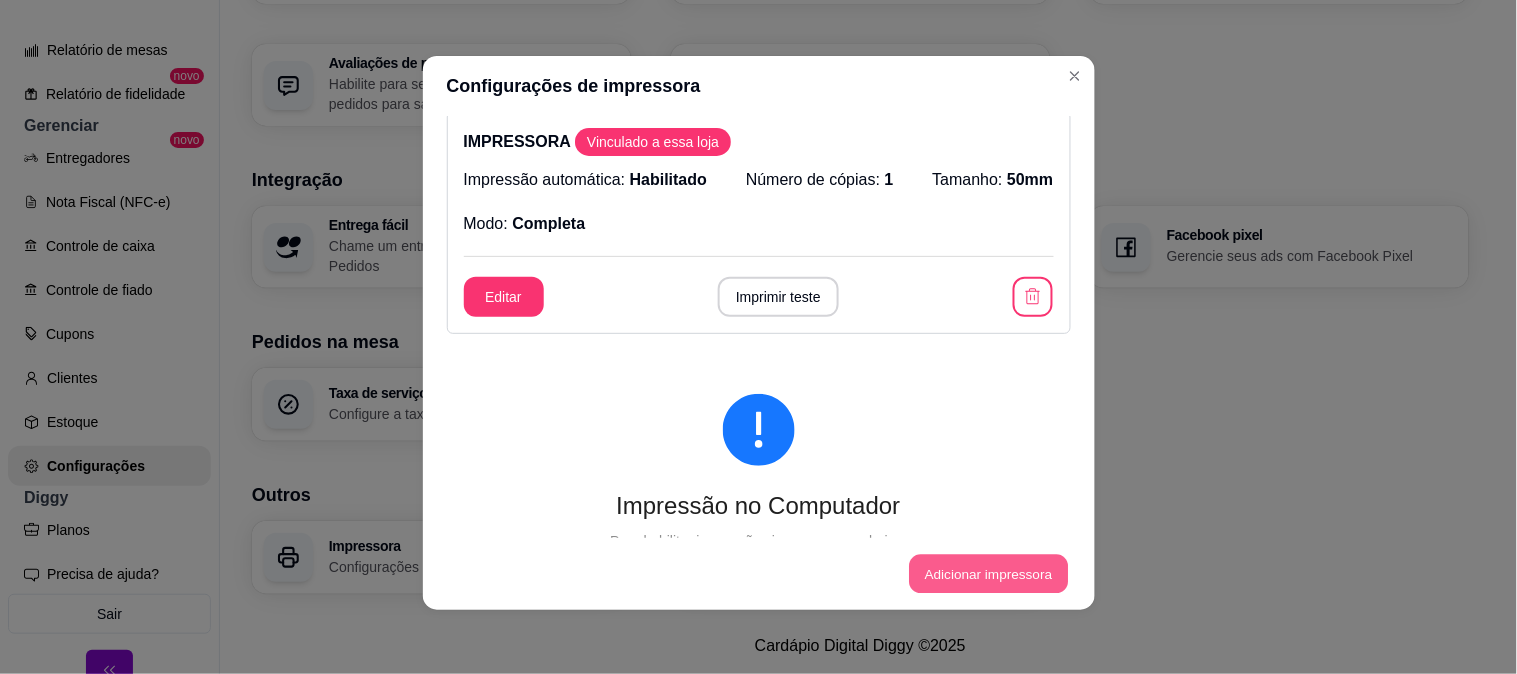 click on "Adicionar impressora" at bounding box center (988, 574) 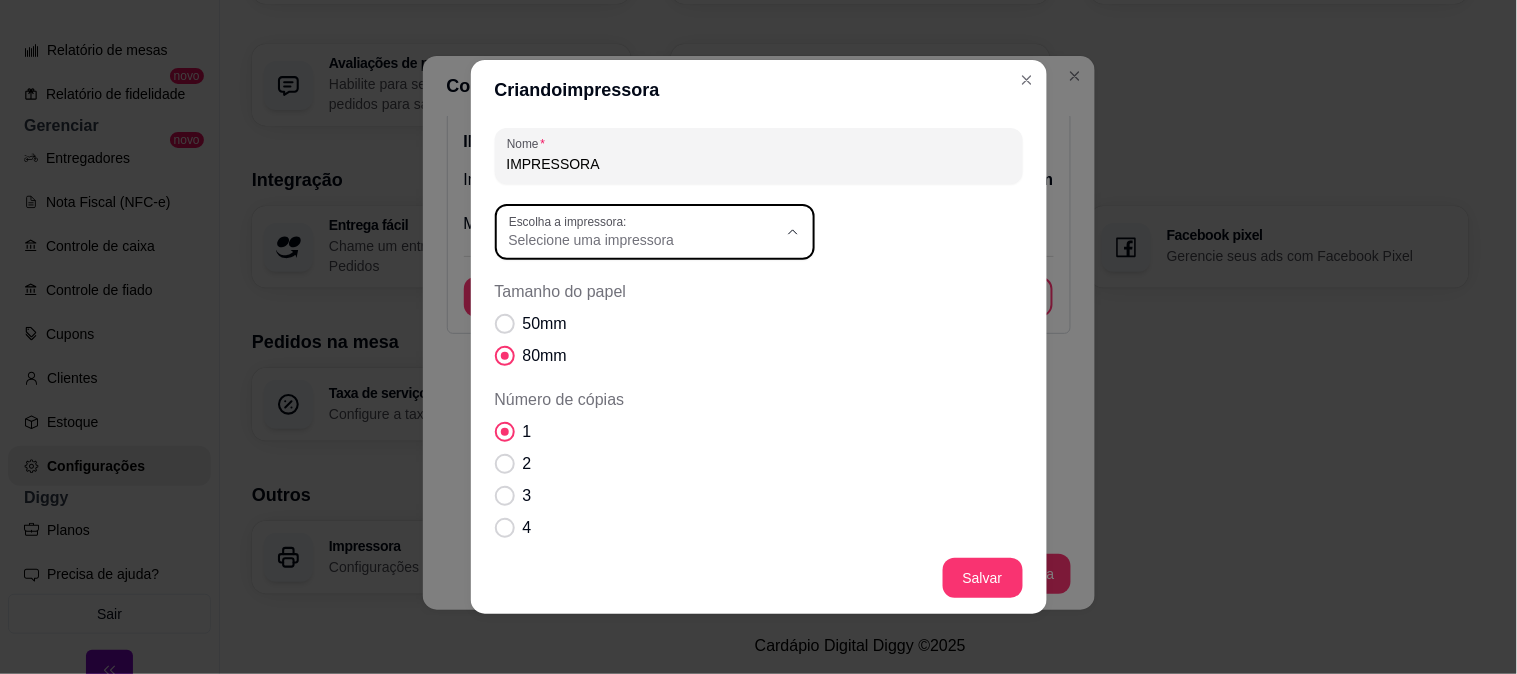 click 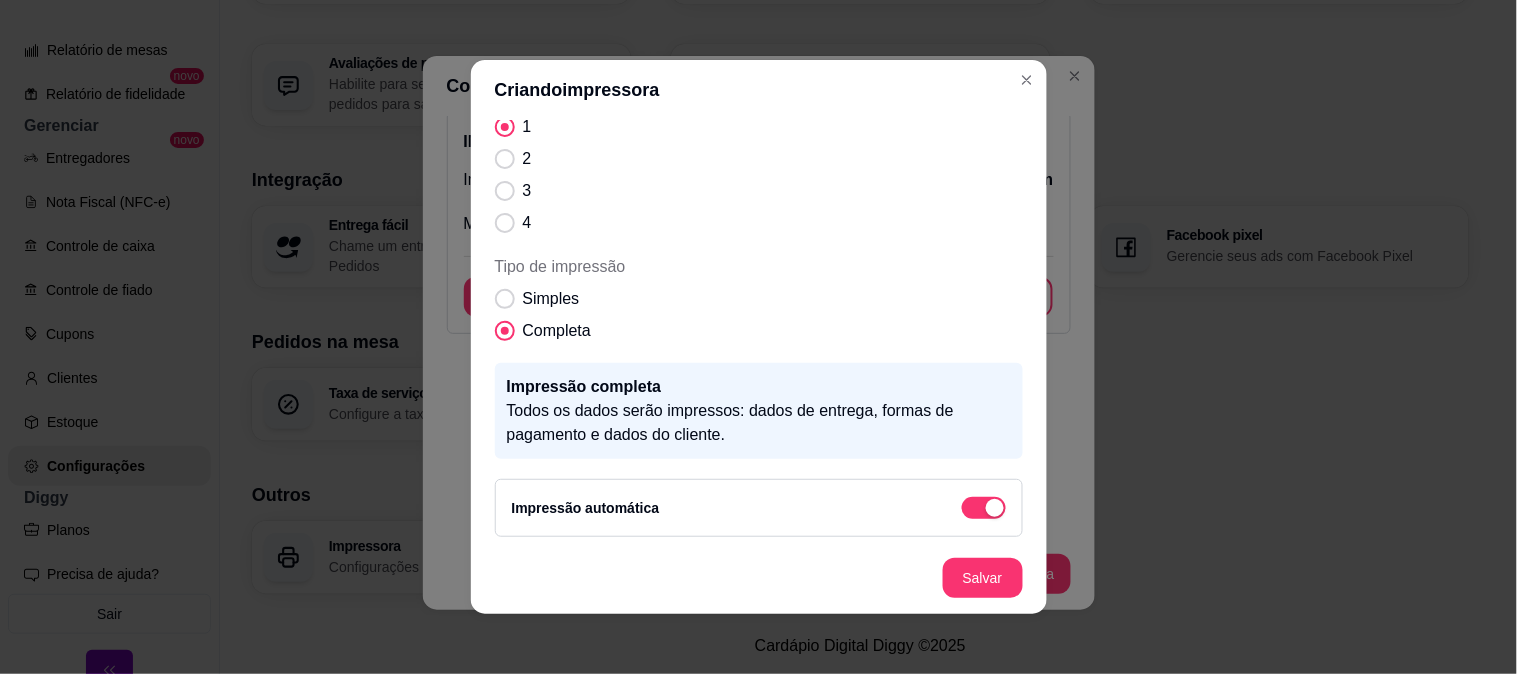 scroll, scrollTop: 307, scrollLeft: 0, axis: vertical 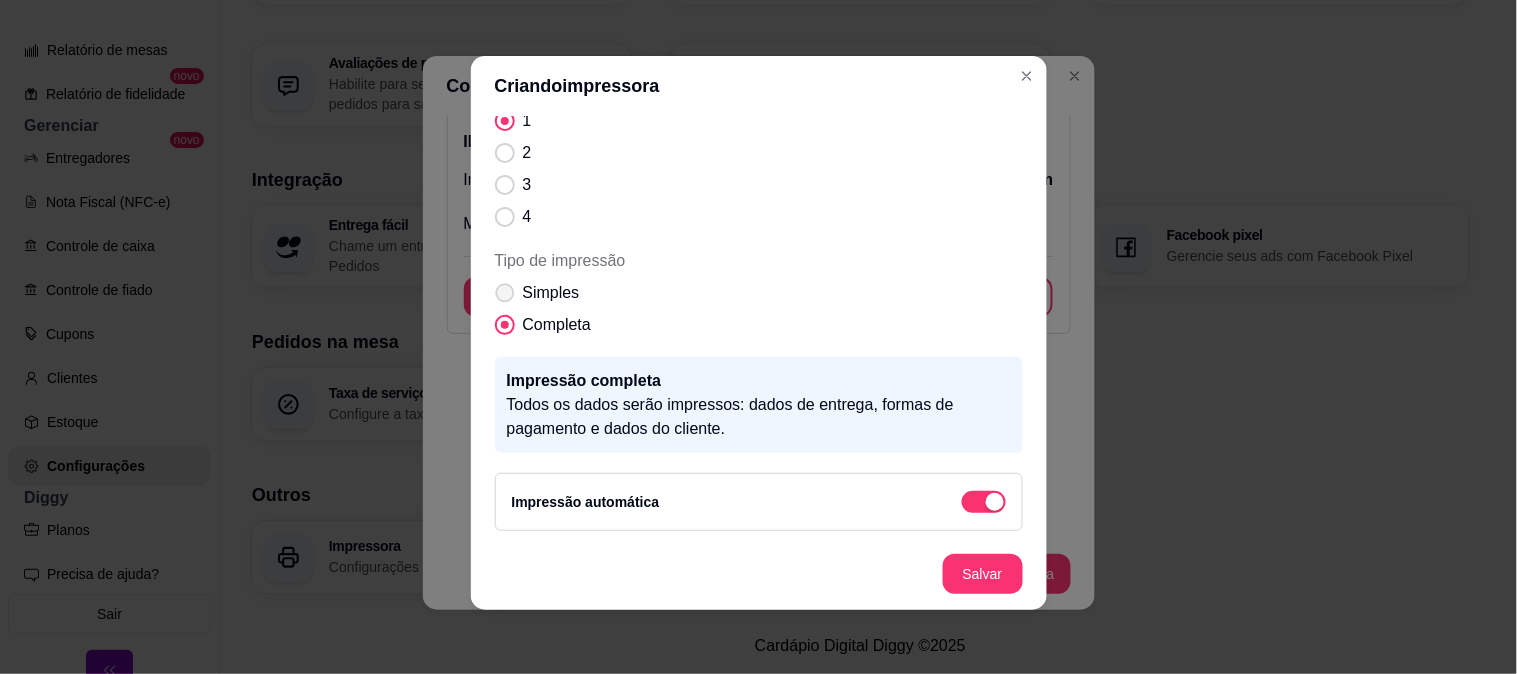 click on "Simples" at bounding box center (551, 293) 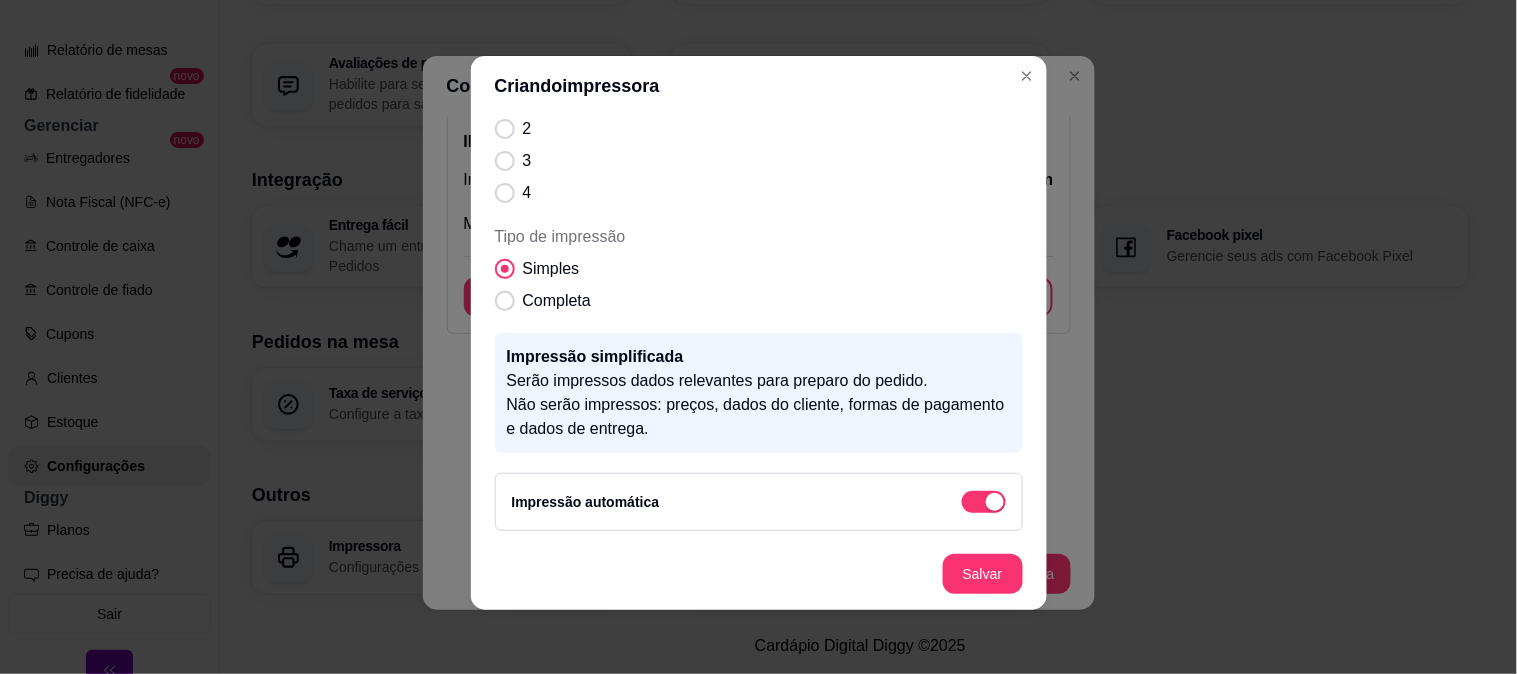 scroll, scrollTop: 332, scrollLeft: 0, axis: vertical 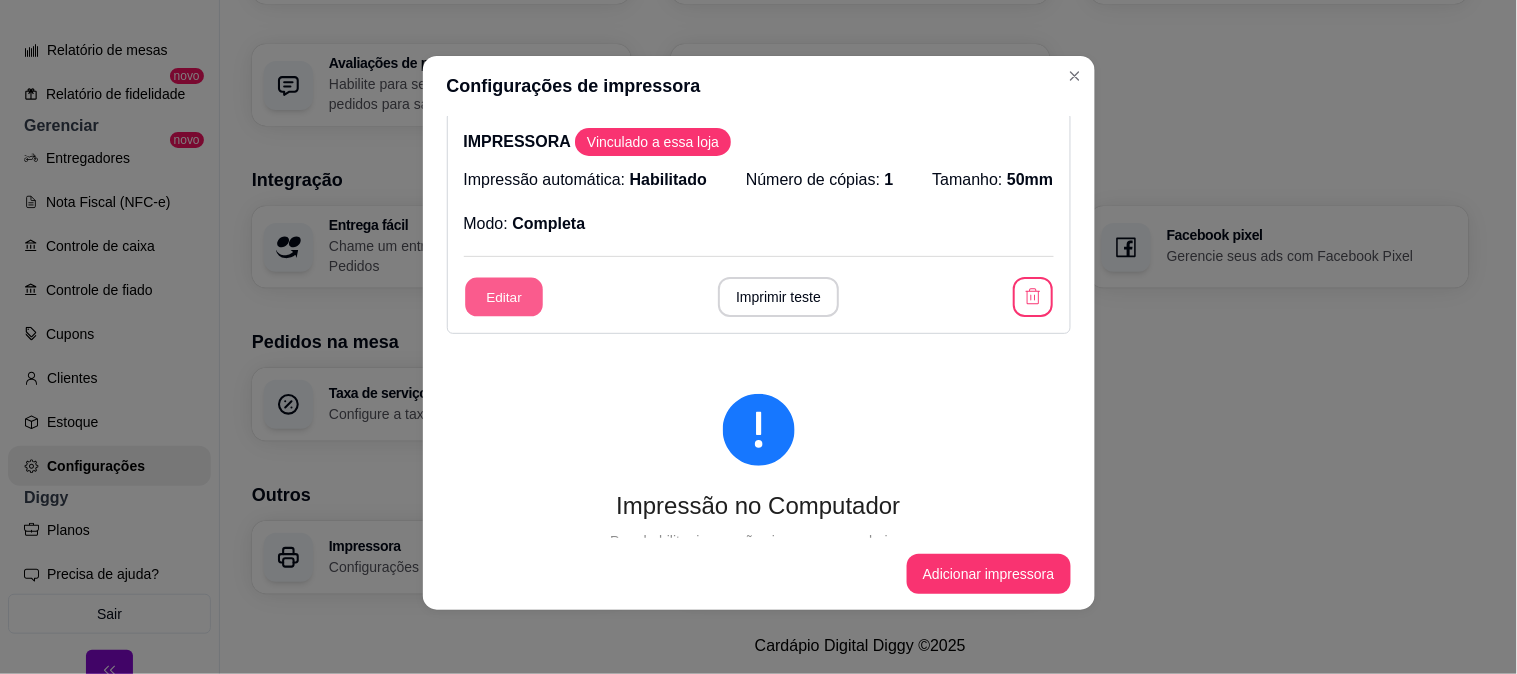 click on "Editar" at bounding box center [504, 297] 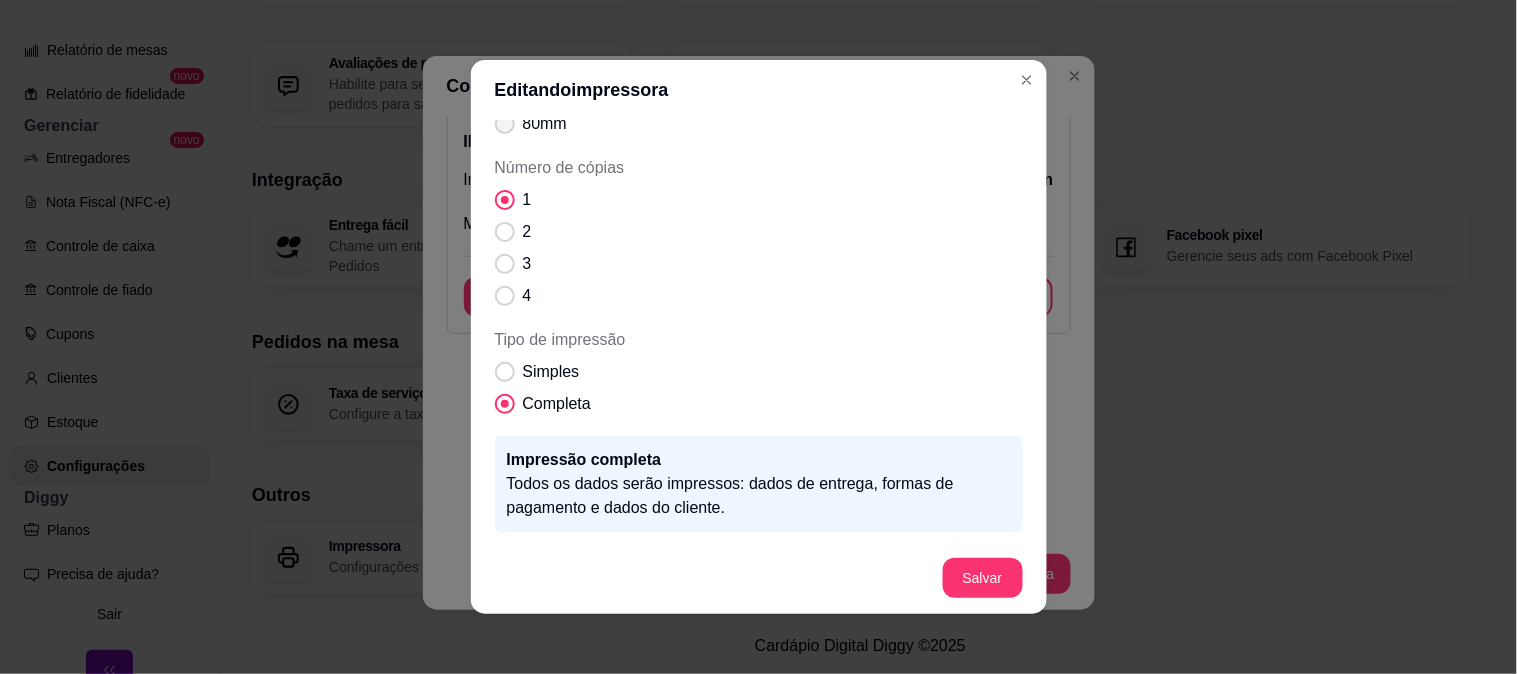 scroll, scrollTop: 232, scrollLeft: 0, axis: vertical 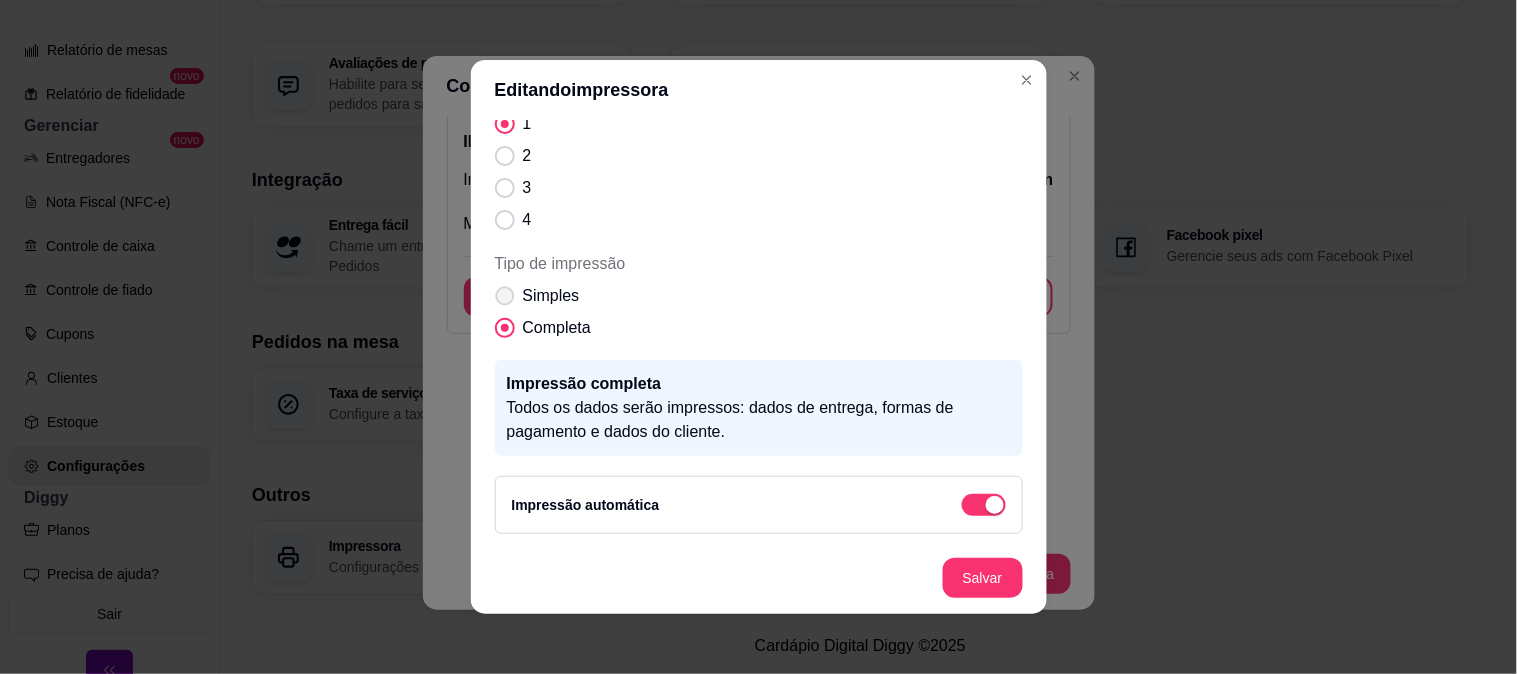 click on "Simples" at bounding box center (551, 296) 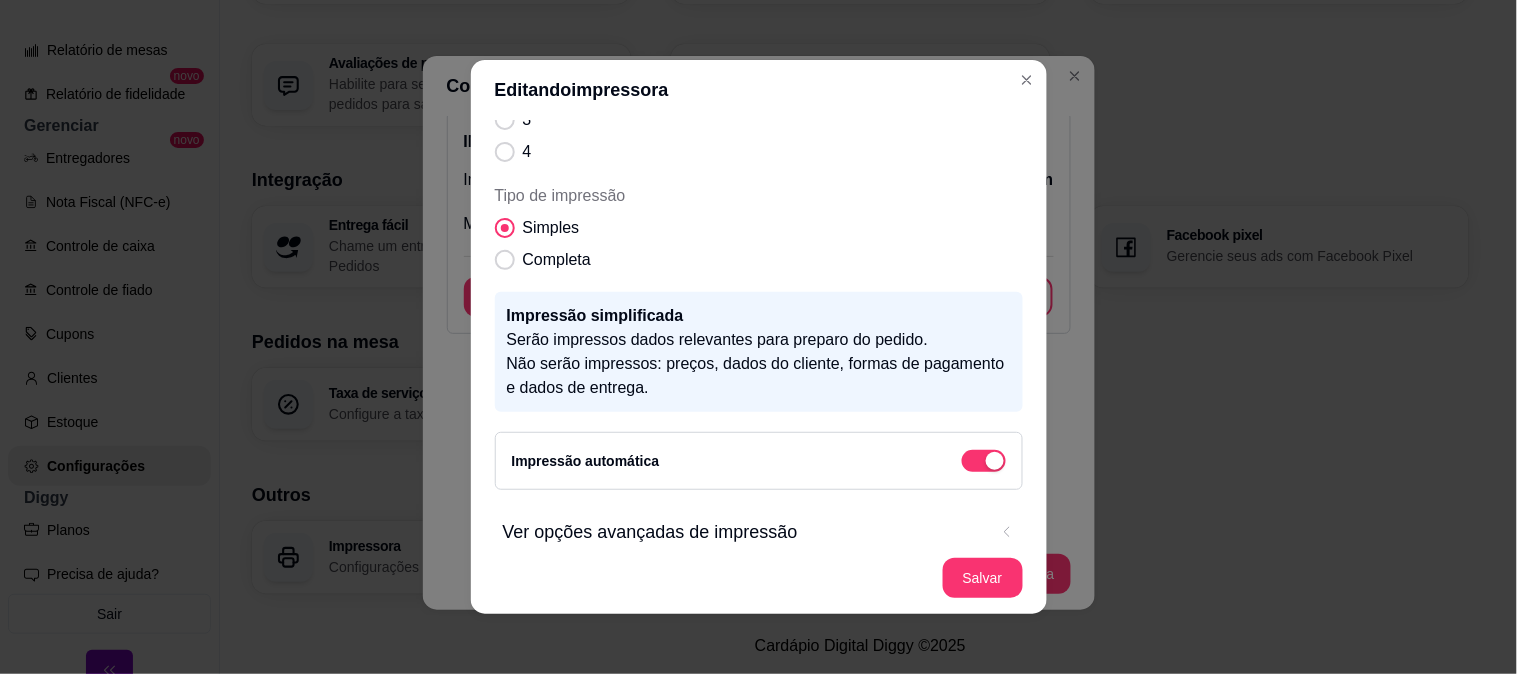 scroll, scrollTop: 327, scrollLeft: 0, axis: vertical 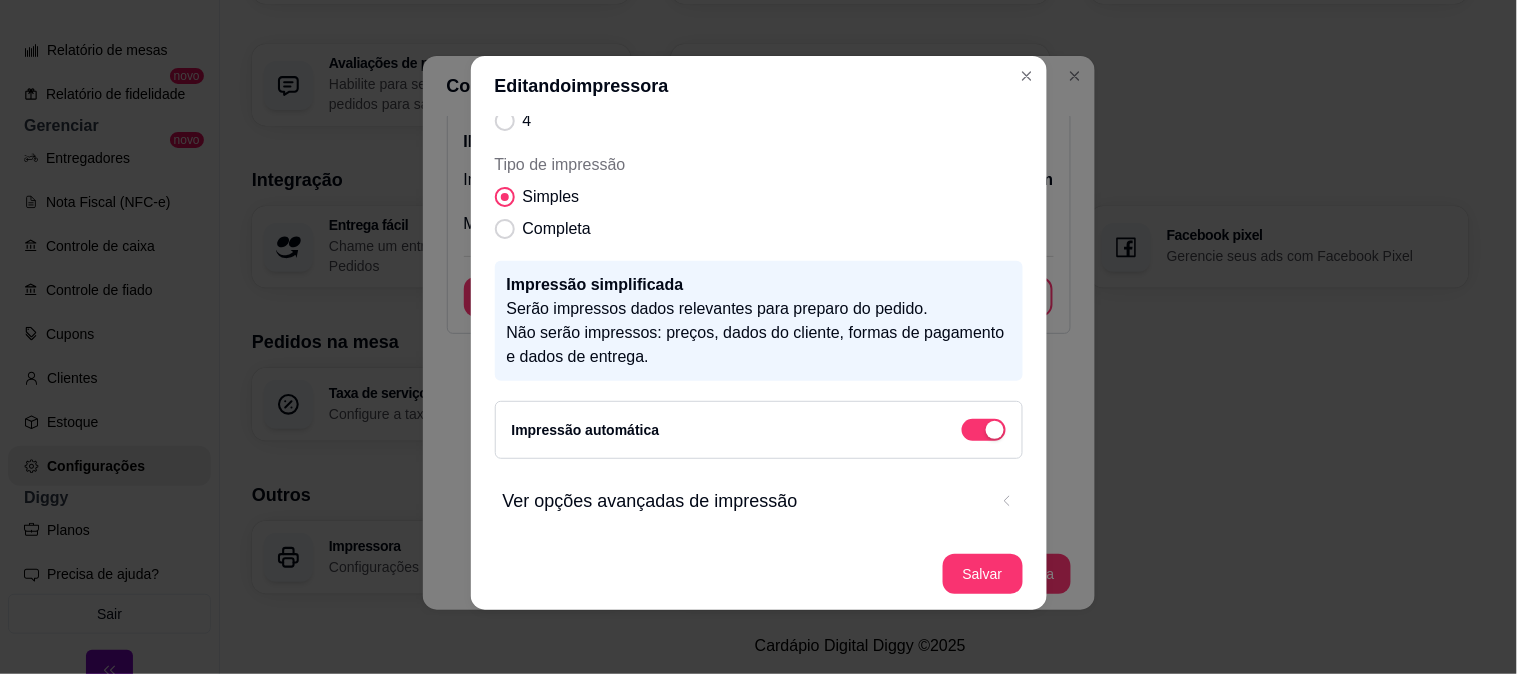 click on "Ver opções avançadas de impressão" at bounding box center [745, 501] 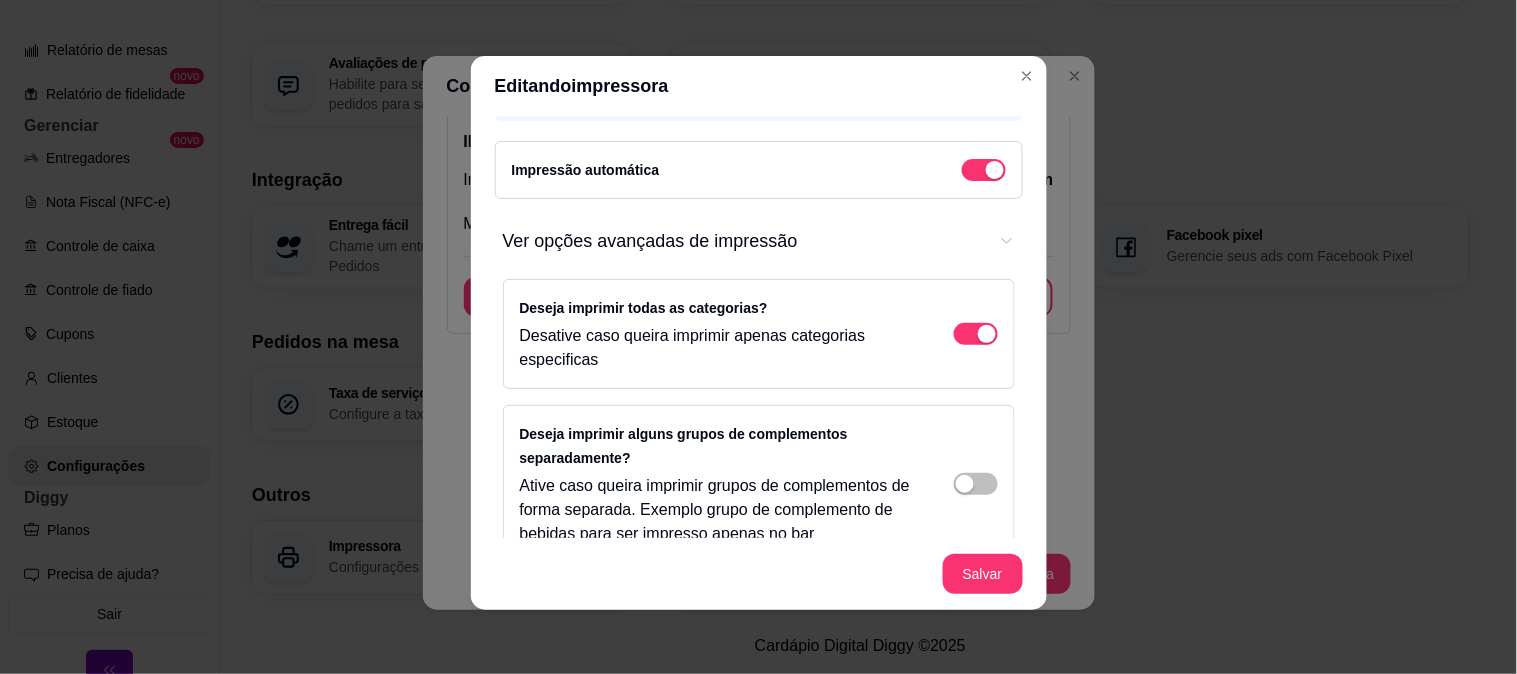 scroll, scrollTop: 598, scrollLeft: 0, axis: vertical 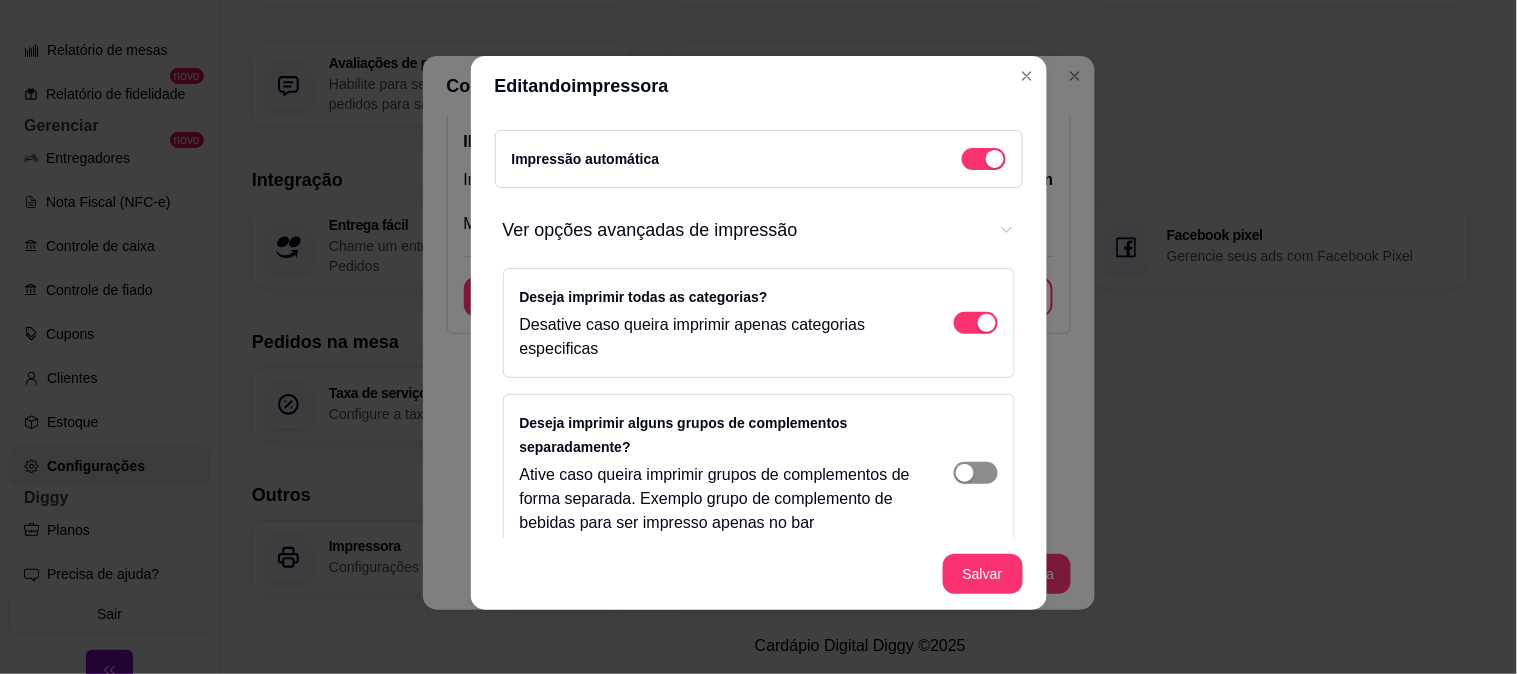 click at bounding box center (987, 323) 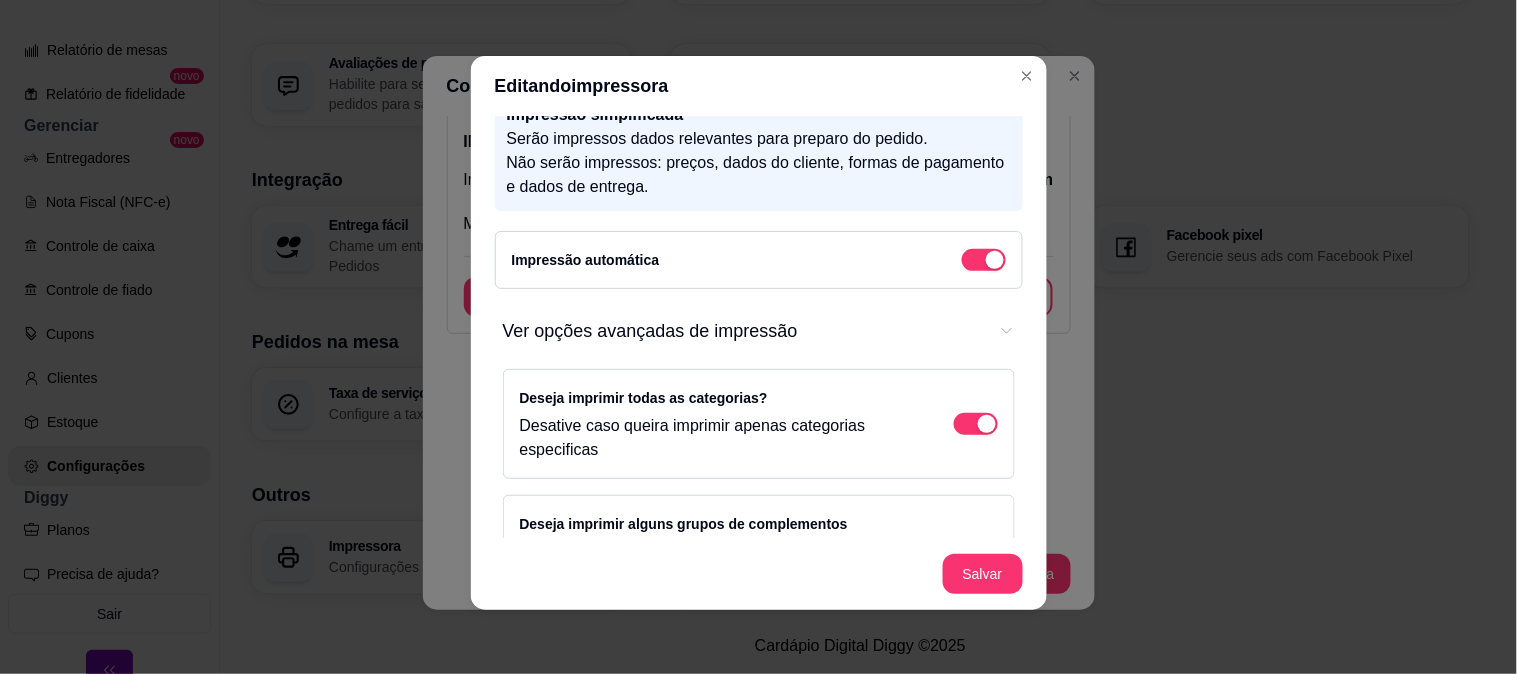 scroll, scrollTop: 498, scrollLeft: 0, axis: vertical 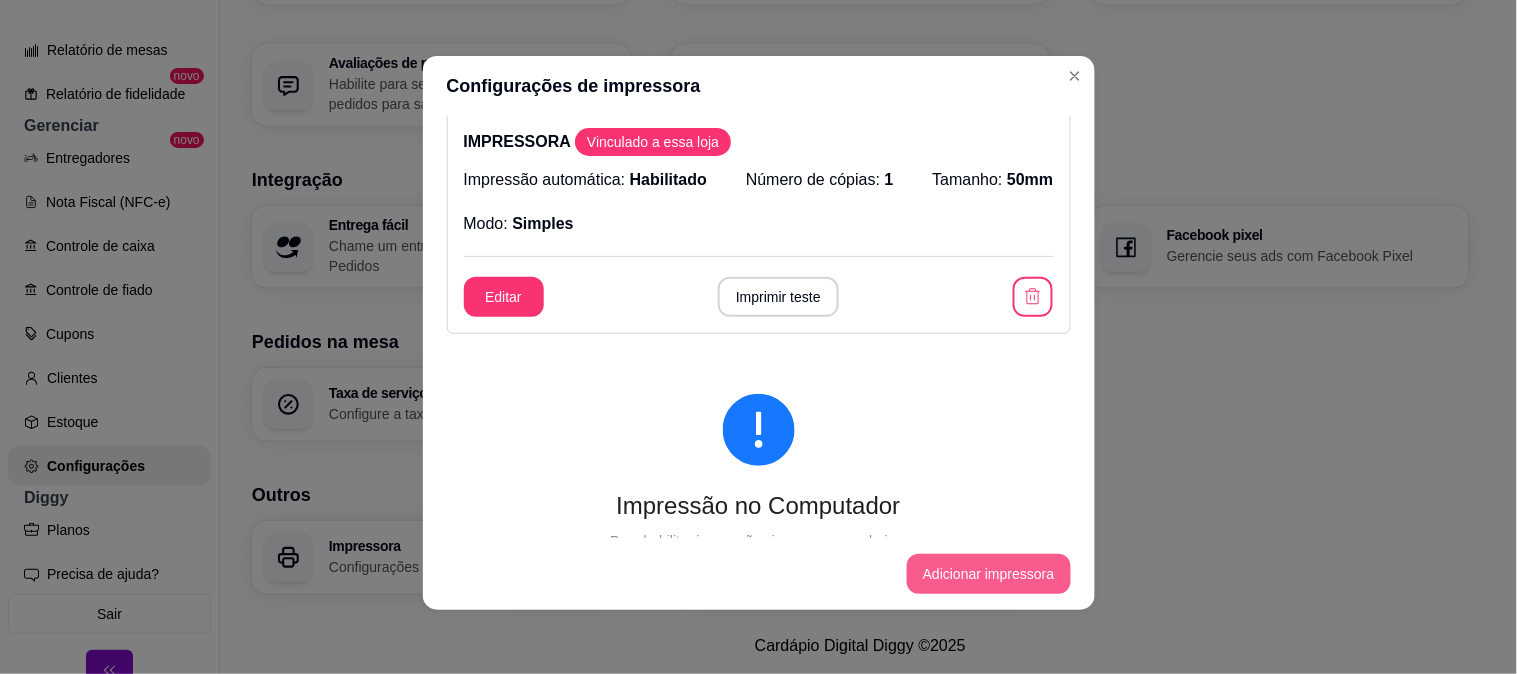 click on "Adicionar impressora" at bounding box center (989, 574) 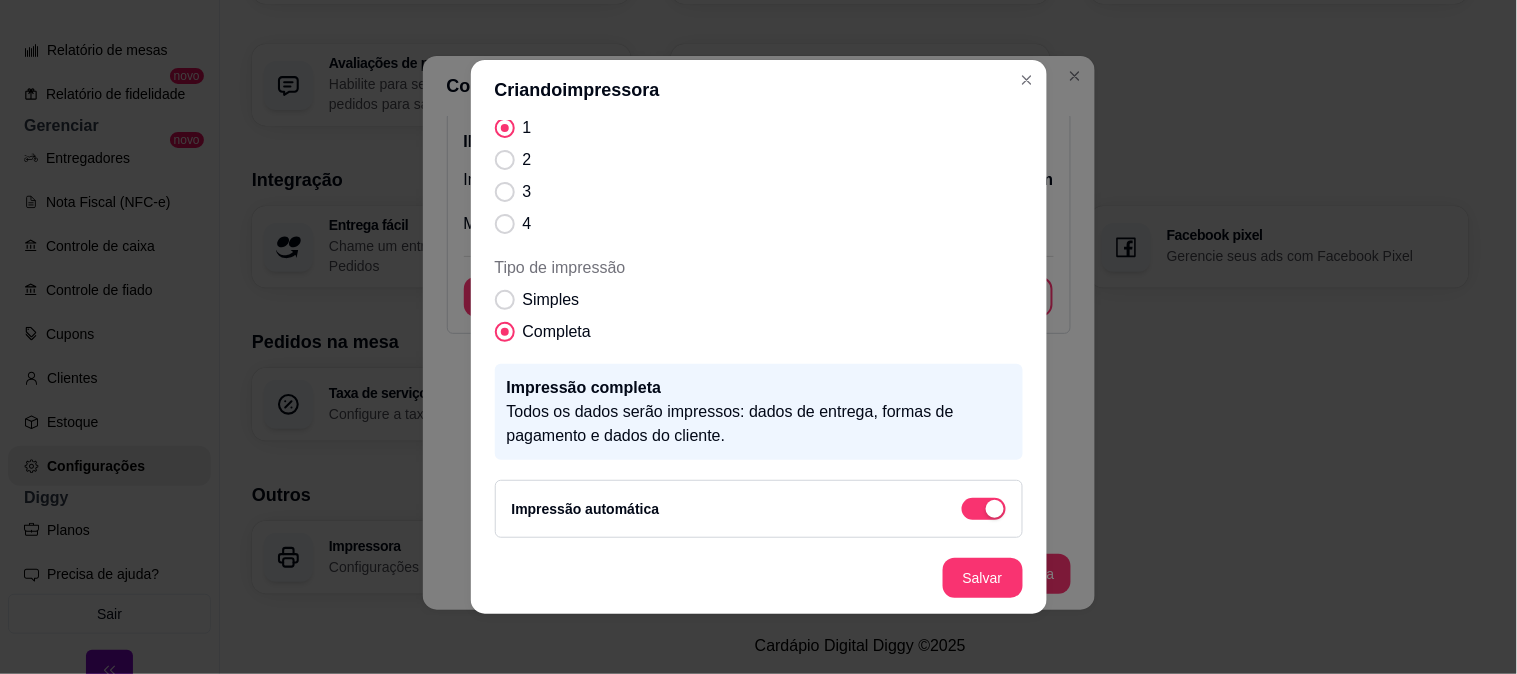 scroll, scrollTop: 307, scrollLeft: 0, axis: vertical 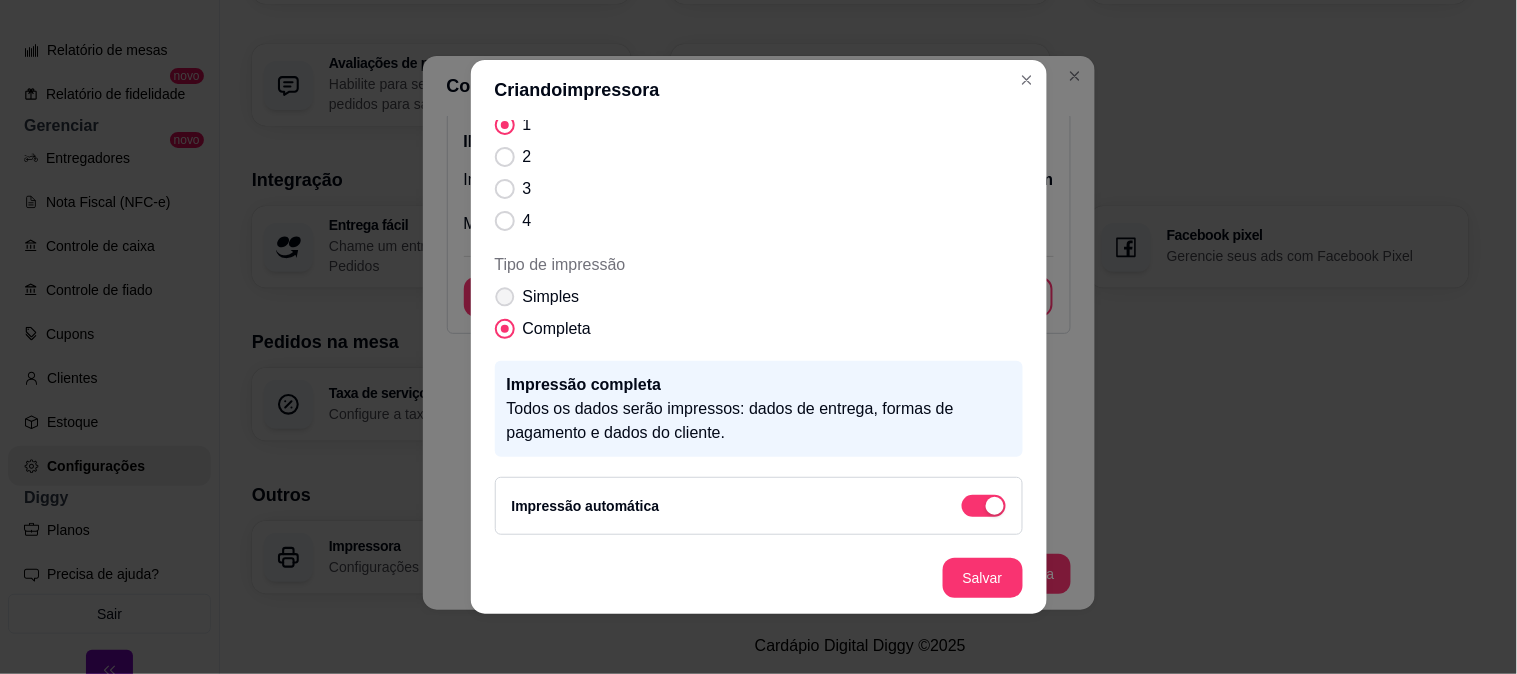 click on "Simples" at bounding box center [551, 297] 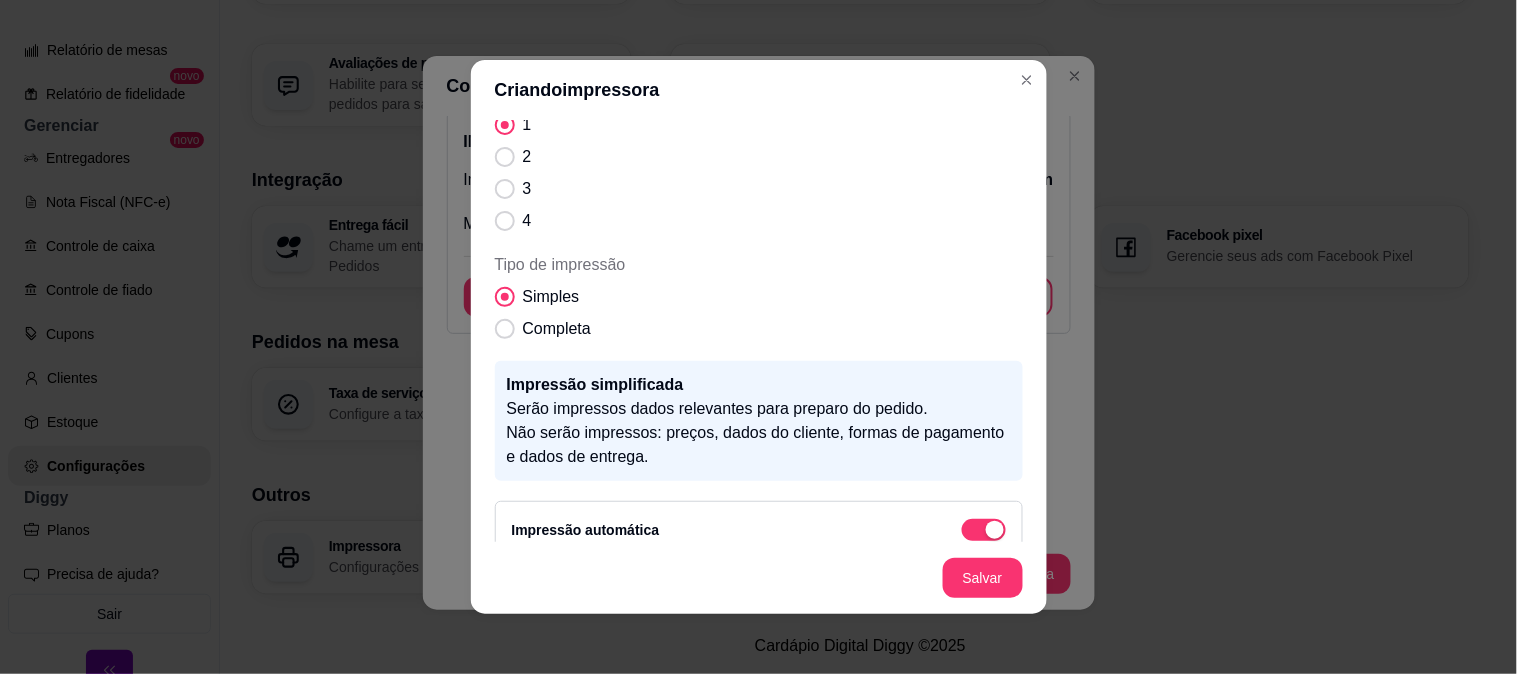 scroll, scrollTop: 332, scrollLeft: 0, axis: vertical 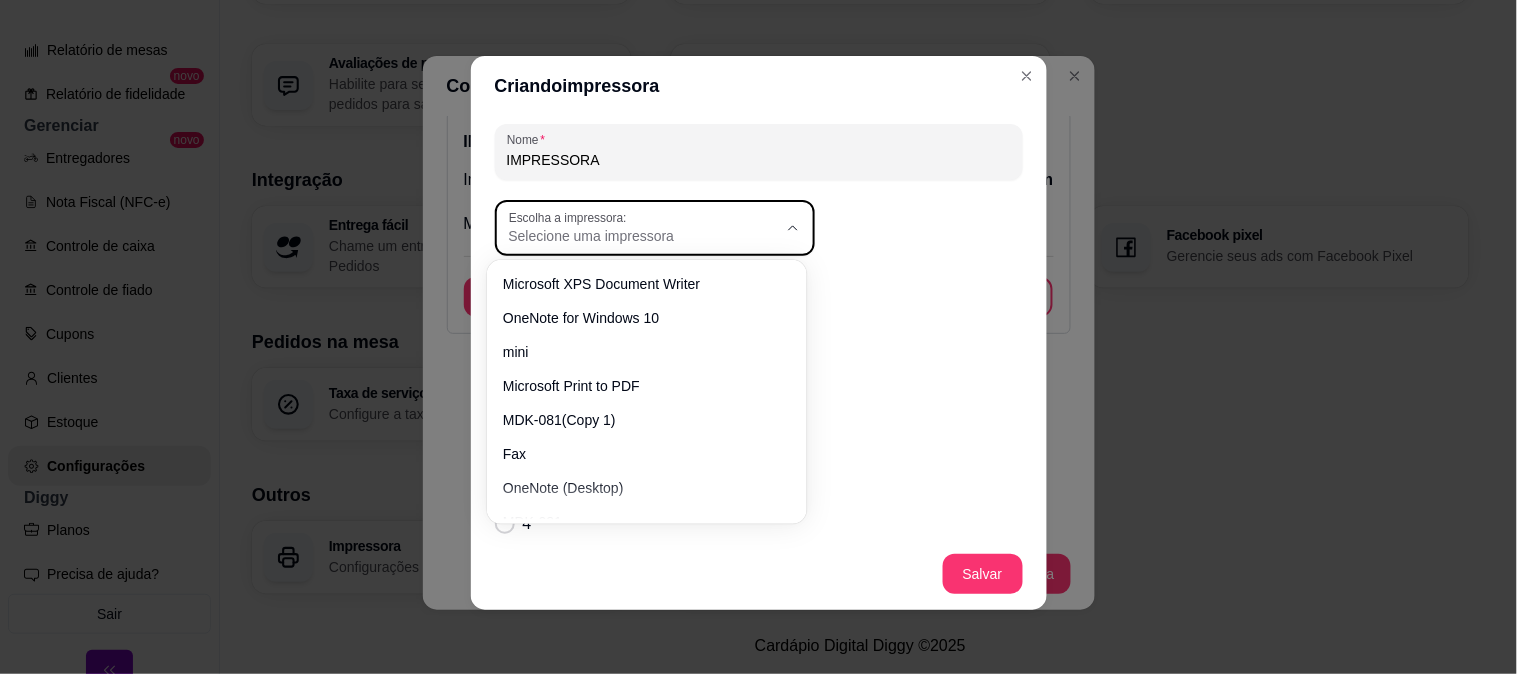 click on "Selecione uma impressora" at bounding box center [643, 236] 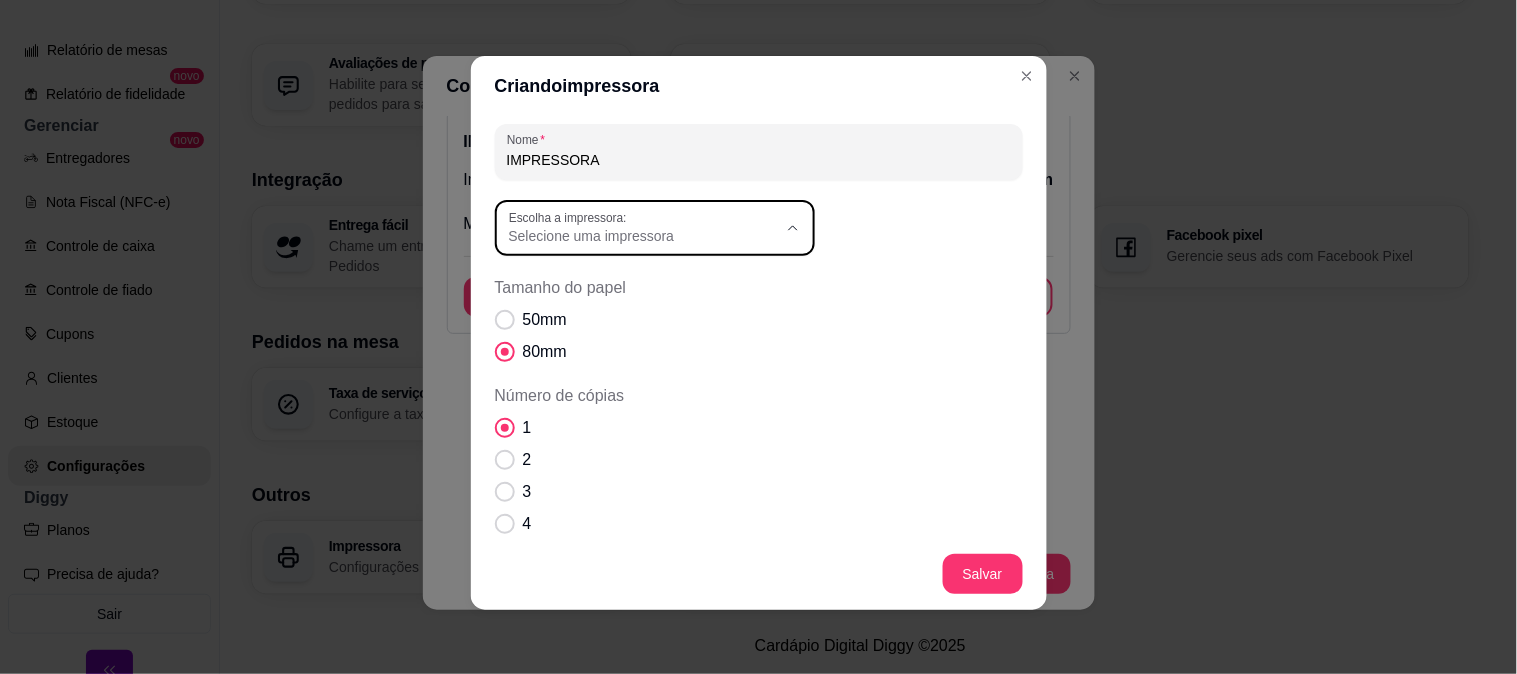 click on "MDK-081(Copy 1)" at bounding box center [636, 413] 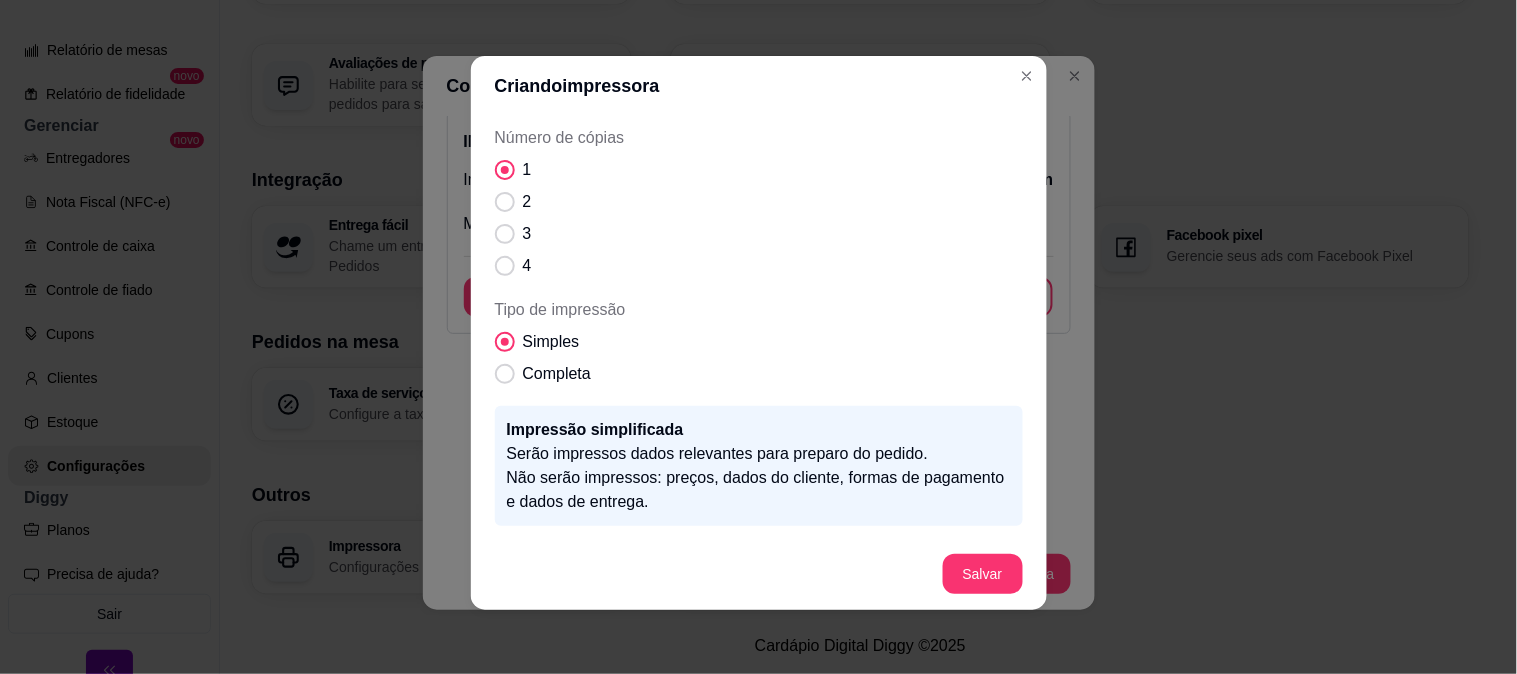 scroll, scrollTop: 332, scrollLeft: 0, axis: vertical 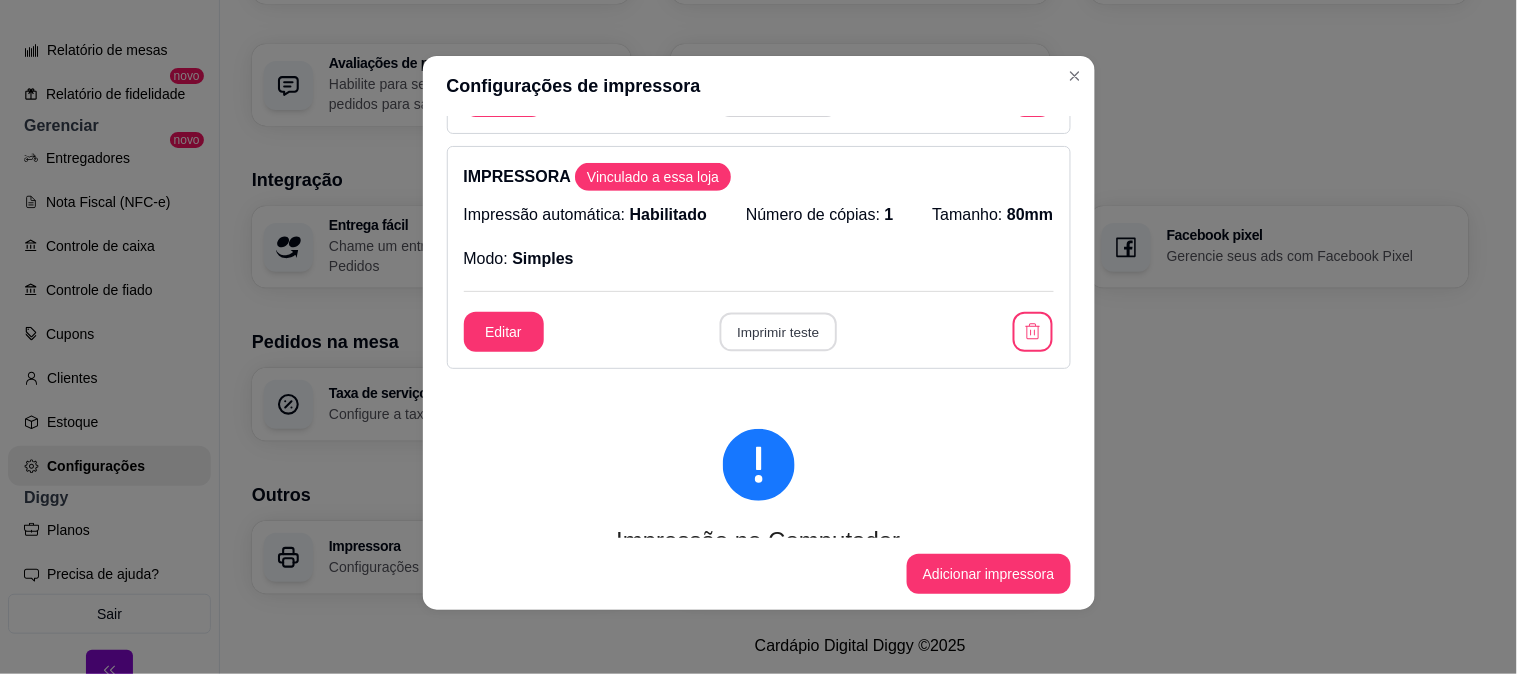 click on "Imprimir teste" at bounding box center [778, 332] 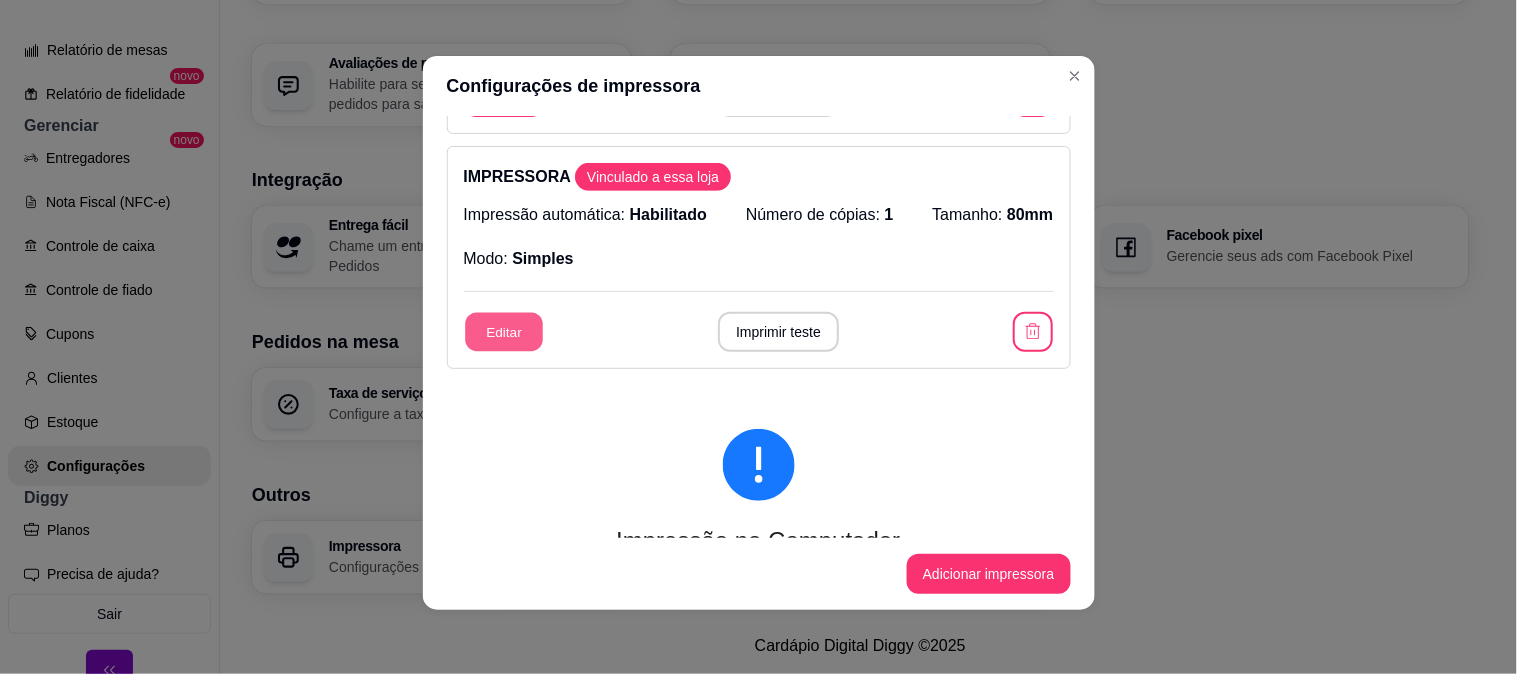 click on "Editar" at bounding box center [504, 332] 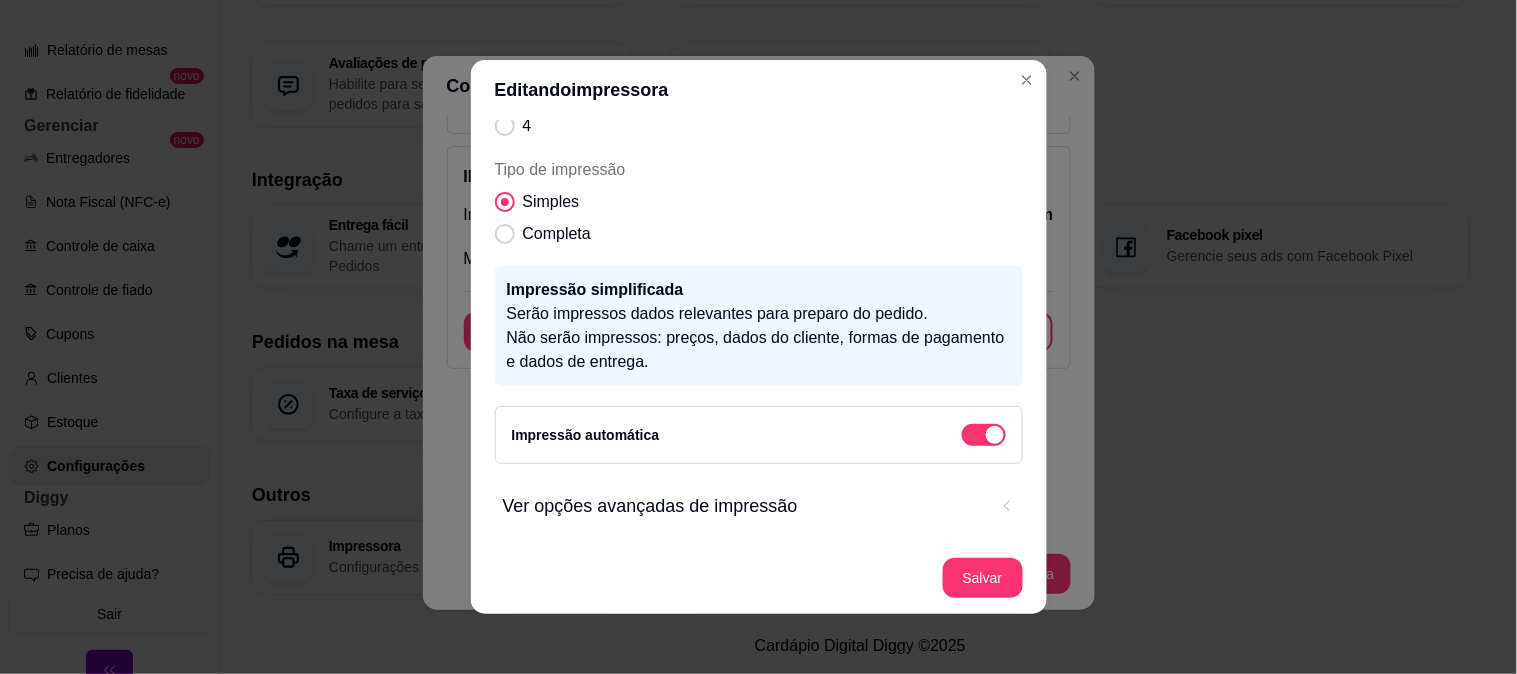 scroll, scrollTop: 327, scrollLeft: 0, axis: vertical 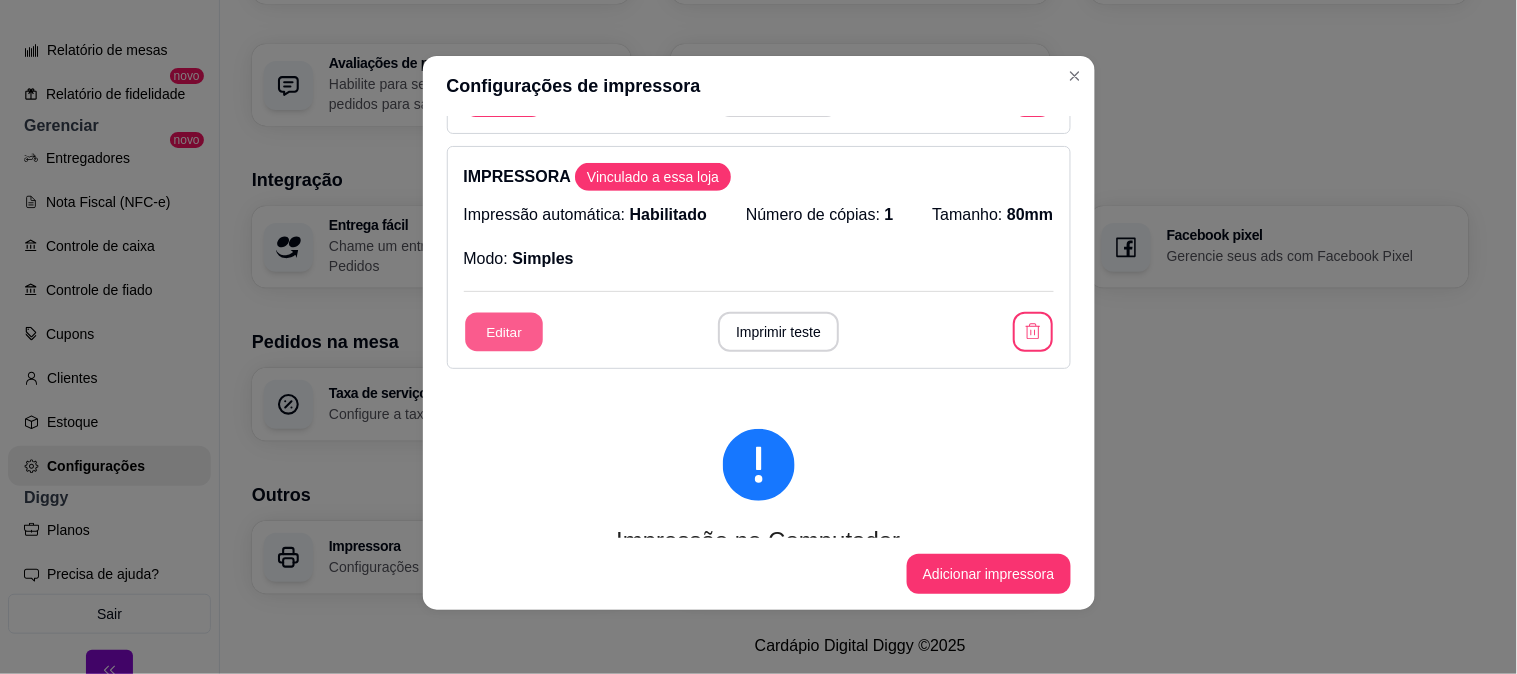 click on "Editar" at bounding box center [504, 332] 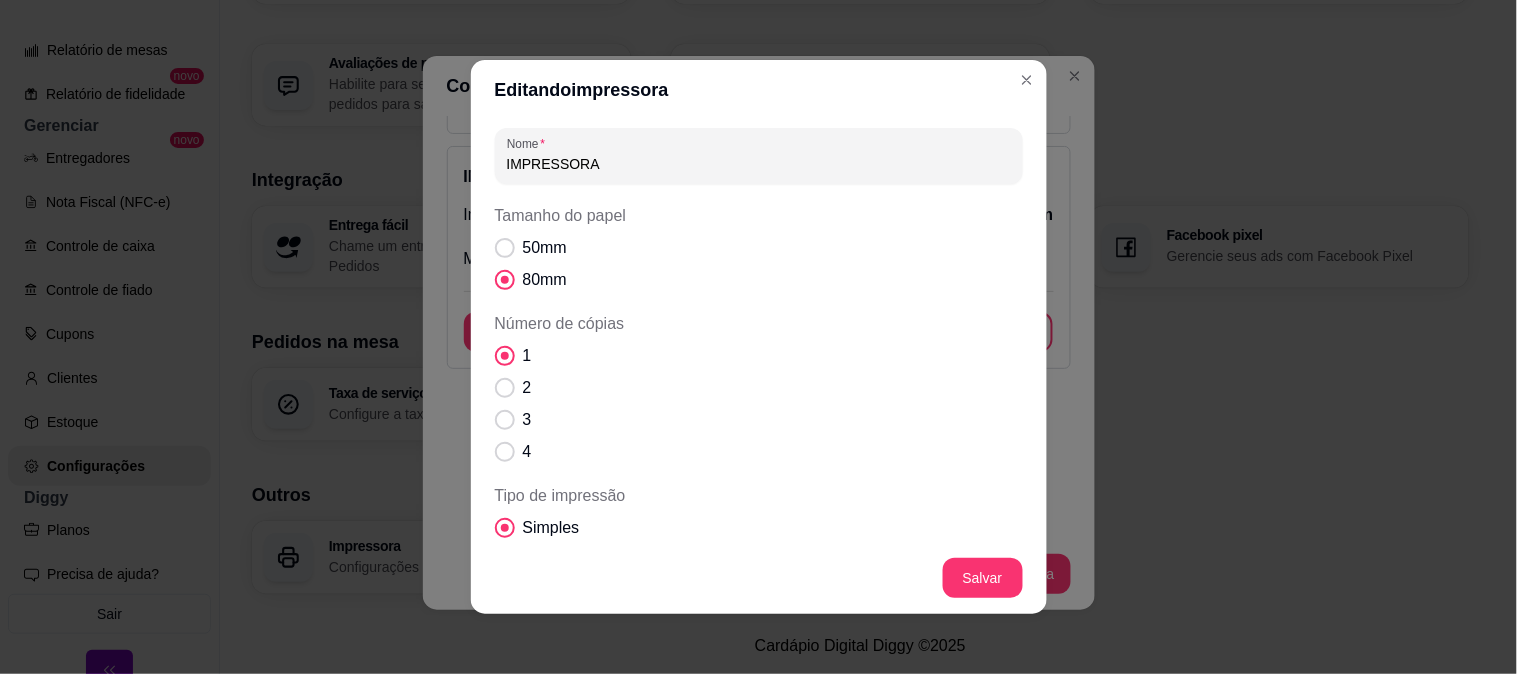 scroll, scrollTop: 327, scrollLeft: 0, axis: vertical 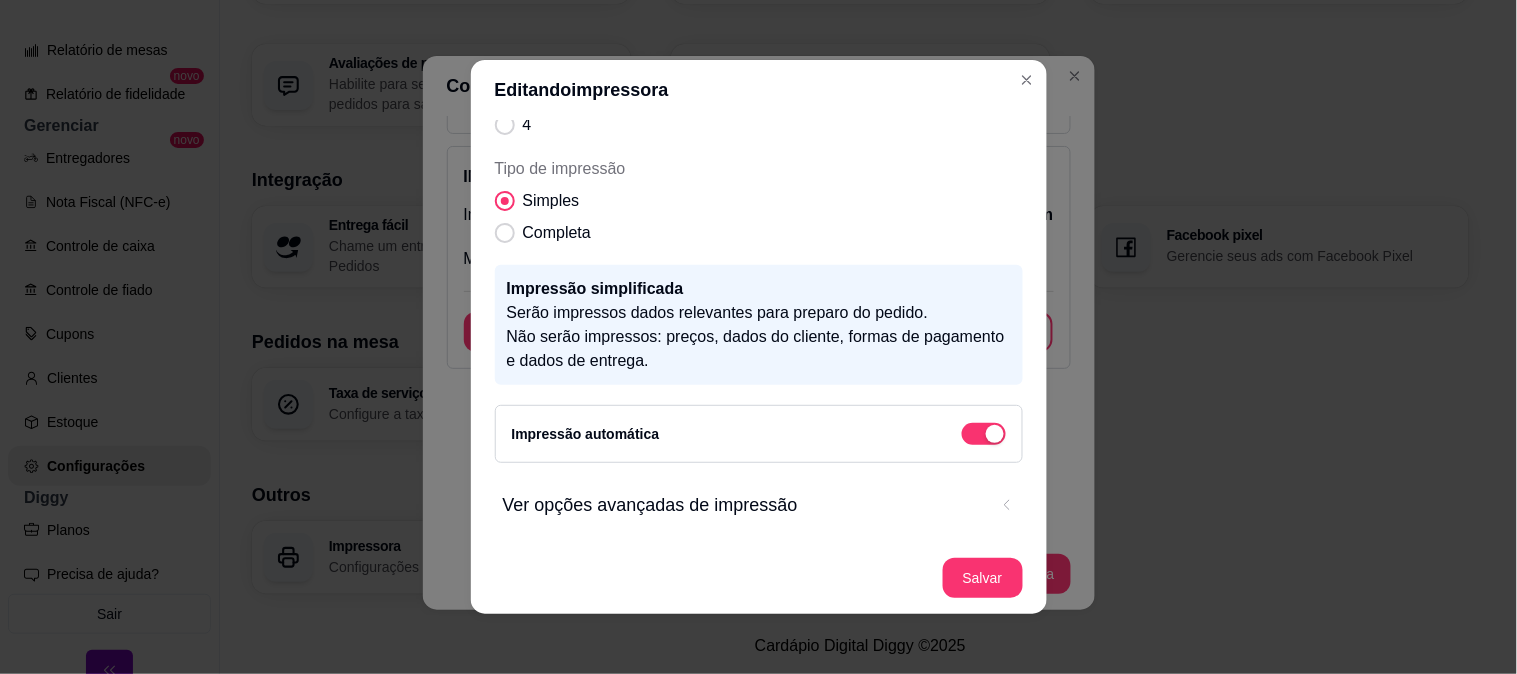 click on "Ver opções avançadas de impressão" at bounding box center [745, 505] 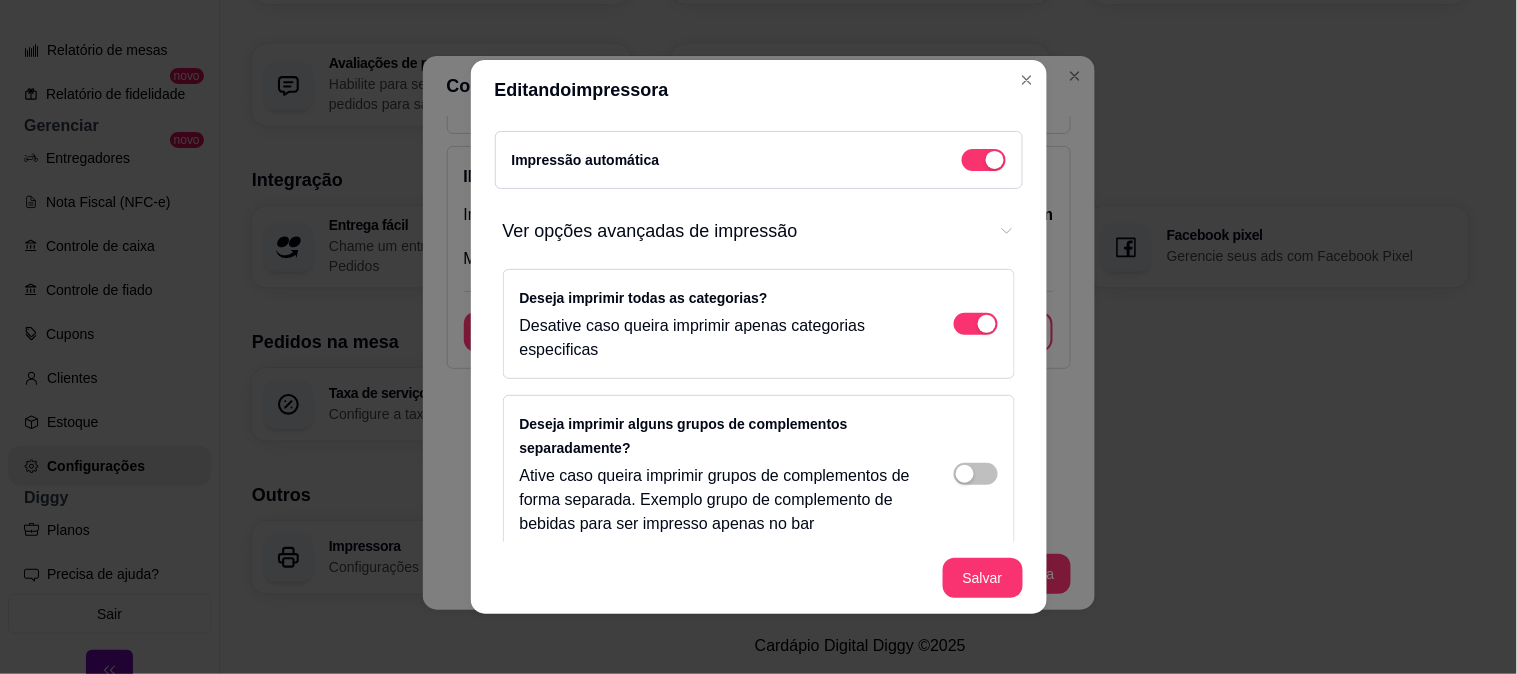 scroll, scrollTop: 644, scrollLeft: 0, axis: vertical 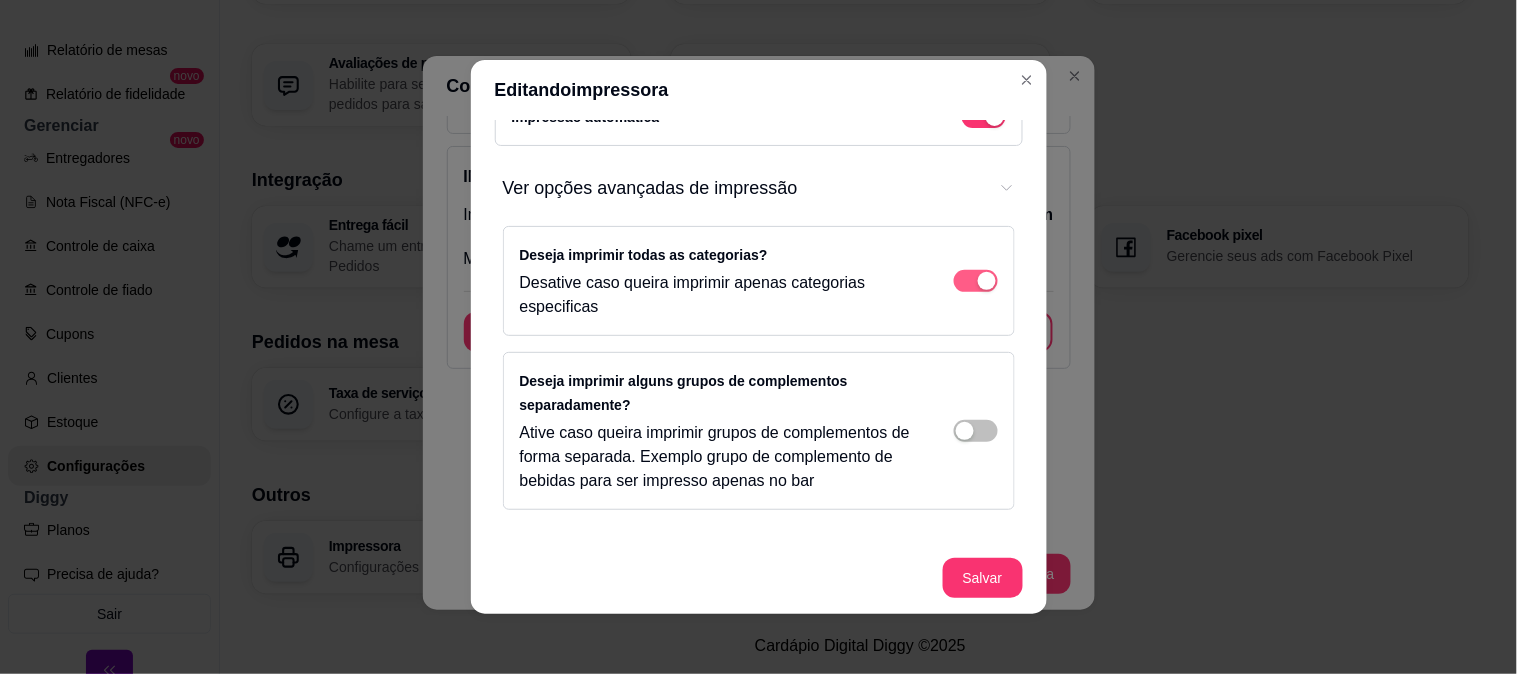 click at bounding box center (976, 281) 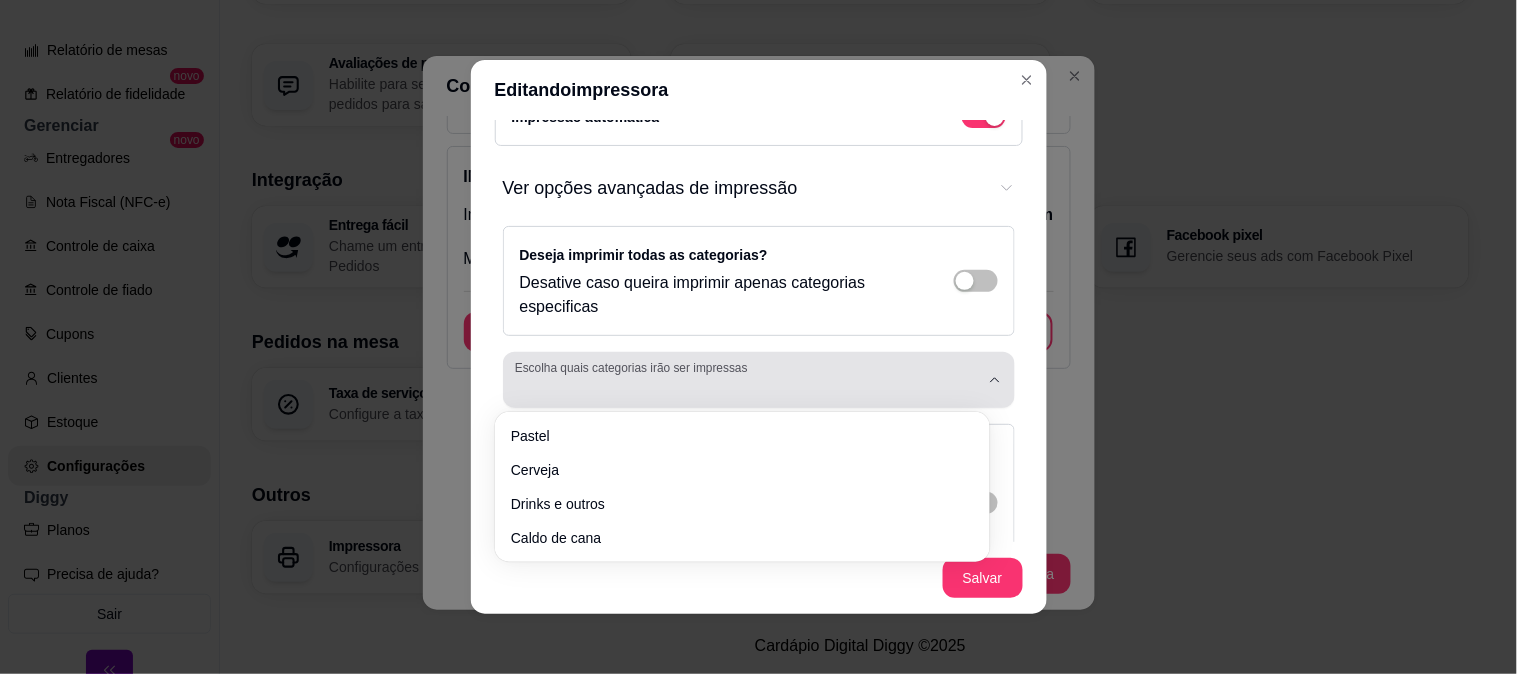 click at bounding box center [747, 380] 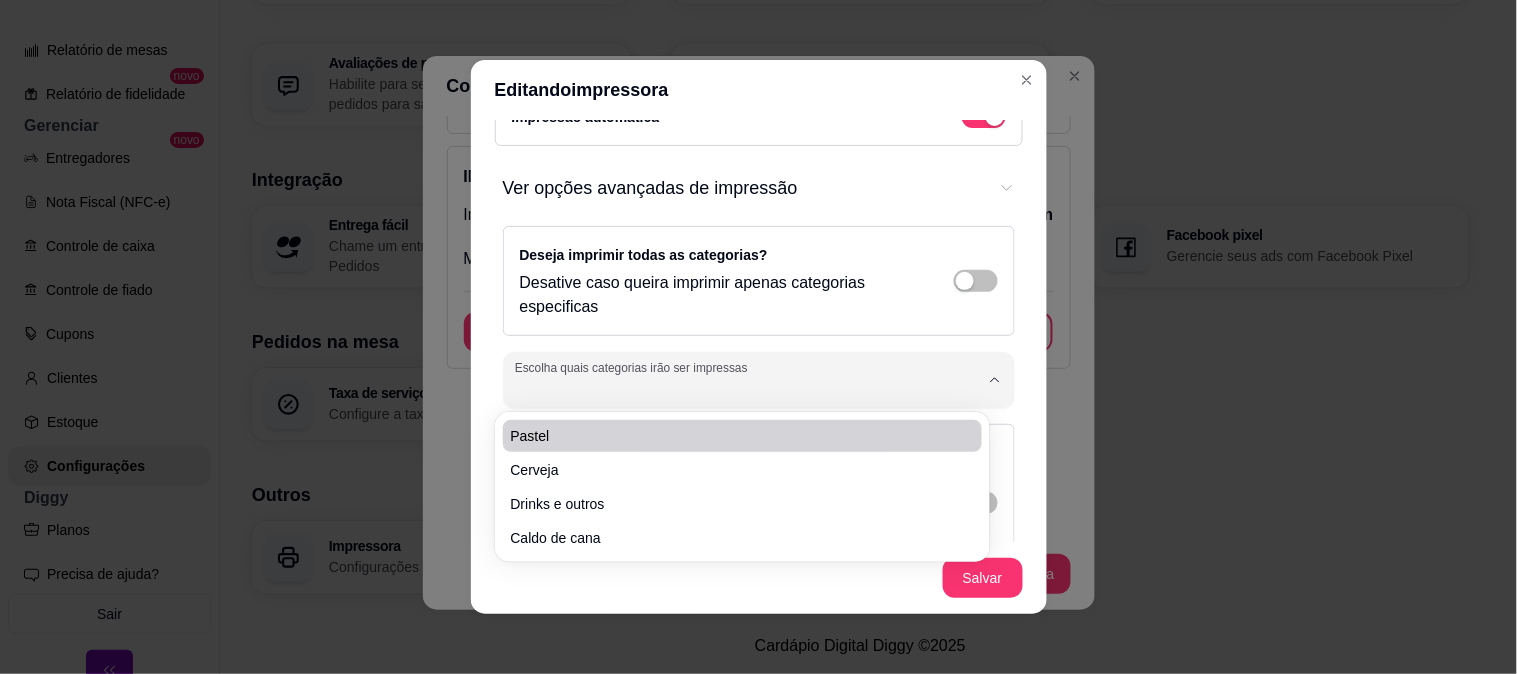 click on "Pastel" at bounding box center [732, 436] 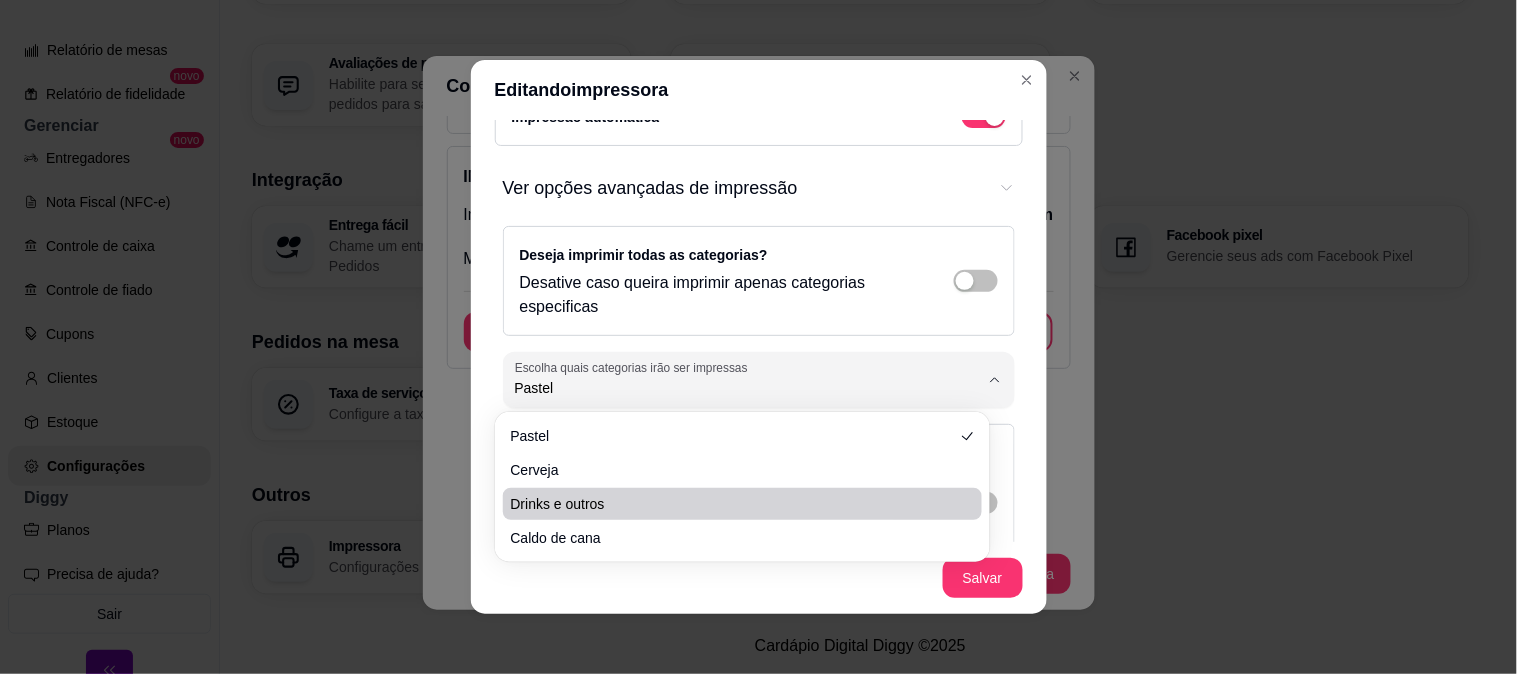 click on "Drinks e outros" at bounding box center (732, 504) 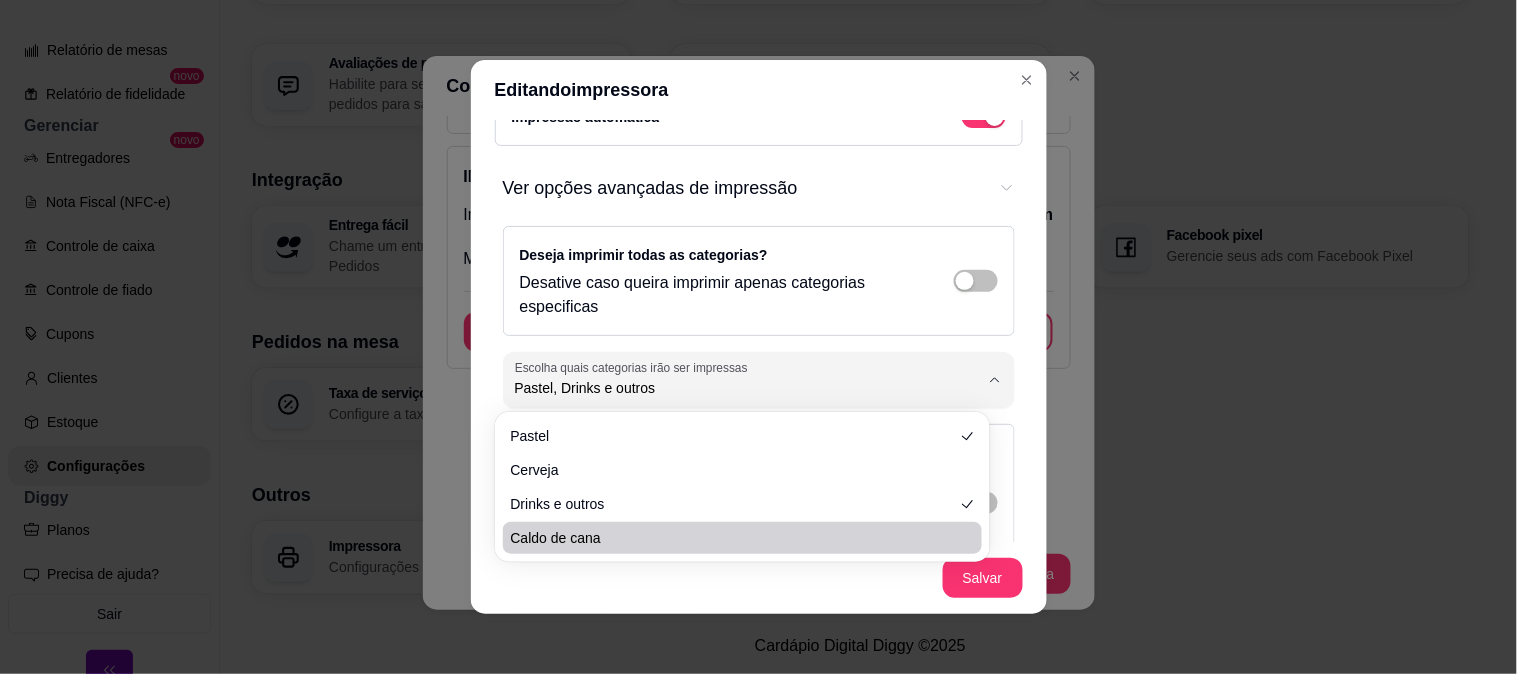 click on "Caldo de cana" at bounding box center (732, 538) 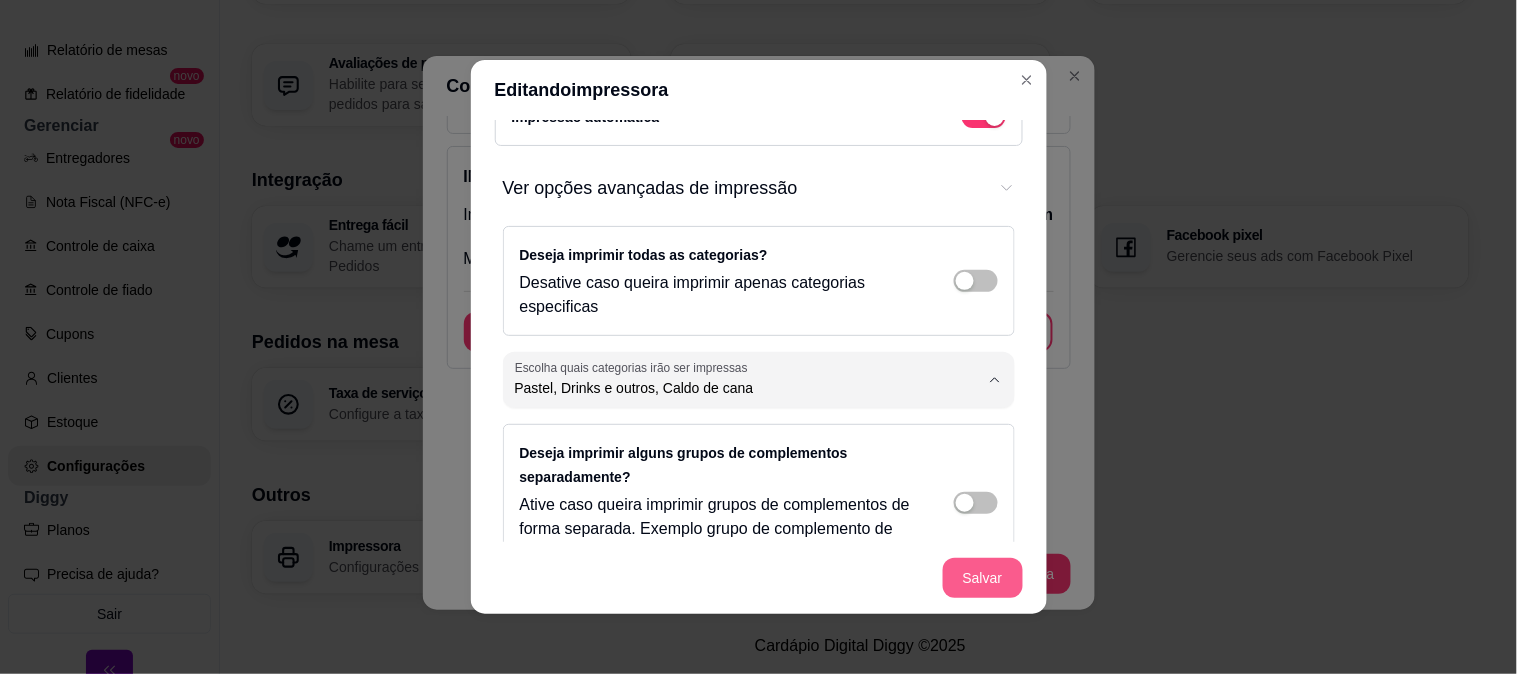click on "Salvar" at bounding box center (983, 578) 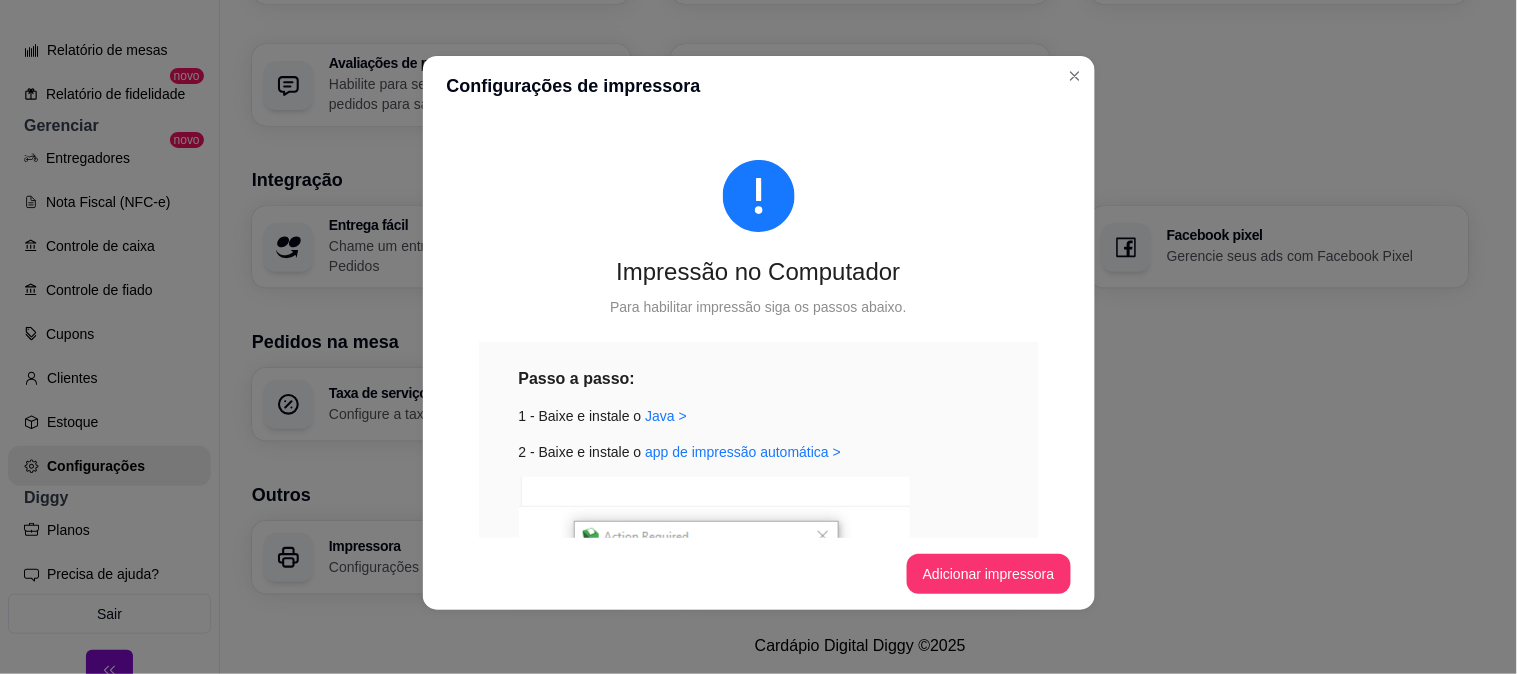 scroll, scrollTop: 481, scrollLeft: 0, axis: vertical 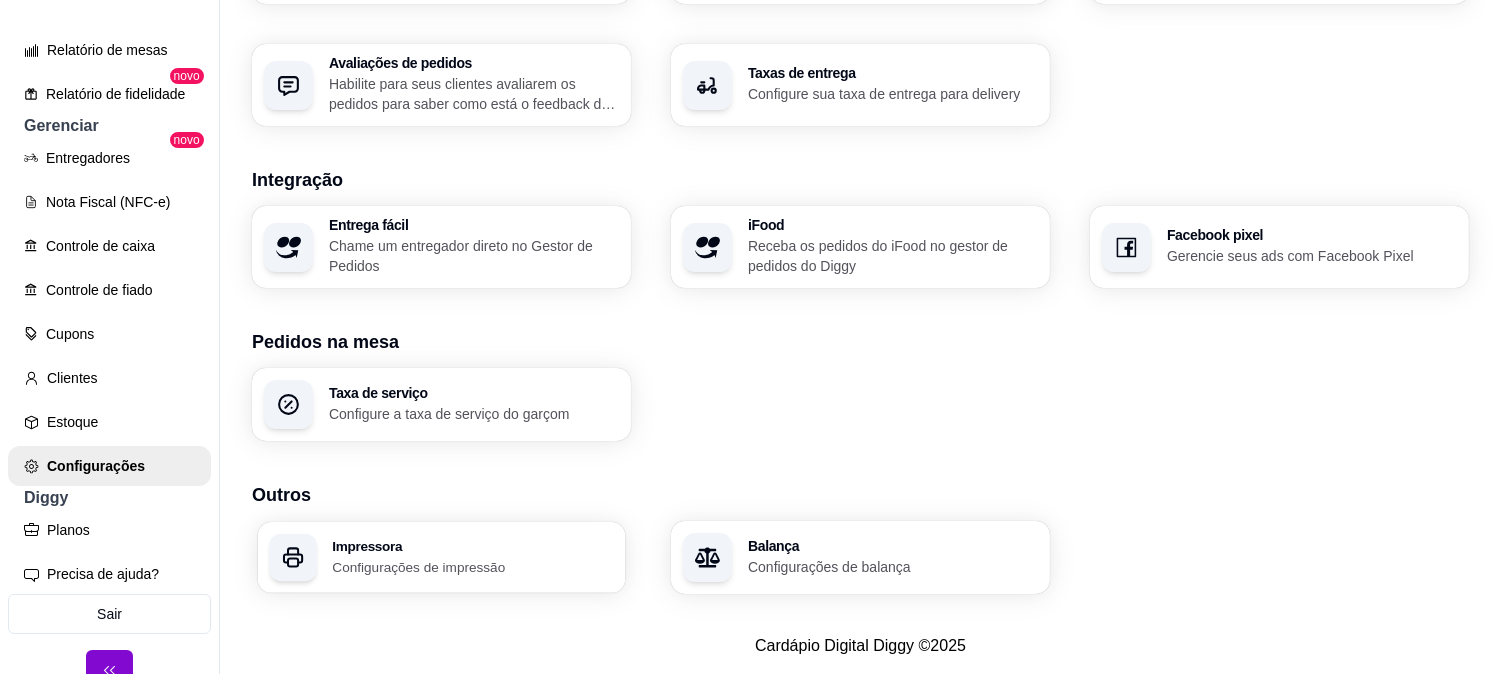 click on "Impressora Configurações de impressão" at bounding box center [442, 557] 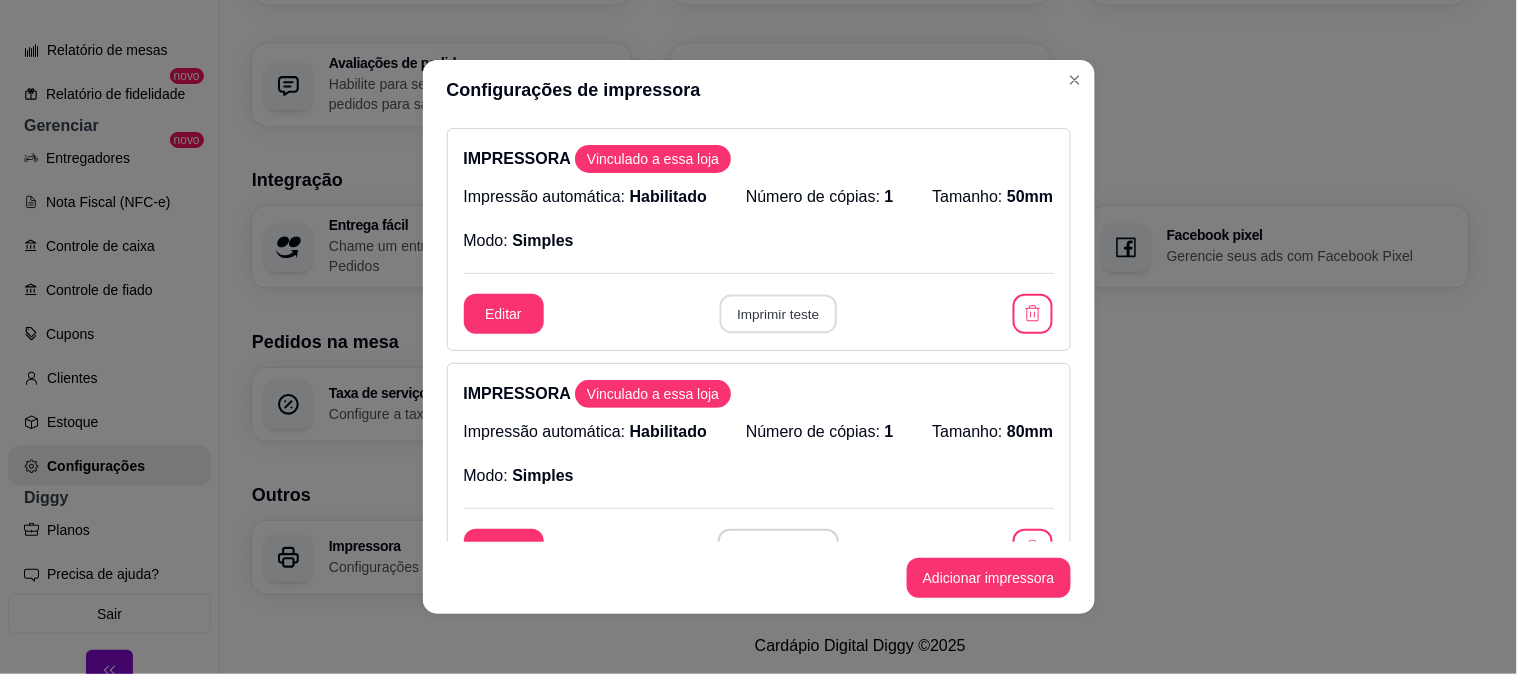 click on "Imprimir teste" at bounding box center [778, 314] 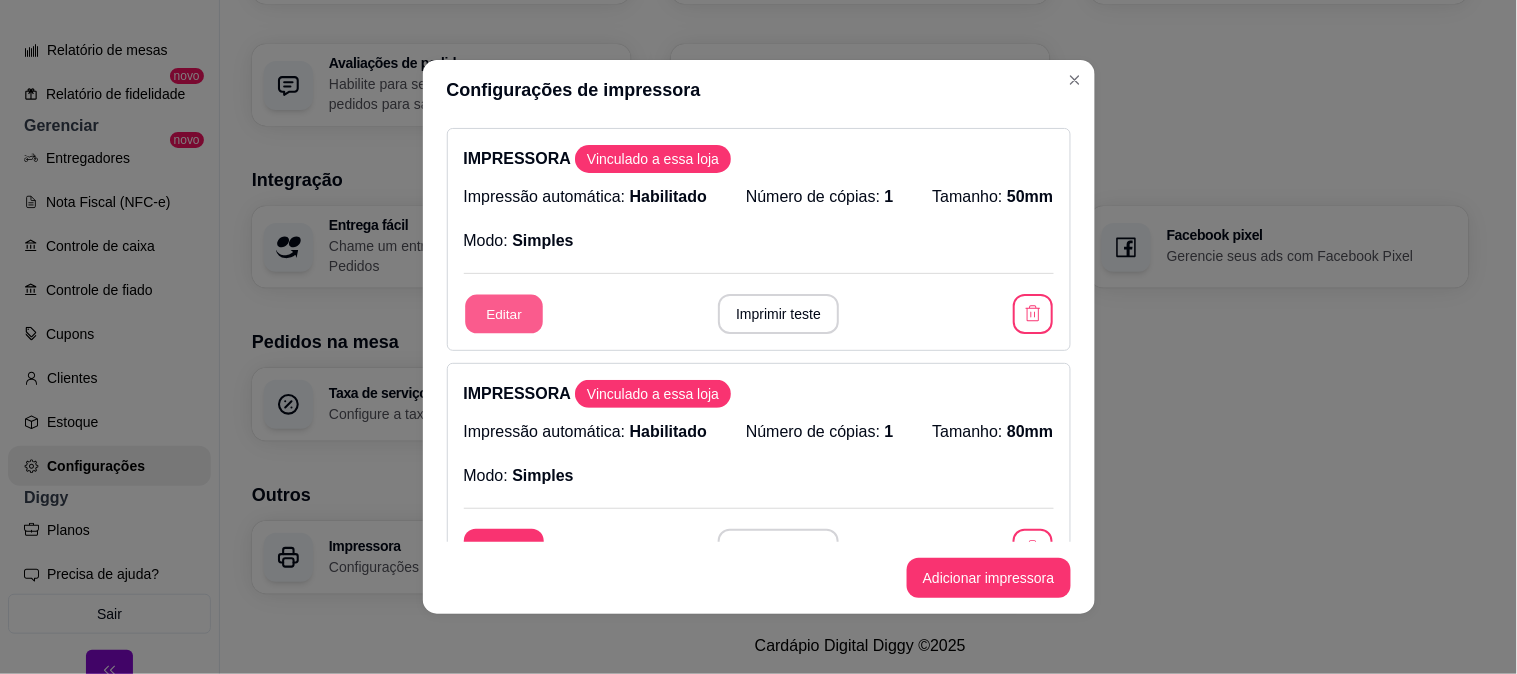 click on "Editar" at bounding box center [504, 314] 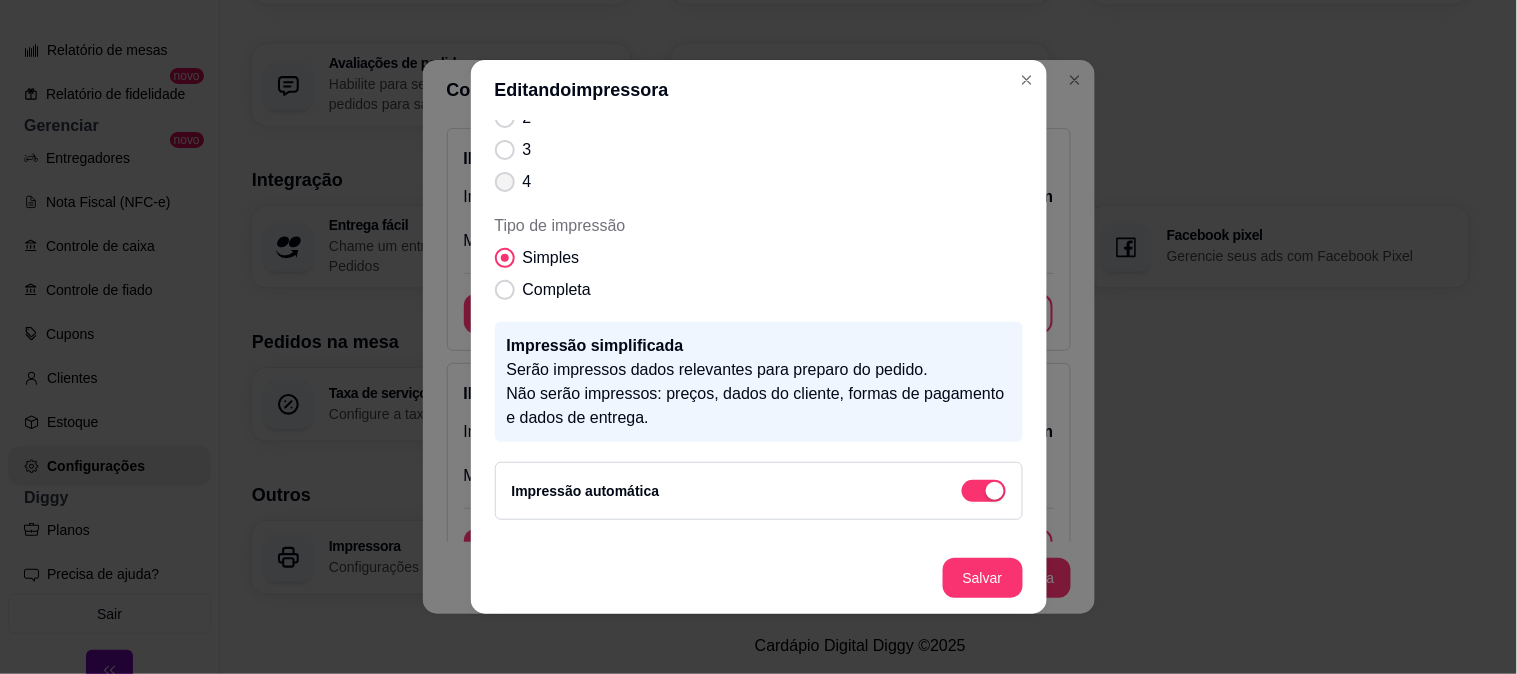 scroll, scrollTop: 327, scrollLeft: 0, axis: vertical 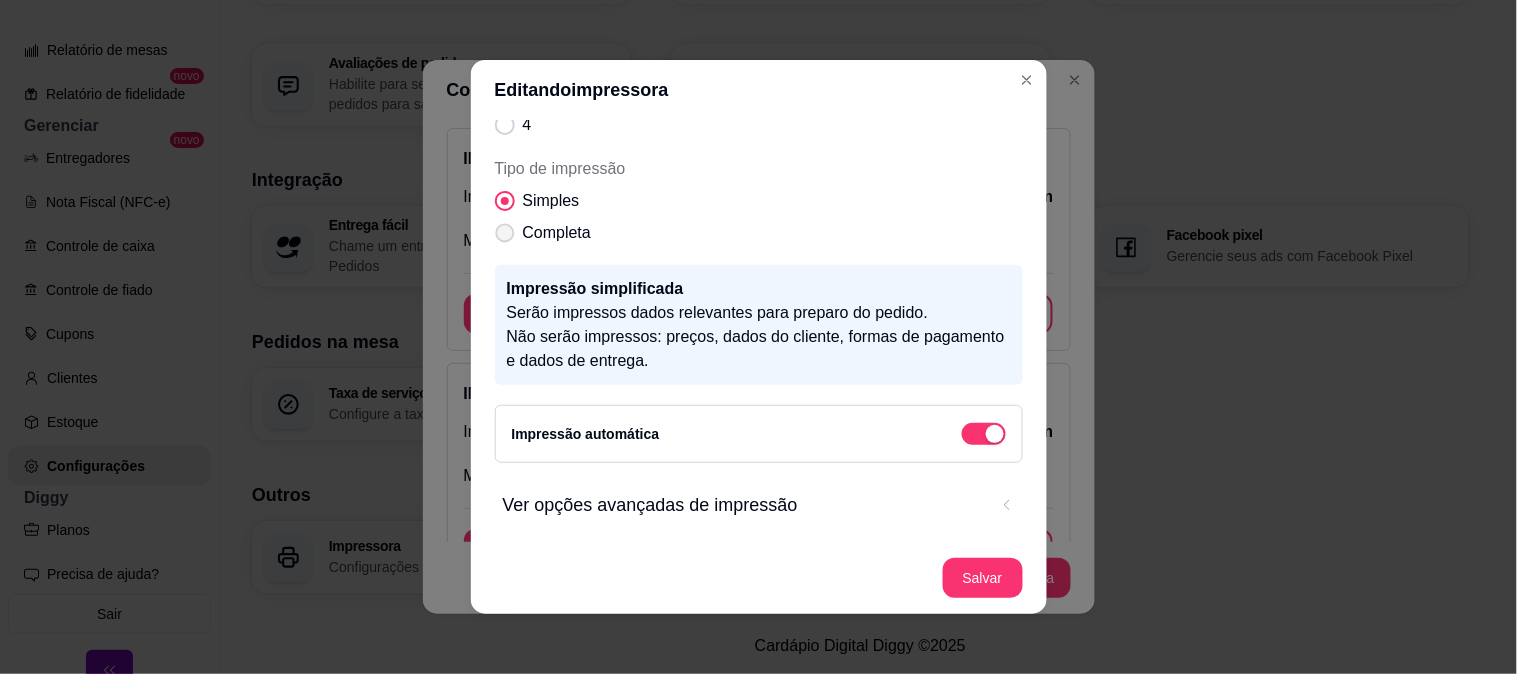 click on "Completa" at bounding box center (543, 233) 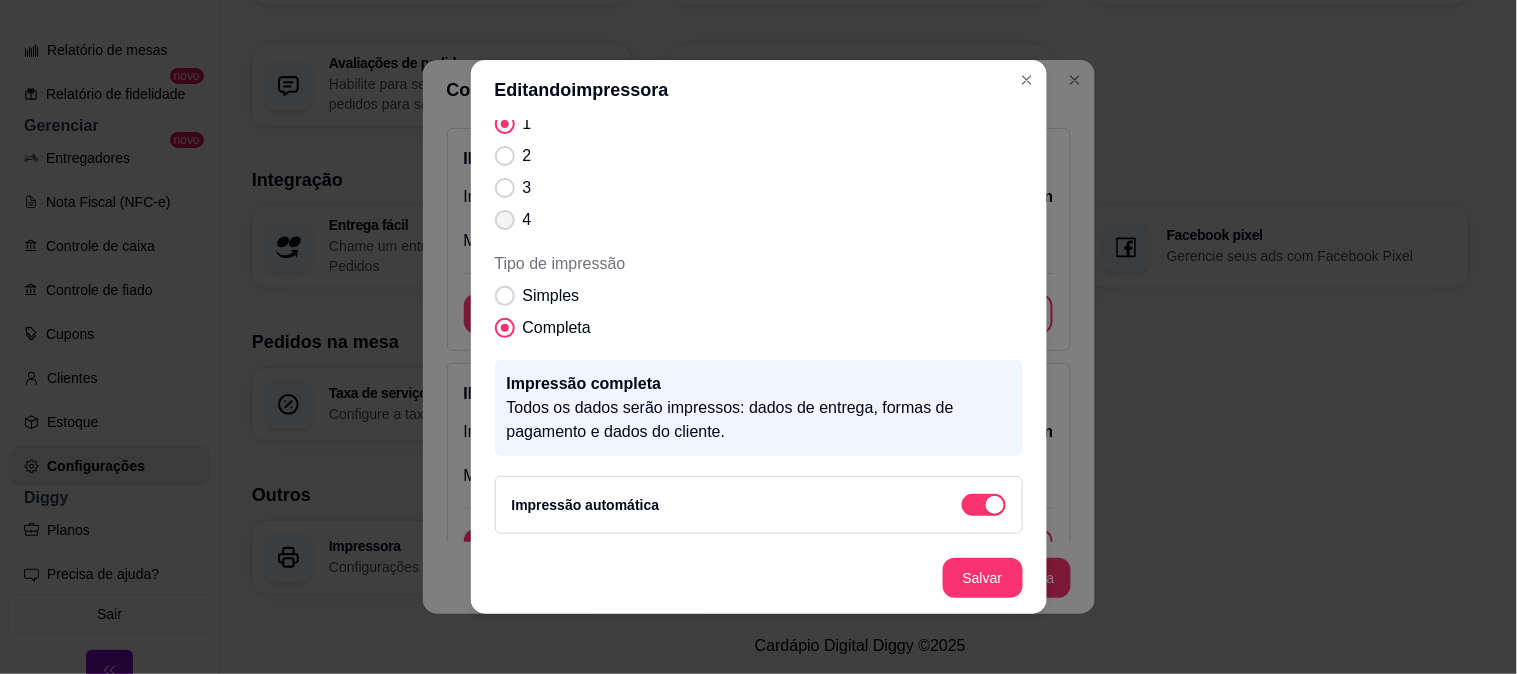scroll, scrollTop: 232, scrollLeft: 0, axis: vertical 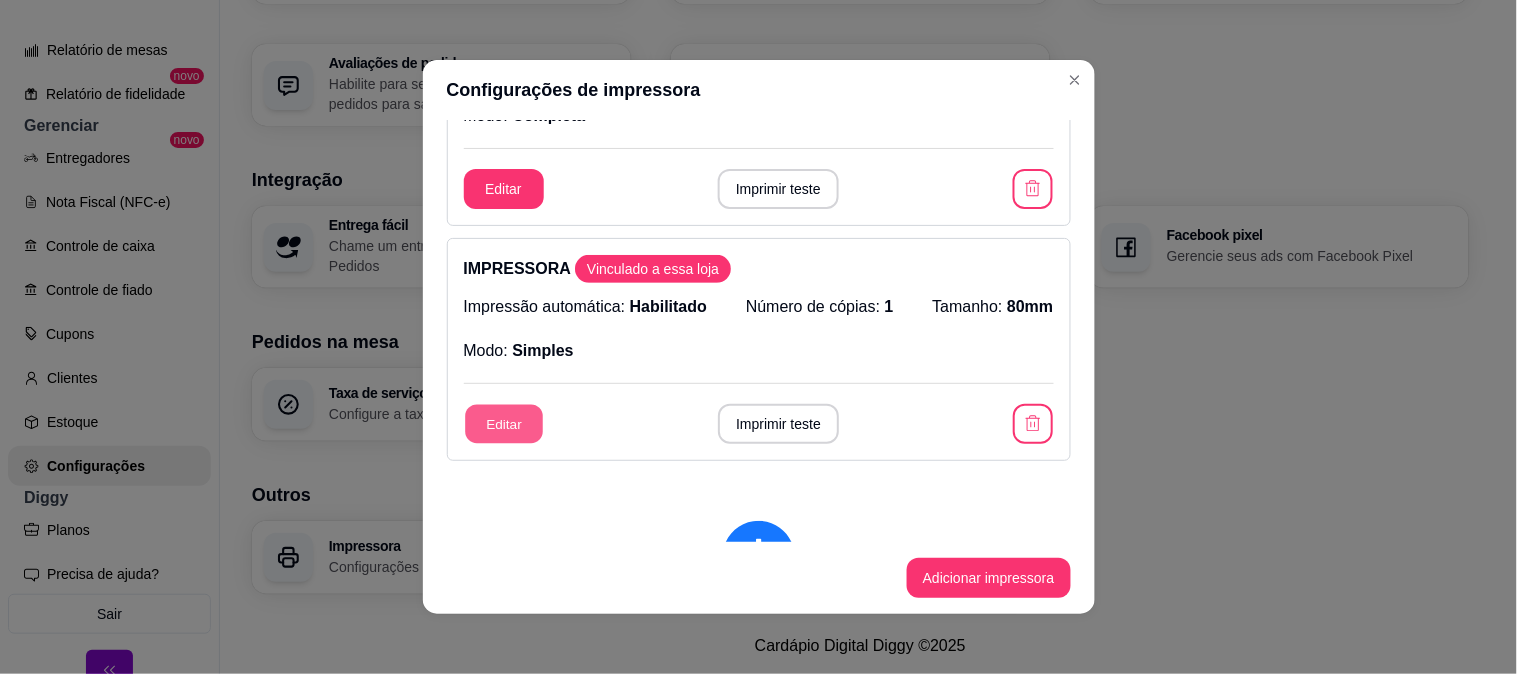click on "Editar" at bounding box center (504, 424) 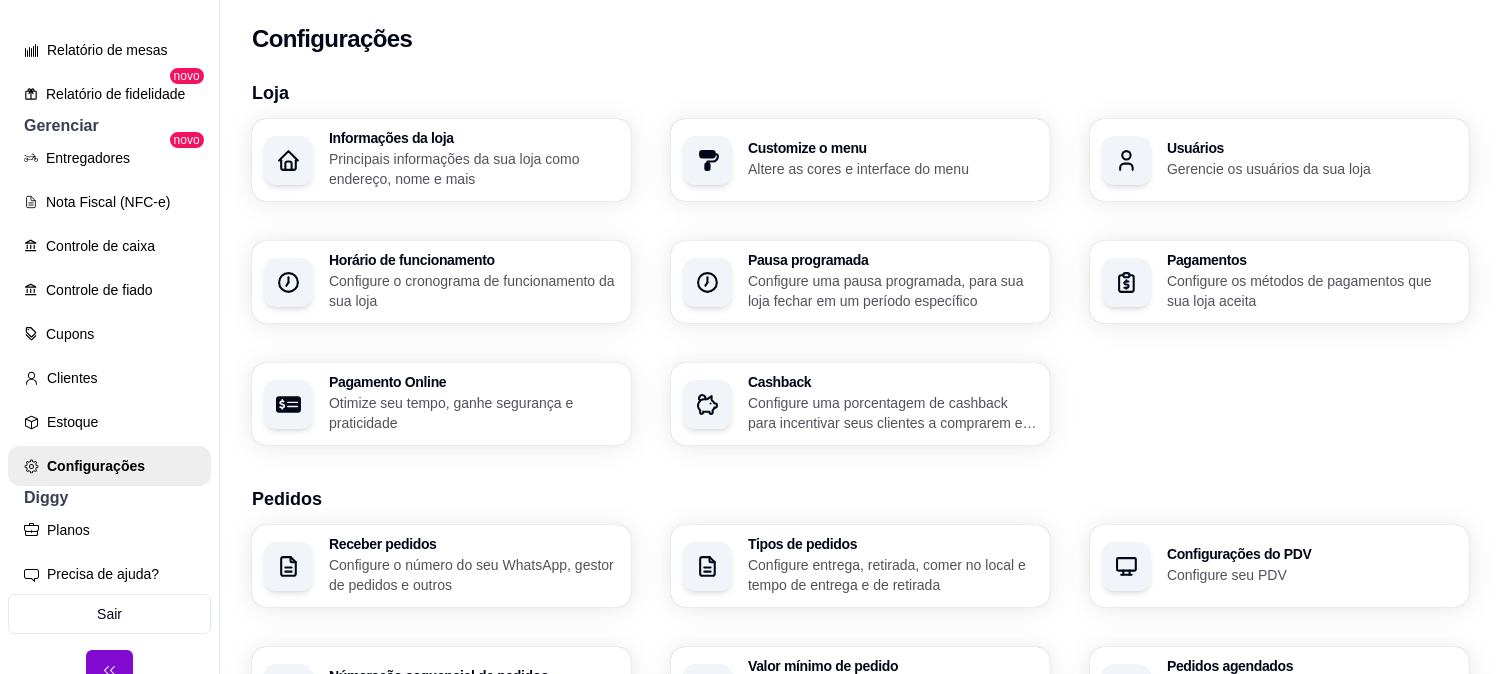 scroll, scrollTop: 0, scrollLeft: 0, axis: both 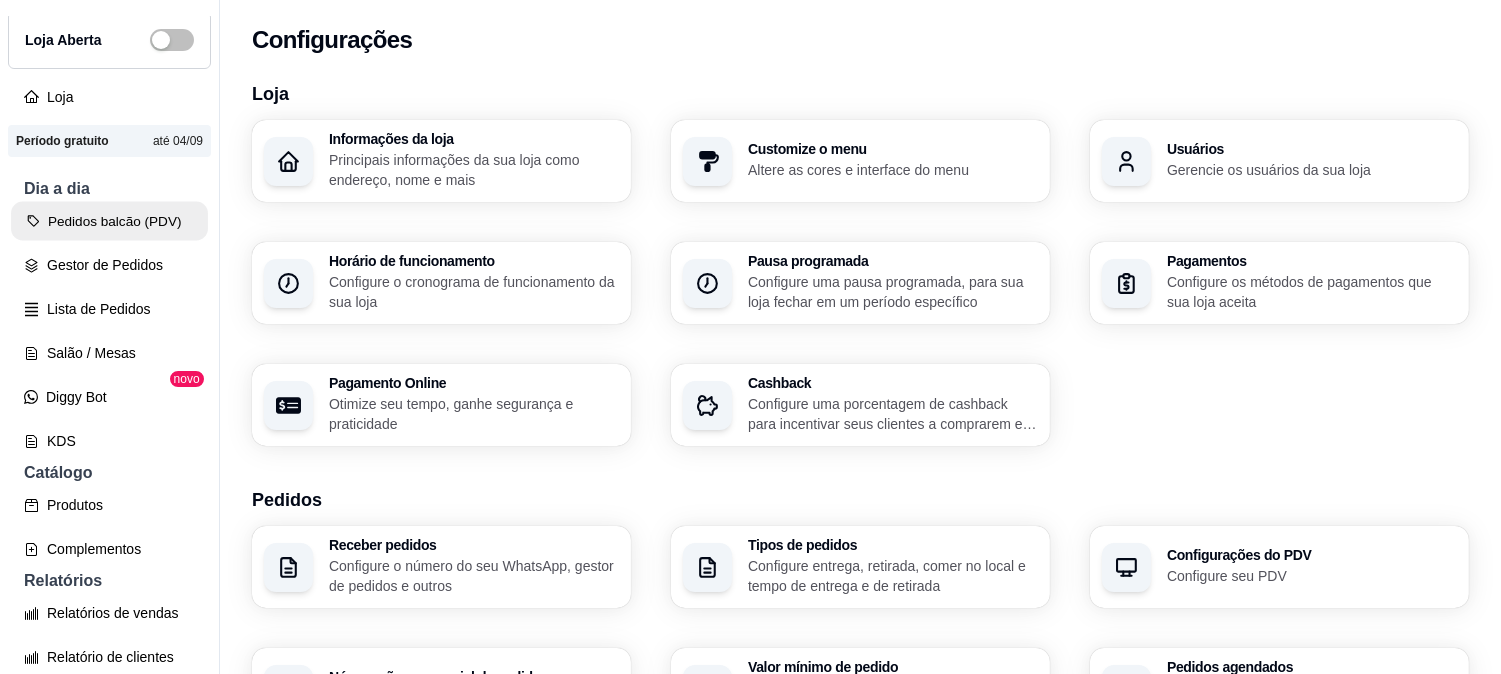 click on "Pedidos balcão (PDV)" at bounding box center [109, 221] 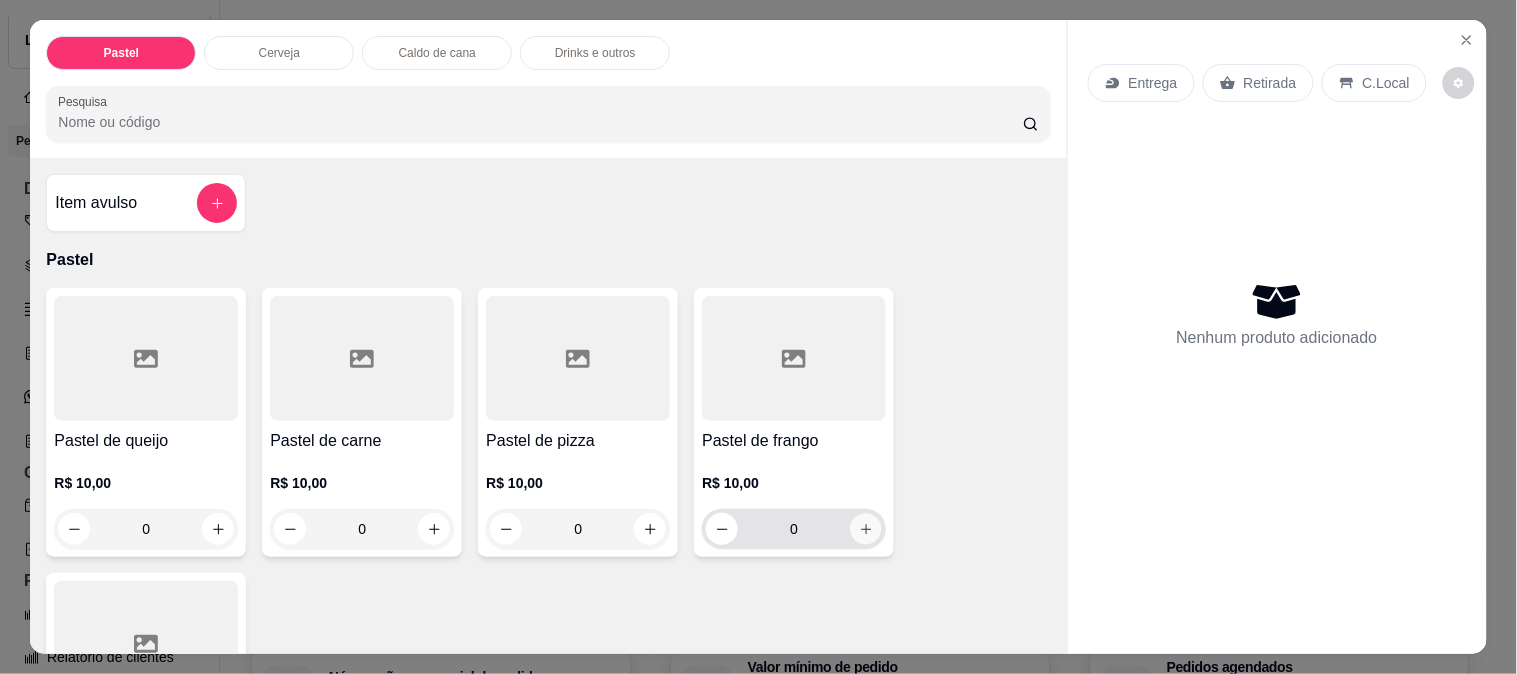 click at bounding box center [866, 529] 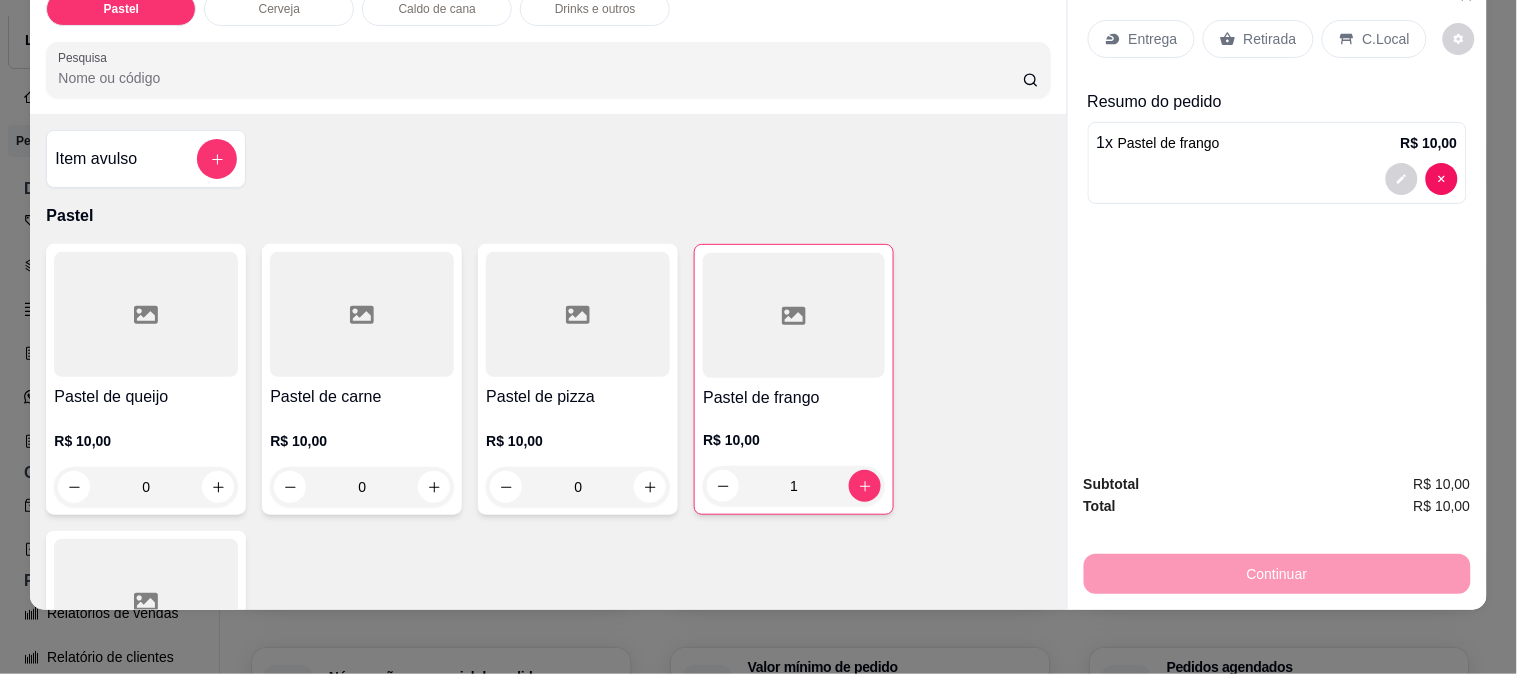 scroll, scrollTop: 0, scrollLeft: 0, axis: both 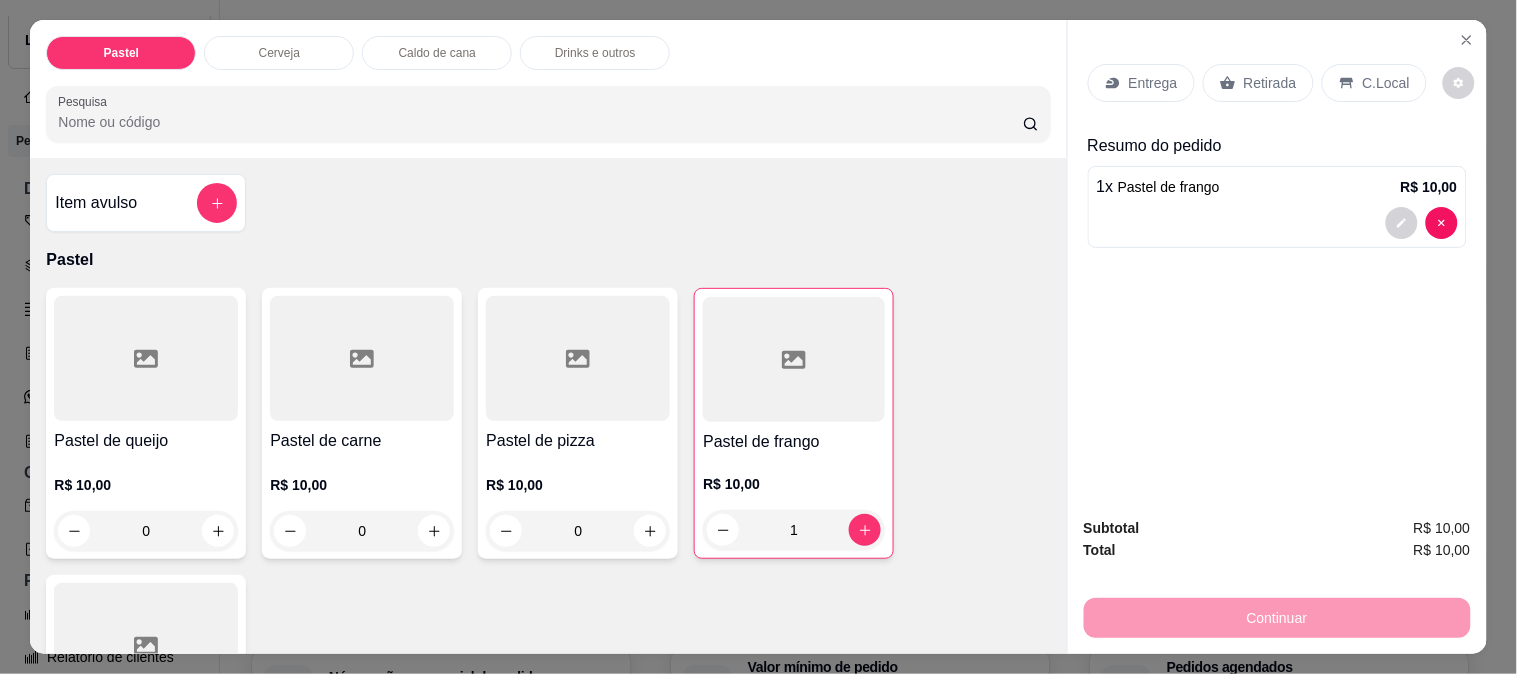 click on "C.Local" at bounding box center [1386, 83] 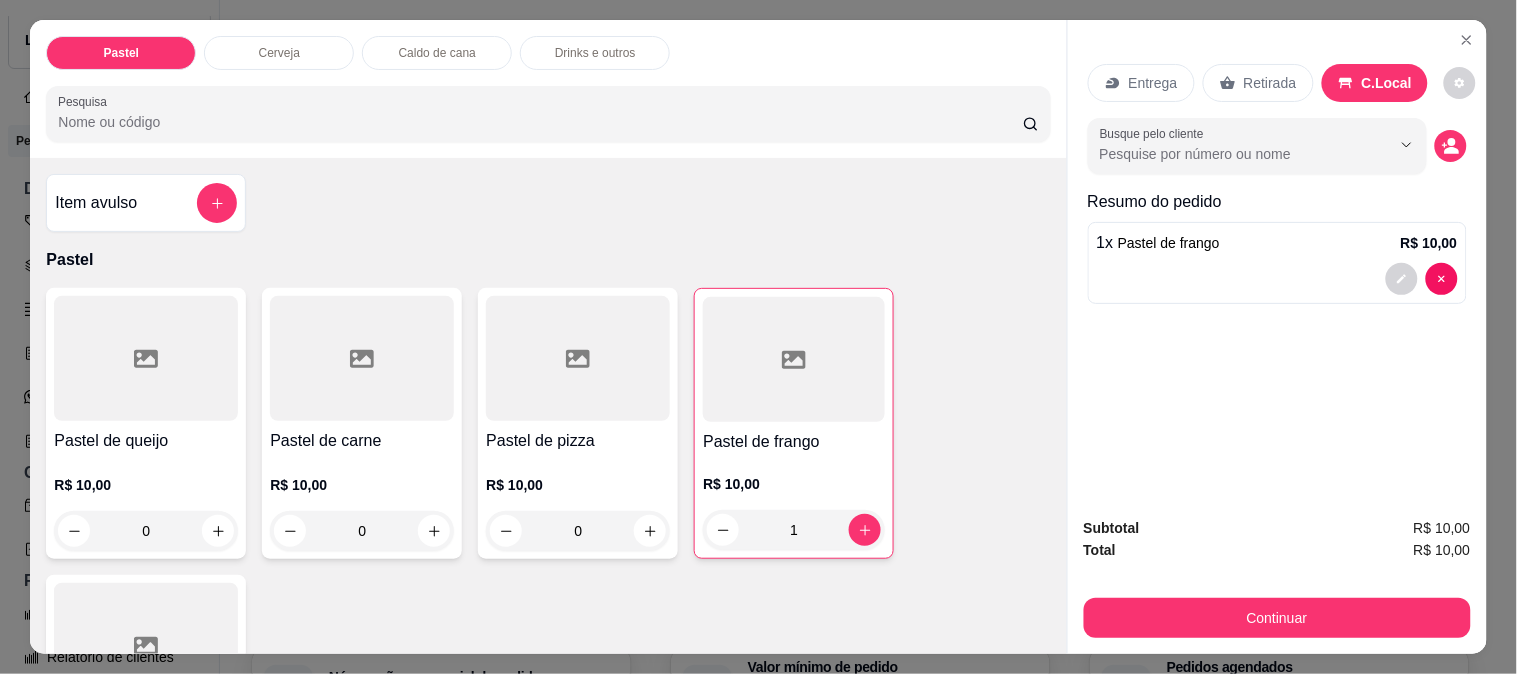 click on "Retirada" at bounding box center [1270, 83] 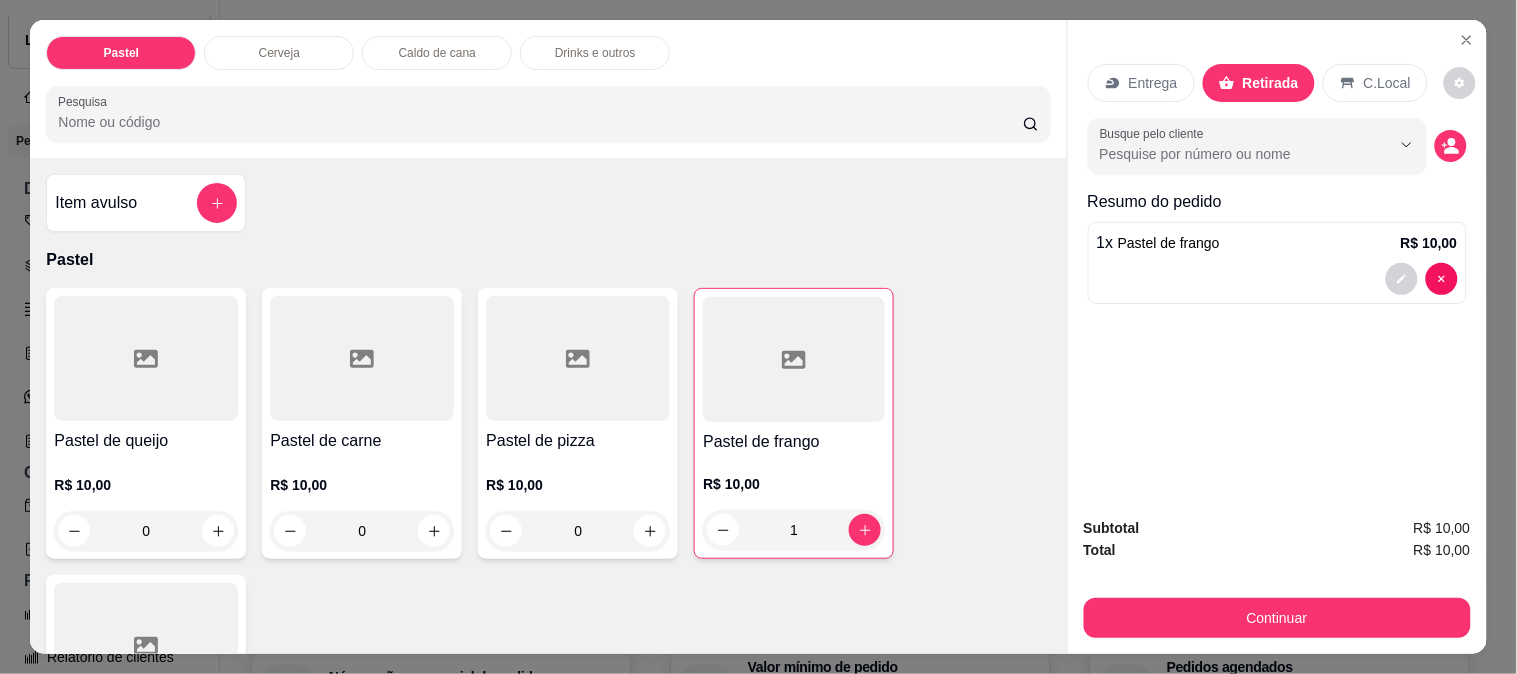 click on "Entrega" at bounding box center (1141, 83) 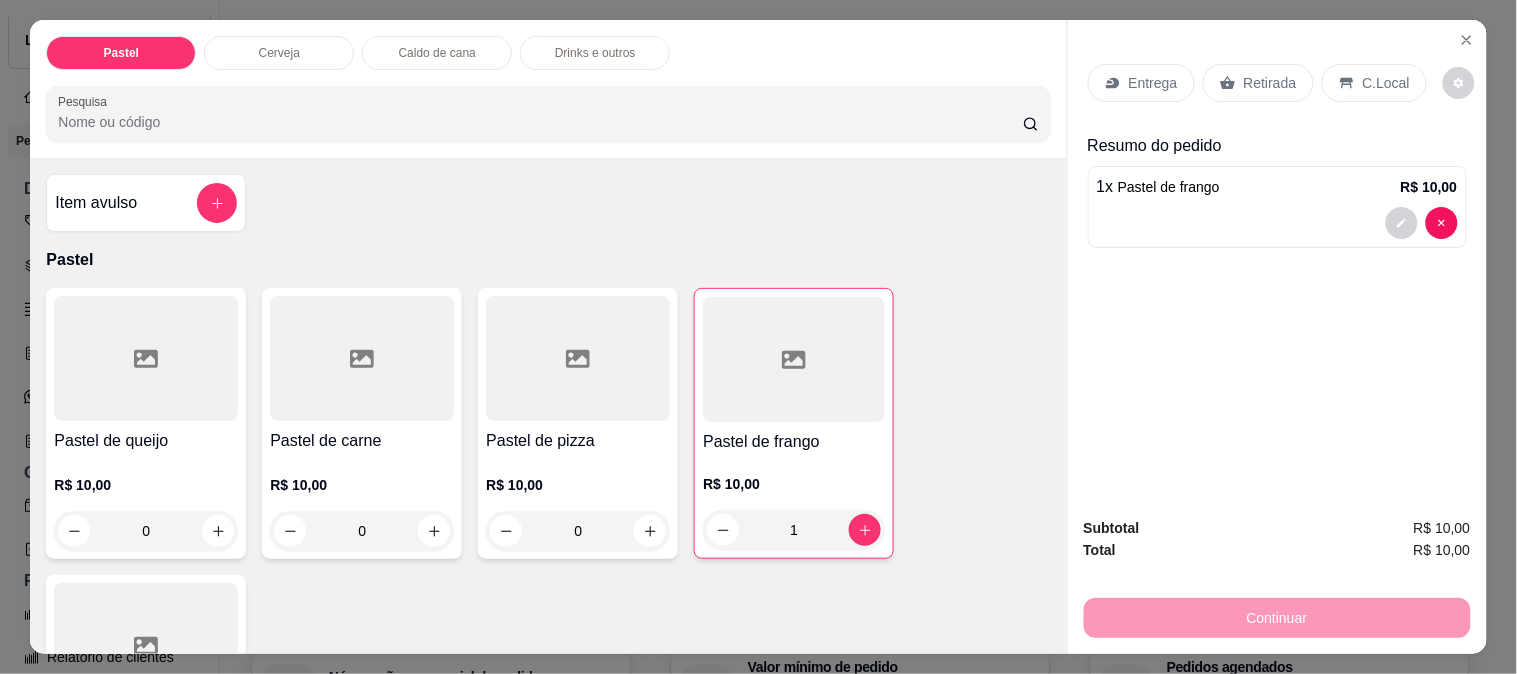 click 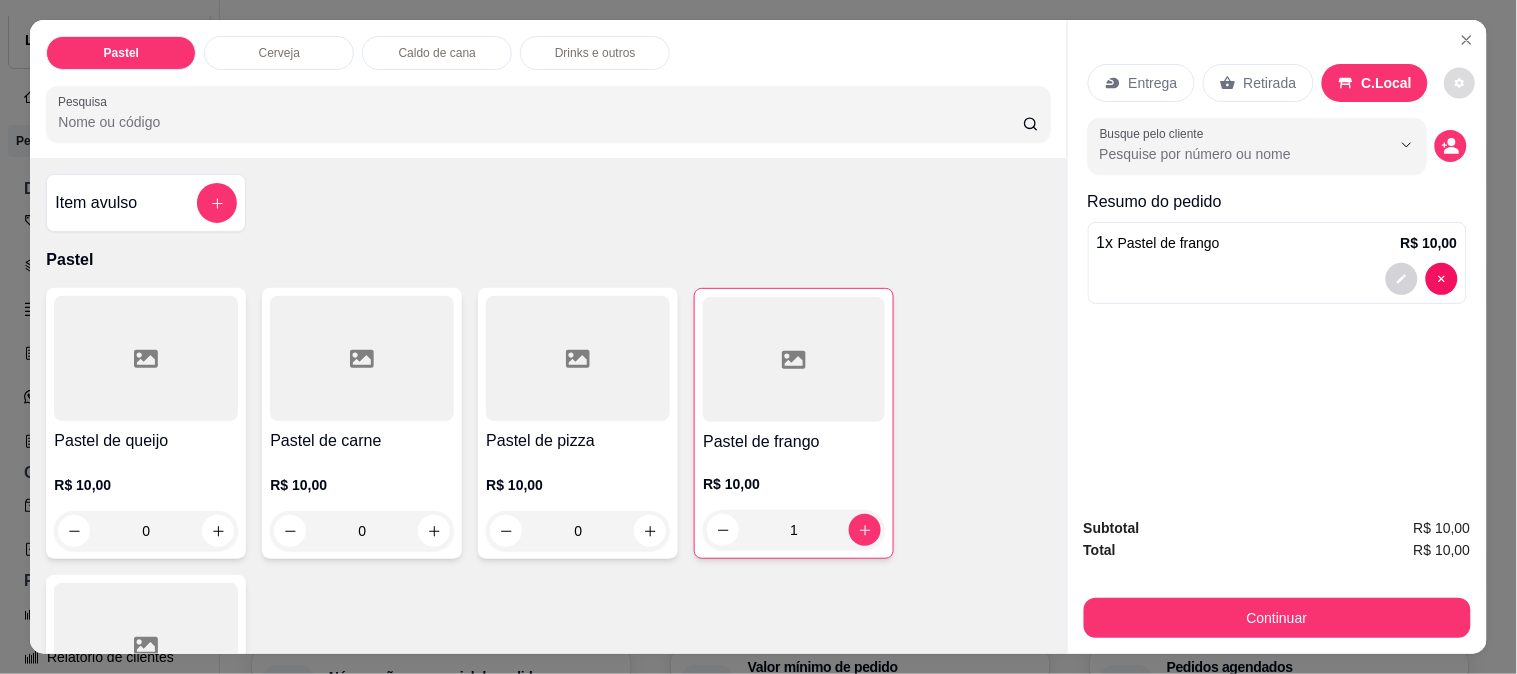 click at bounding box center [1460, 83] 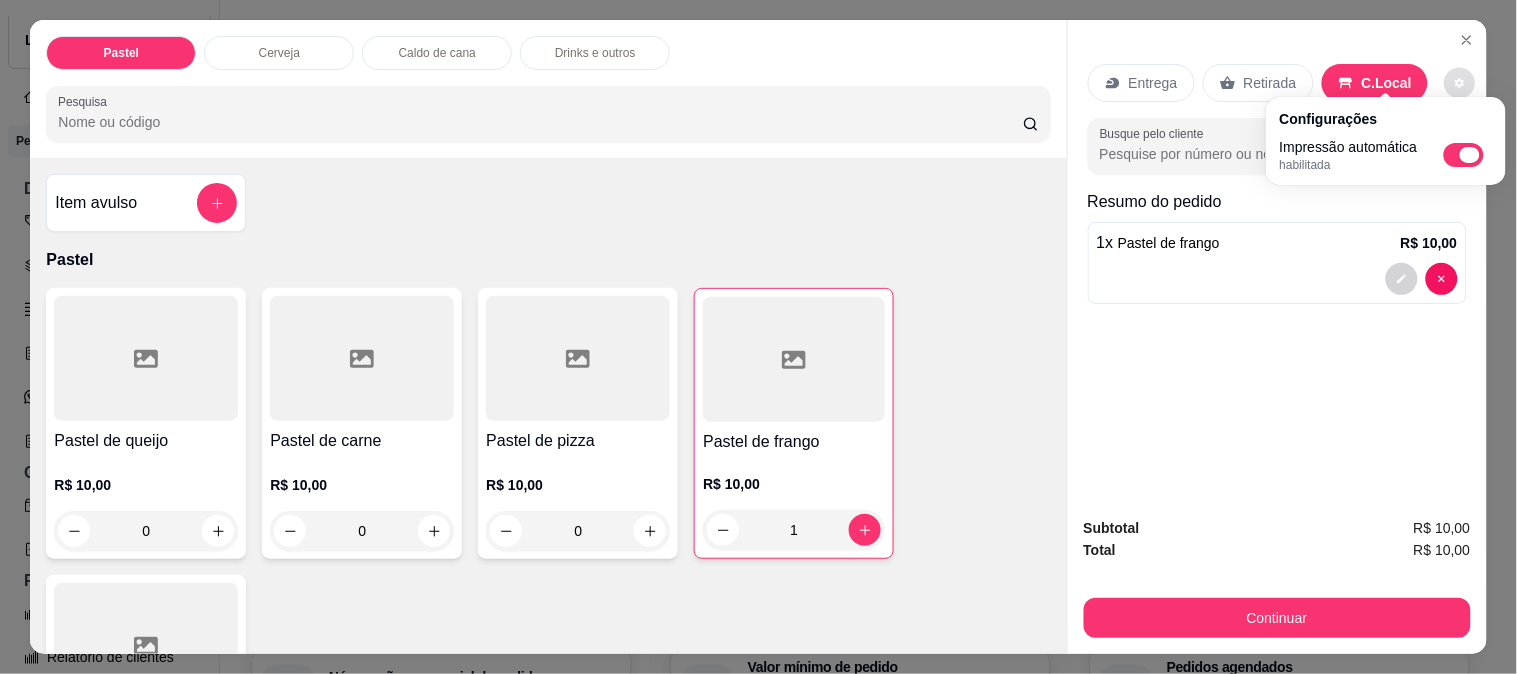 click at bounding box center [1464, 155] 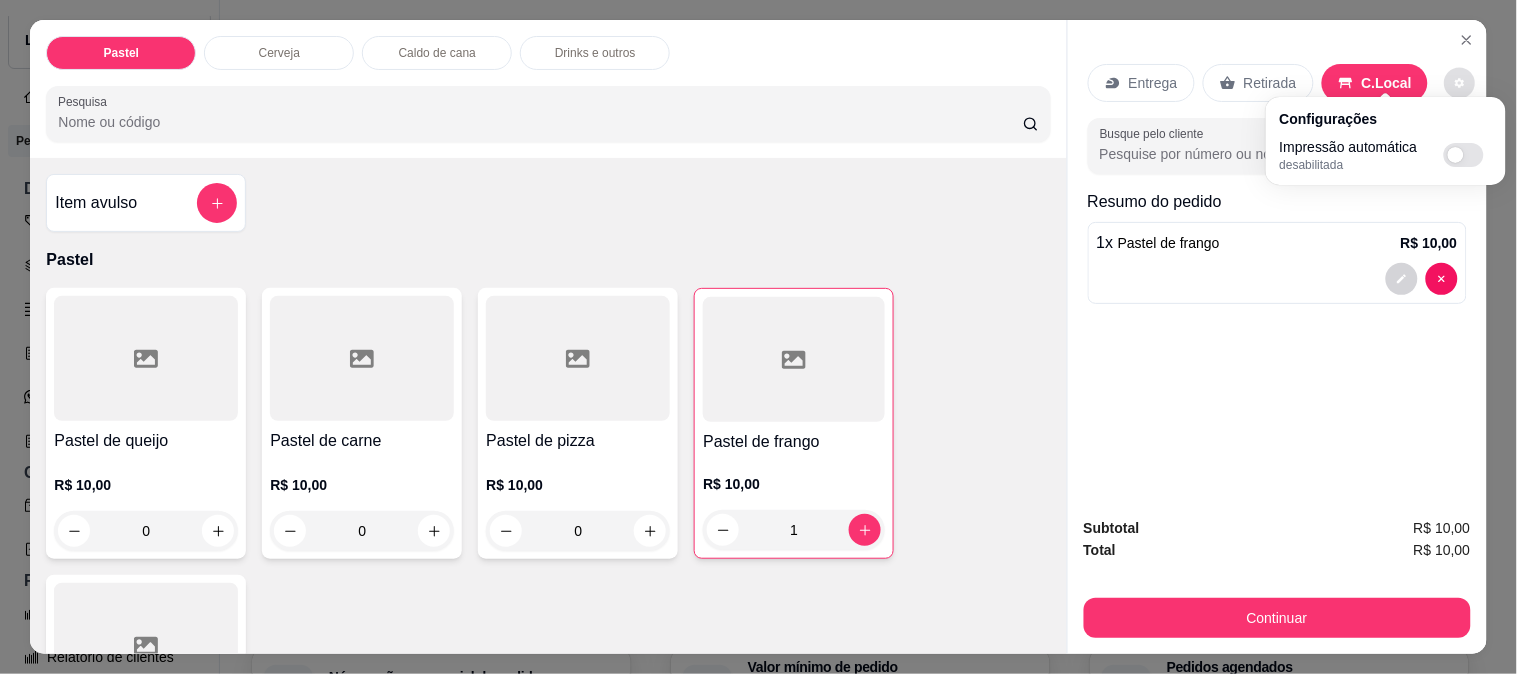 click on "Entrega Retirada C.Local Busque pelo cliente Resumo do pedido 1 x   Pastel de frango R$ 10,00" at bounding box center [1277, 260] 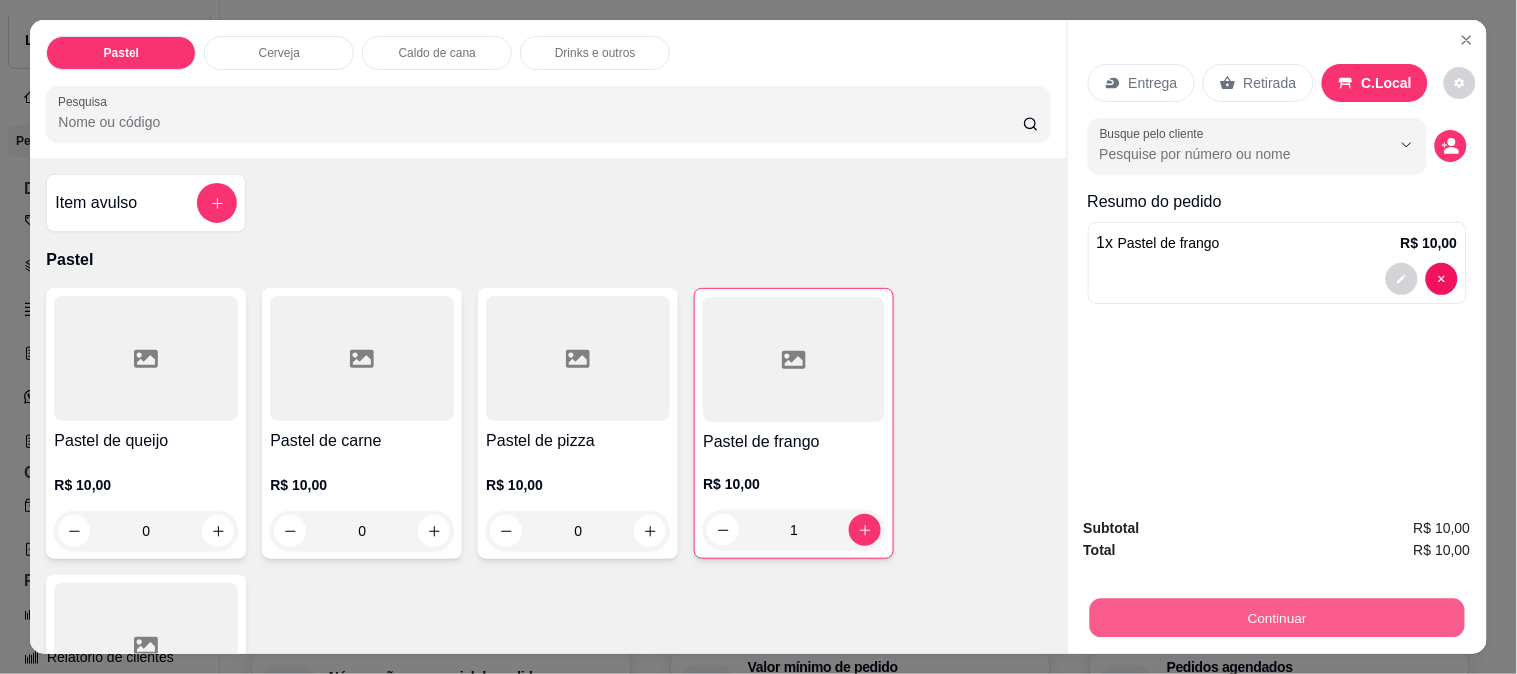 click on "Continuar" at bounding box center [1276, 617] 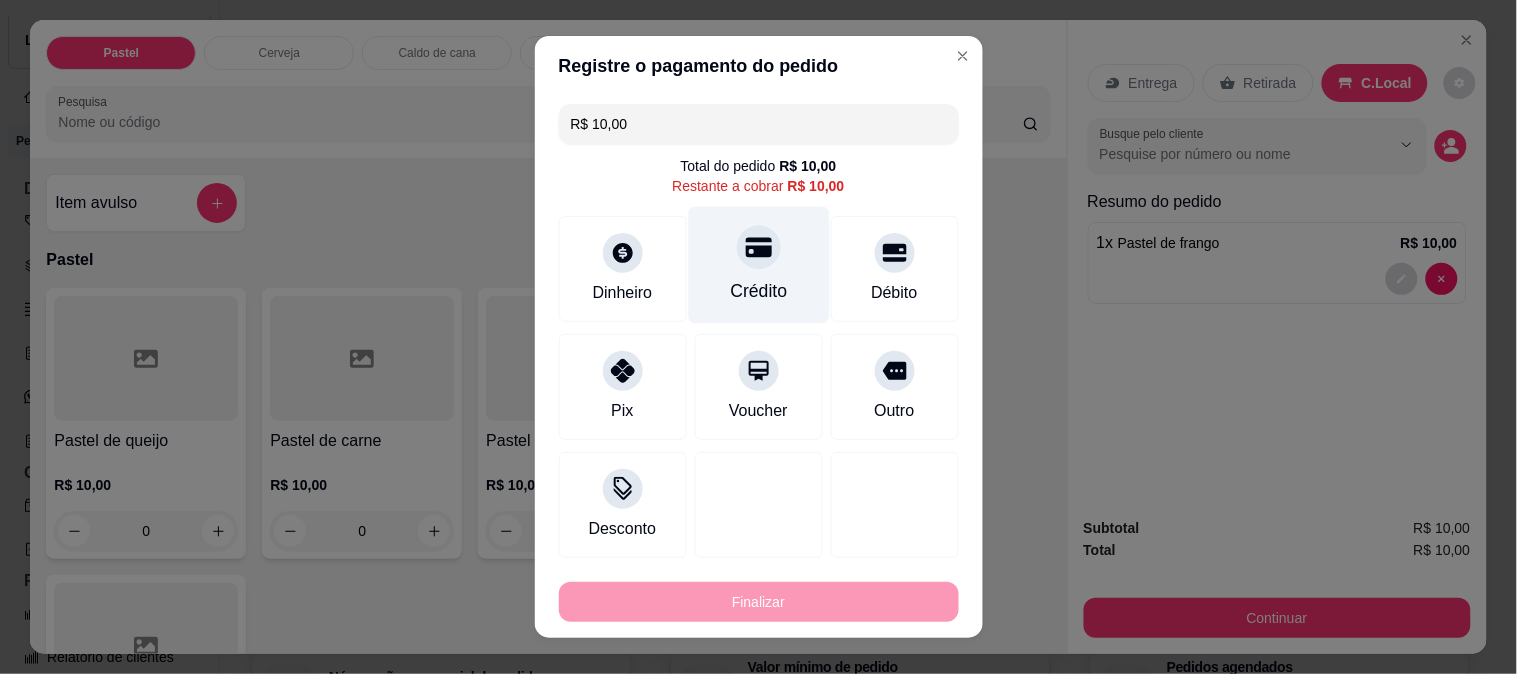 click on "Crédito" at bounding box center [758, 265] 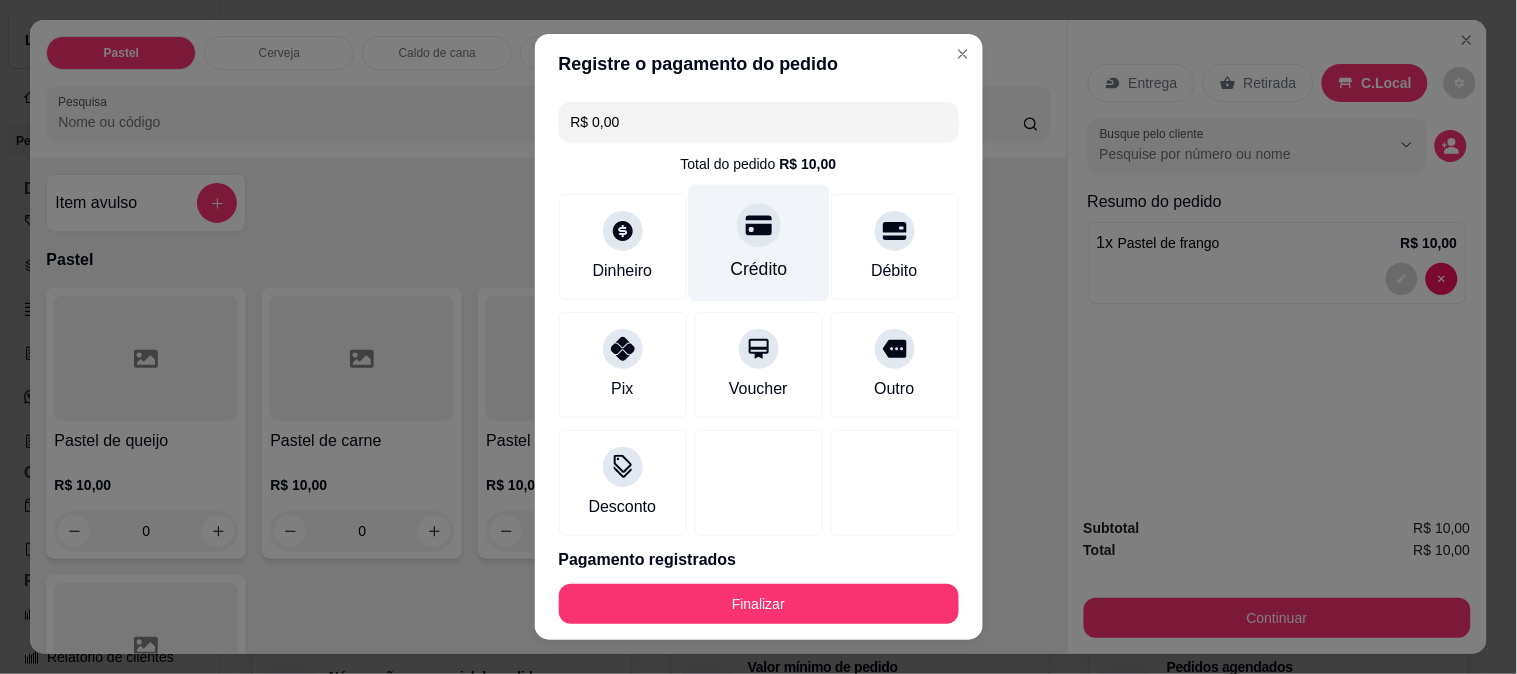 type on "R$ 0,00" 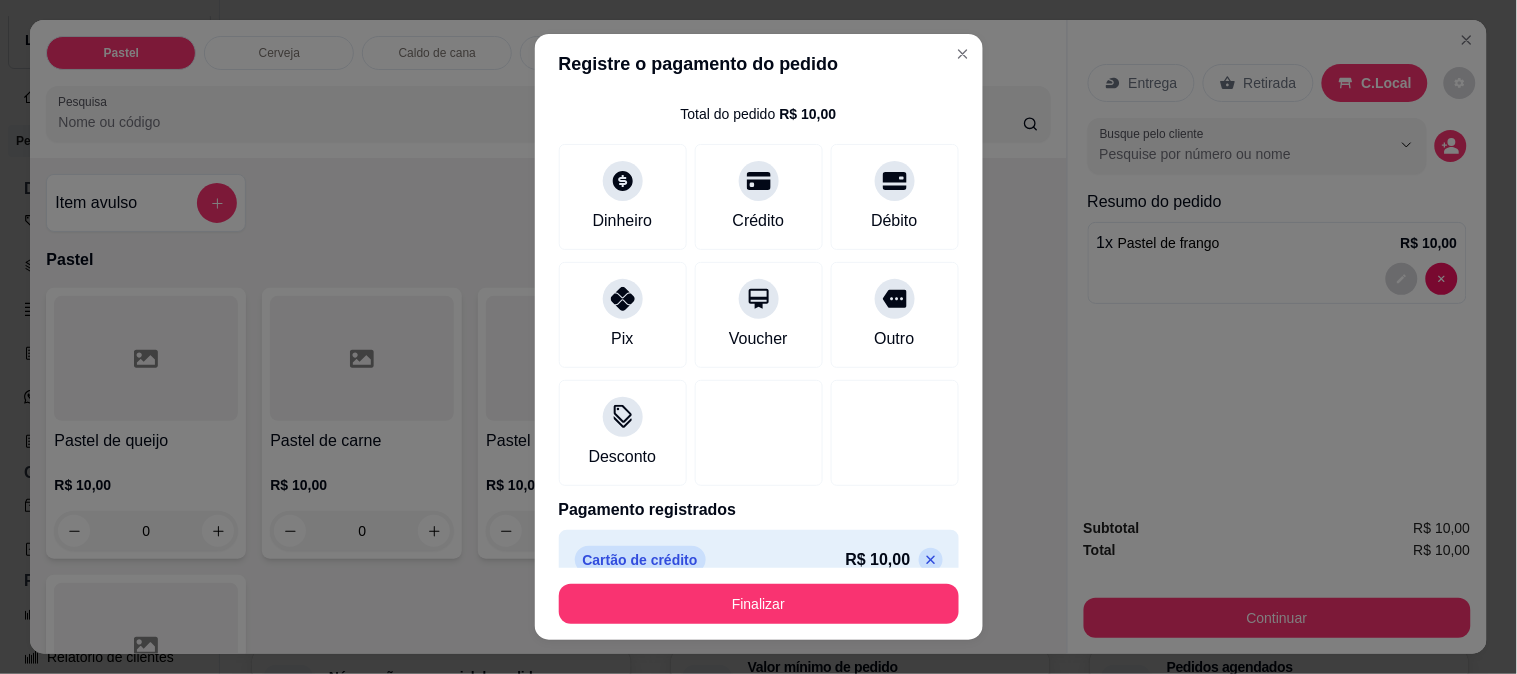 scroll, scrollTop: 78, scrollLeft: 0, axis: vertical 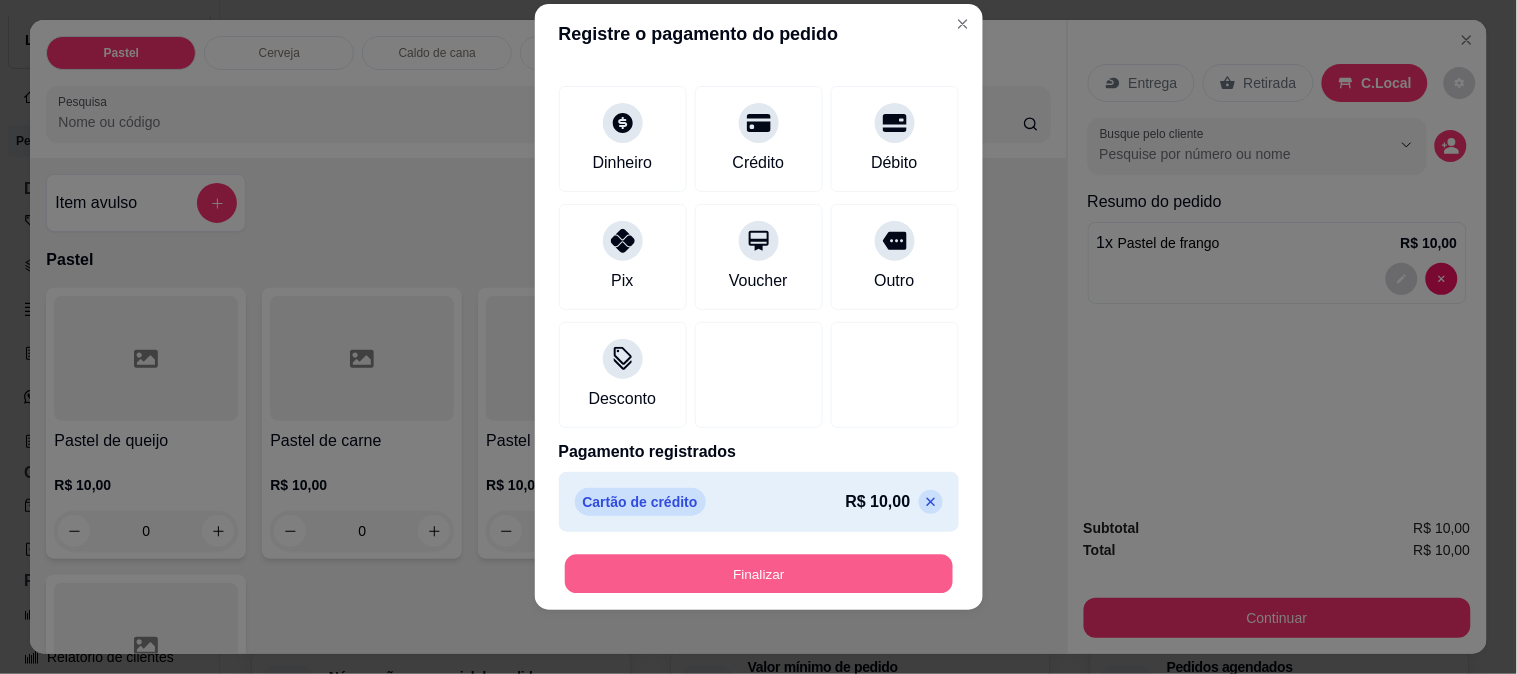 click on "Finalizar" at bounding box center (759, 574) 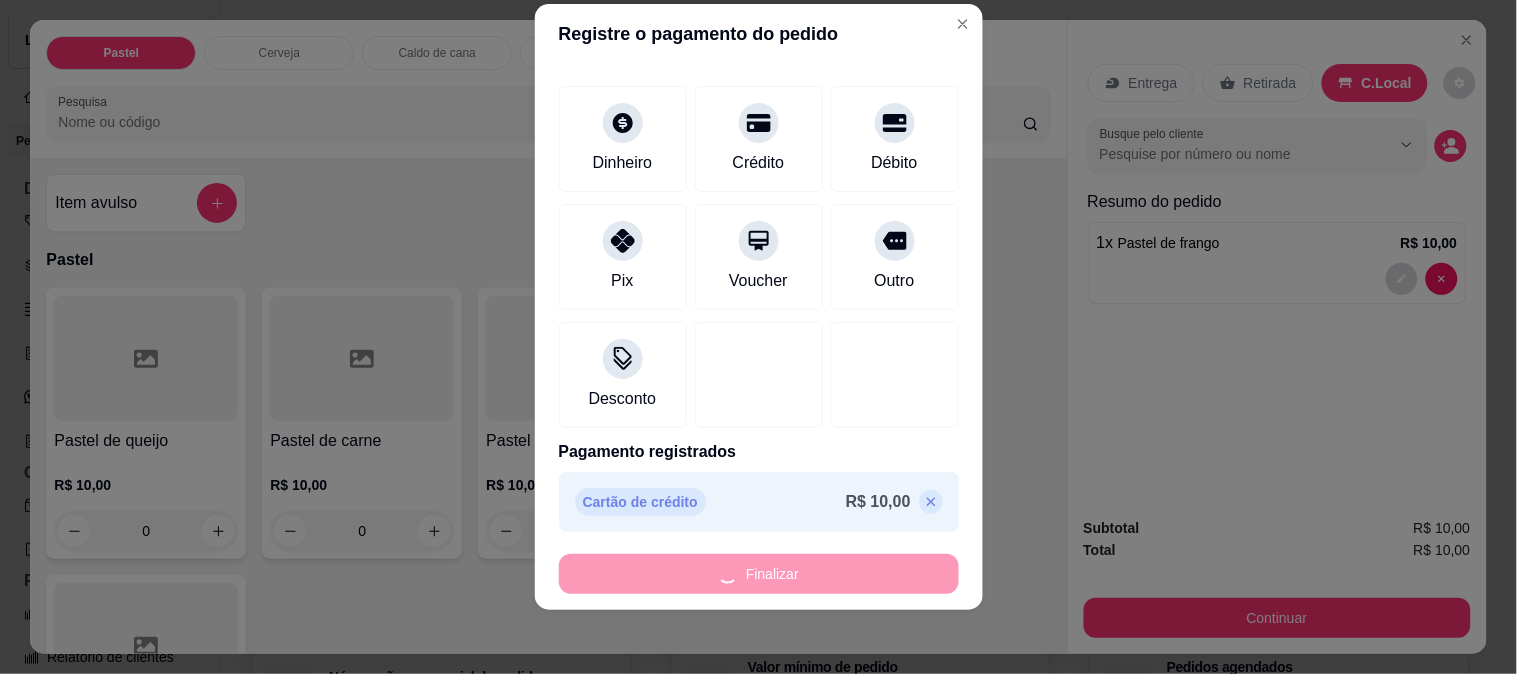 type on "0" 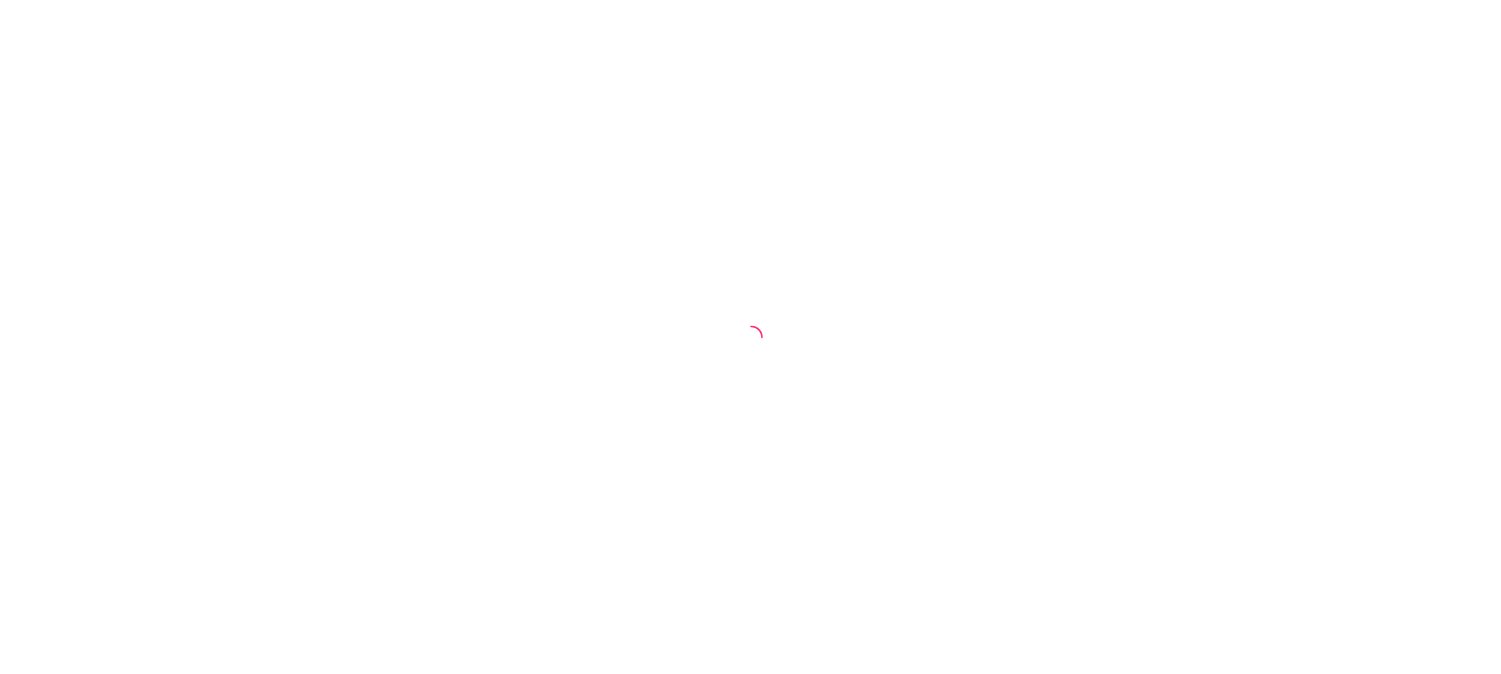 scroll, scrollTop: 0, scrollLeft: 0, axis: both 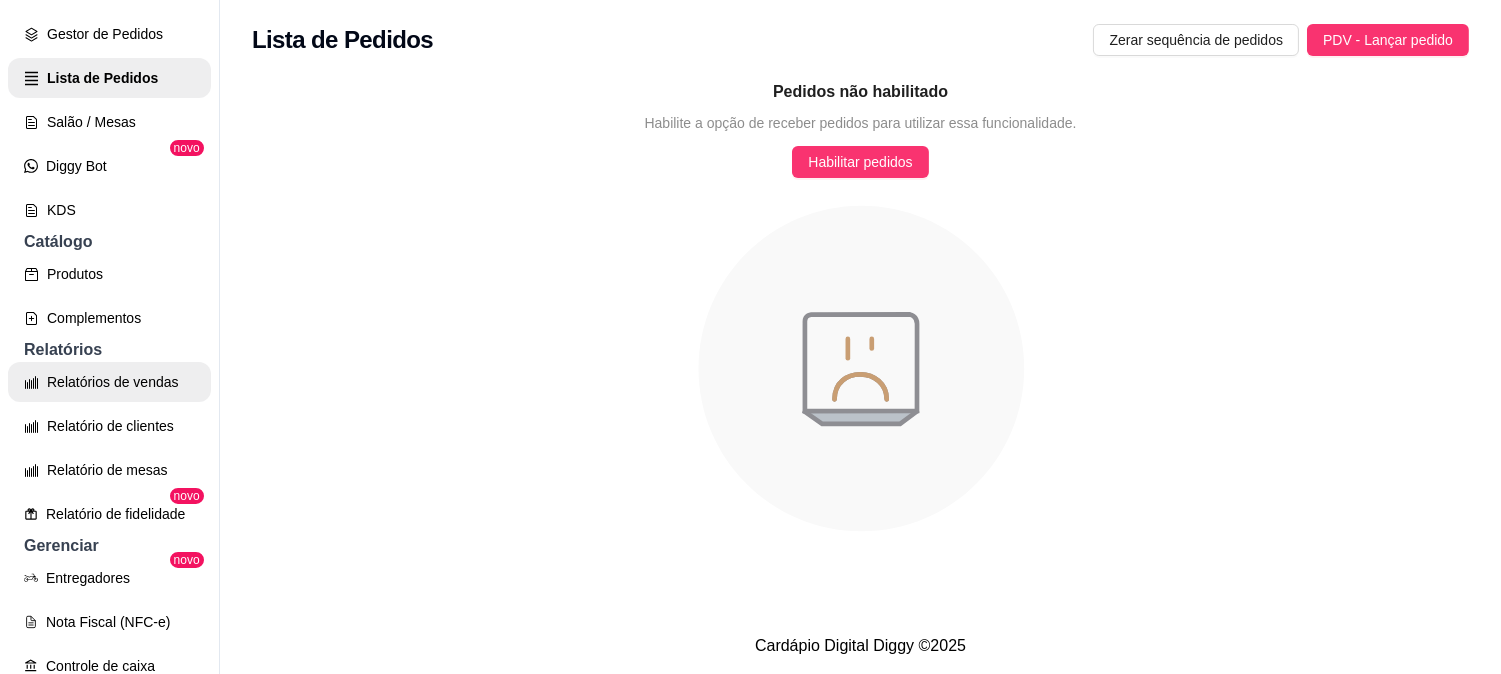 click on "Relatórios de vendas" at bounding box center [109, 382] 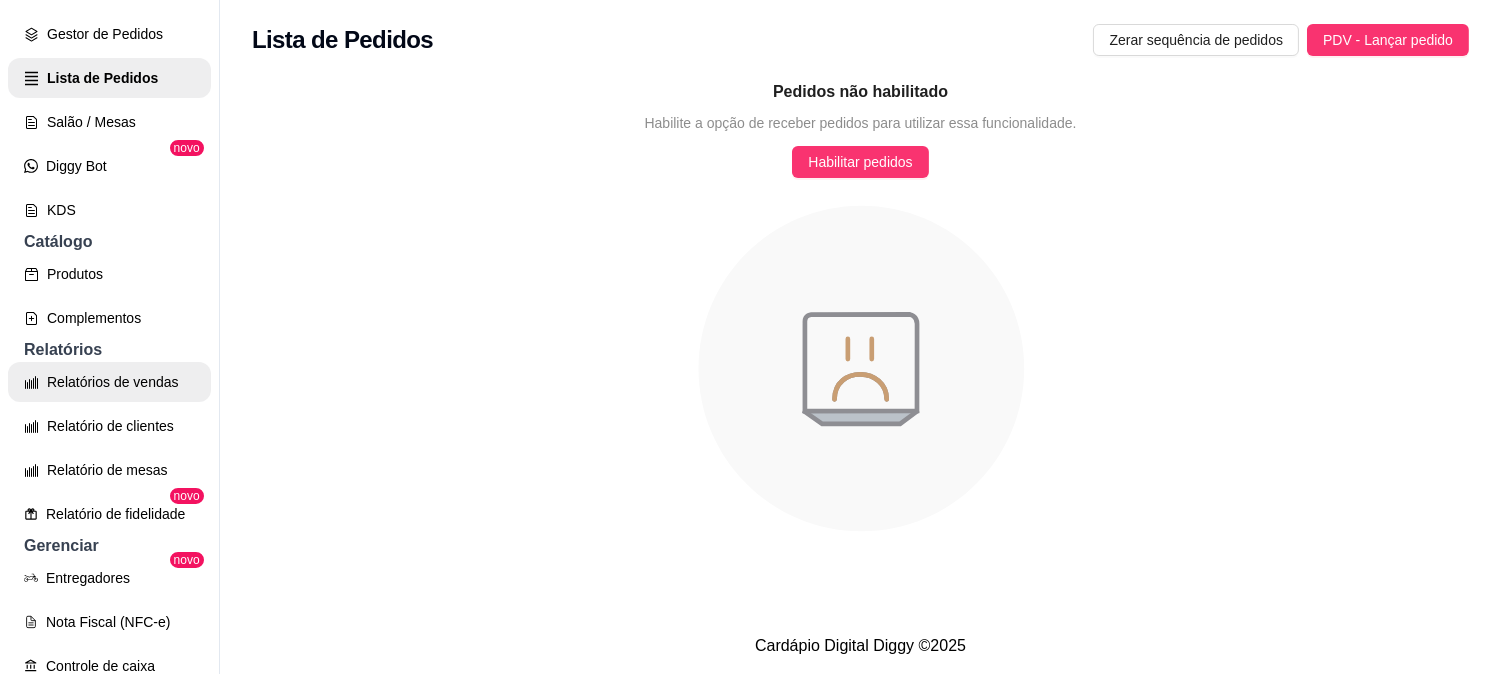 select on "ALL" 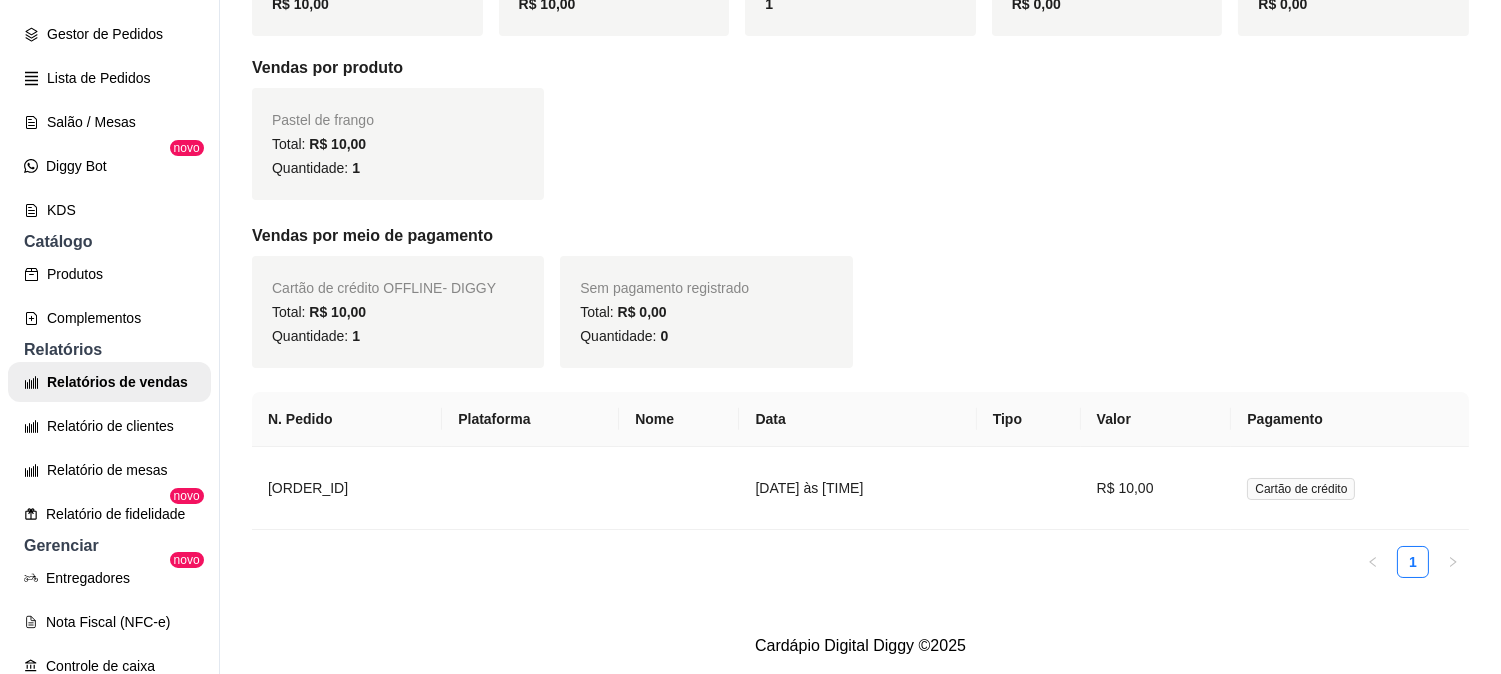 scroll, scrollTop: 342, scrollLeft: 0, axis: vertical 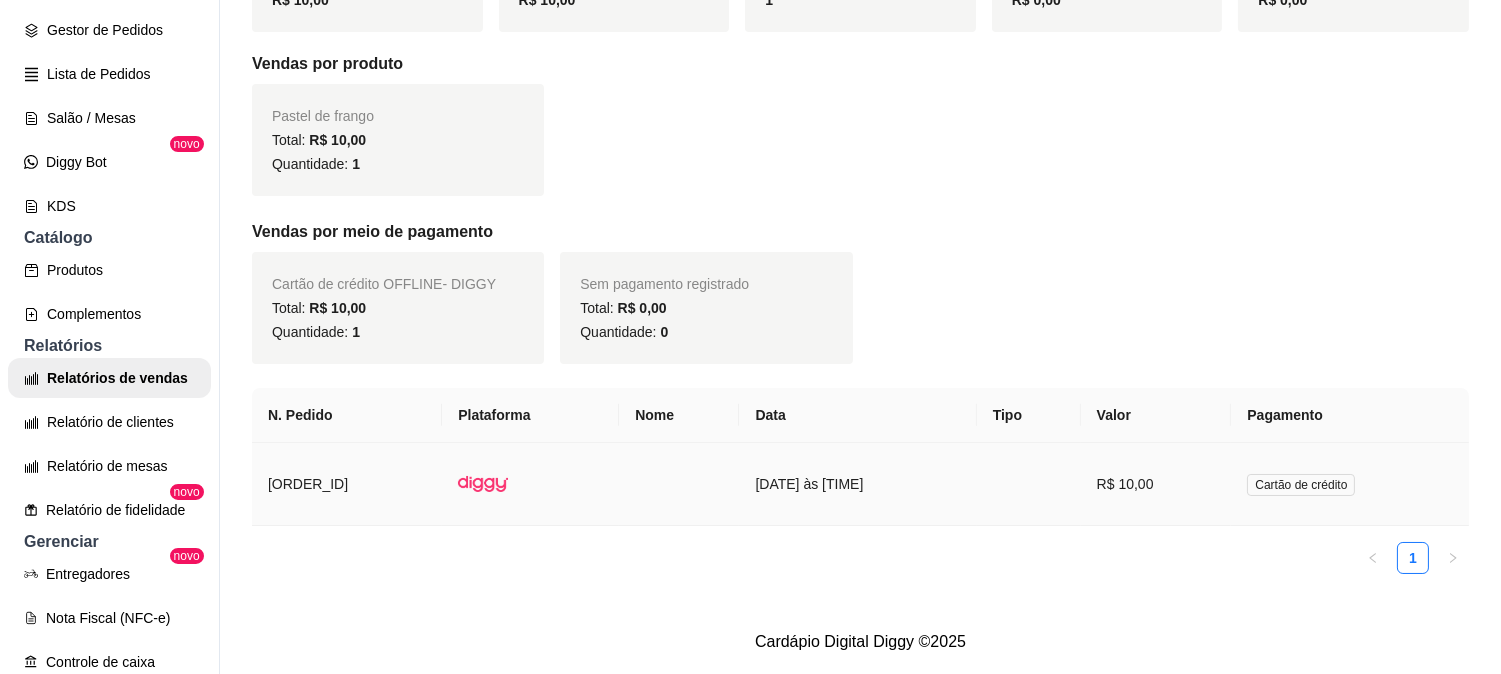 click at bounding box center (1029, 484) 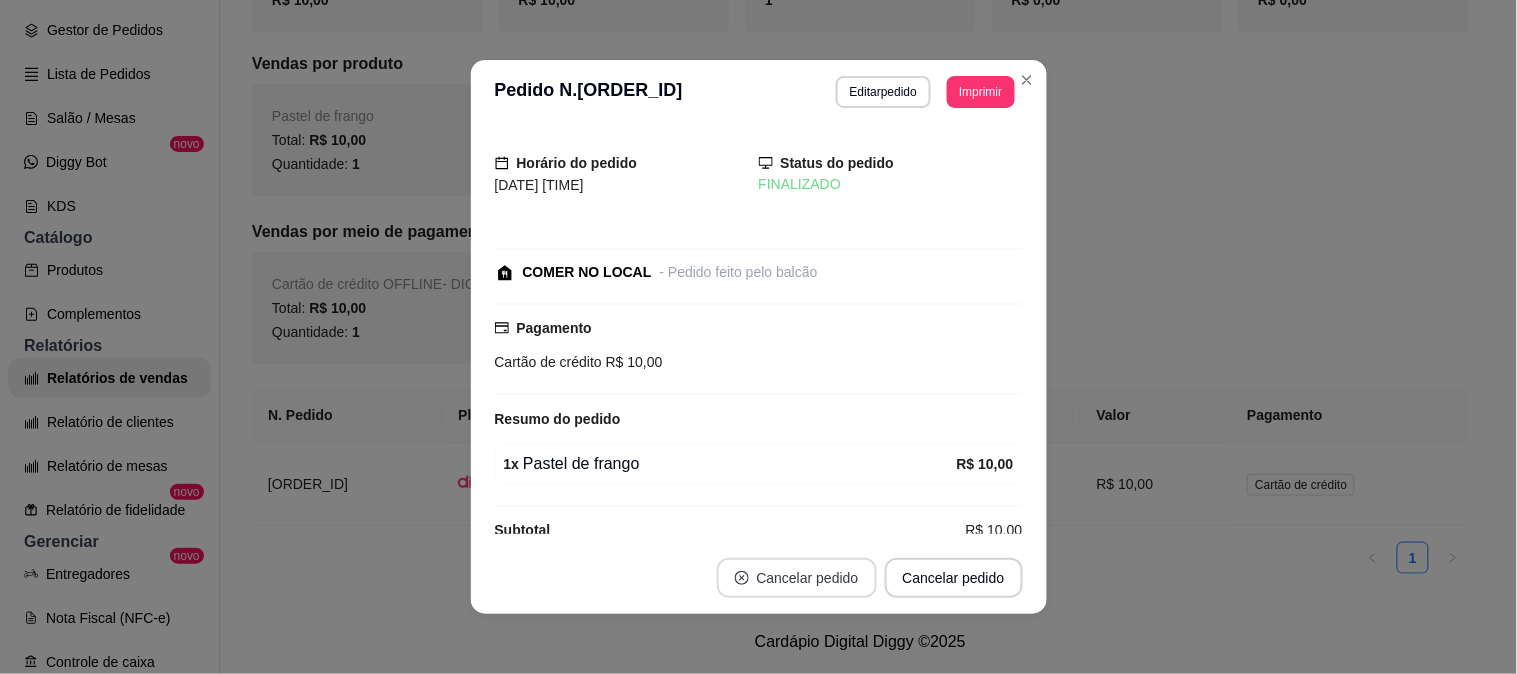 click on "Cancelar pedido" at bounding box center (797, 578) 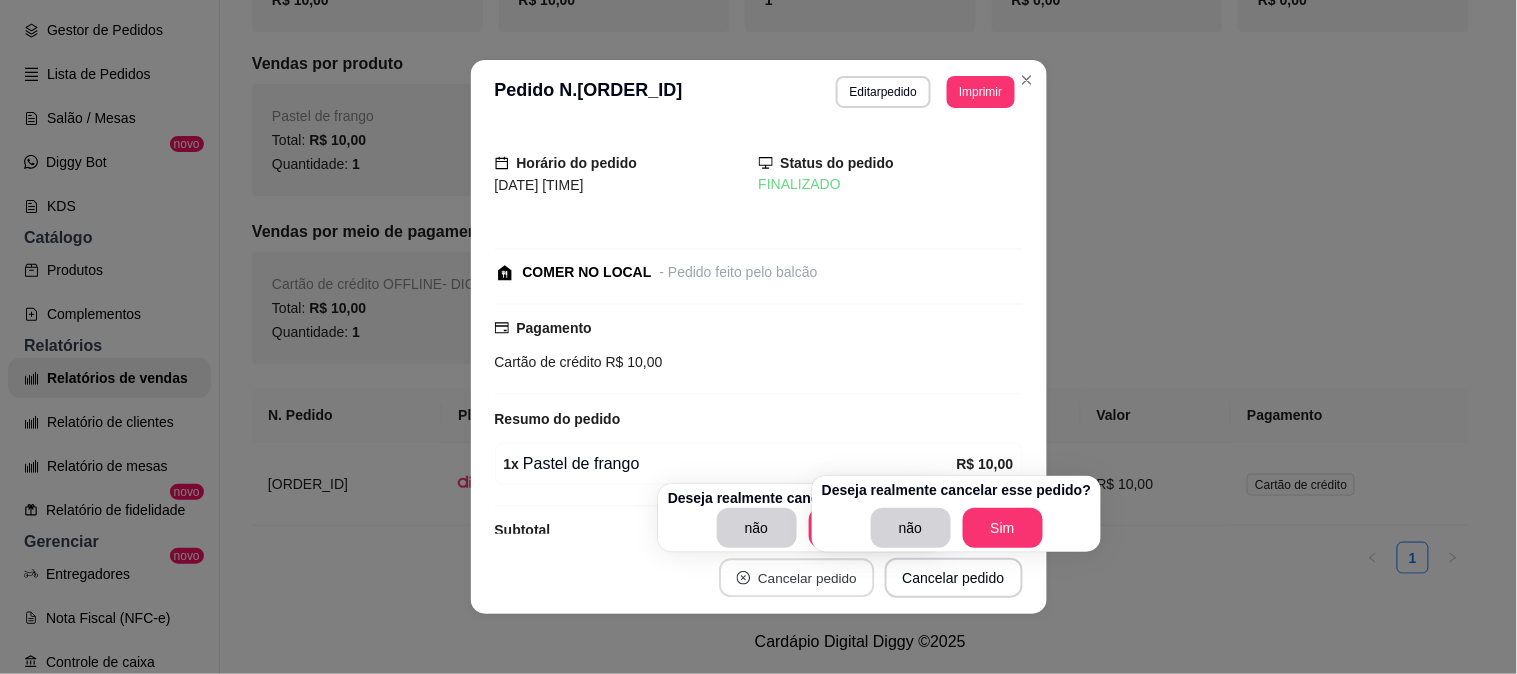 click on "Cancelar pedido" at bounding box center [796, 578] 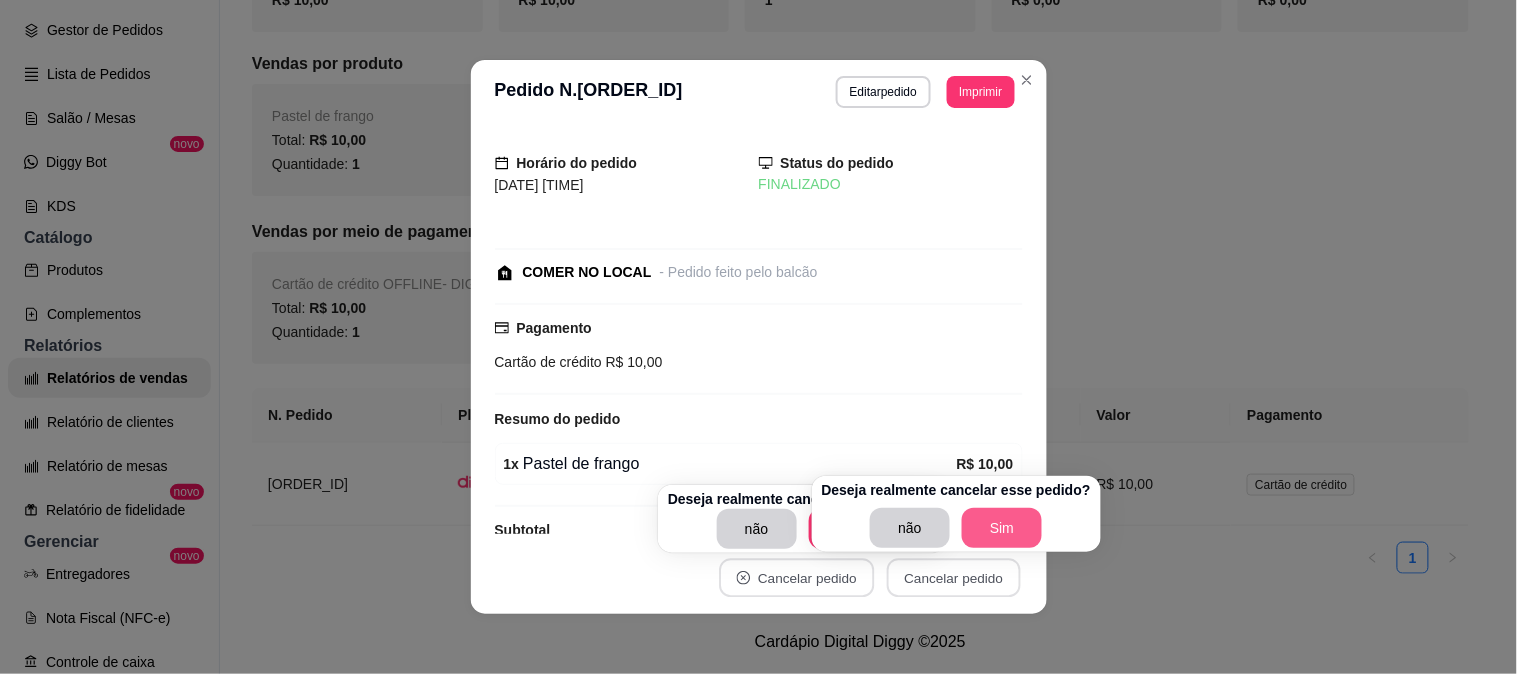 click on "Sim" at bounding box center (1002, 528) 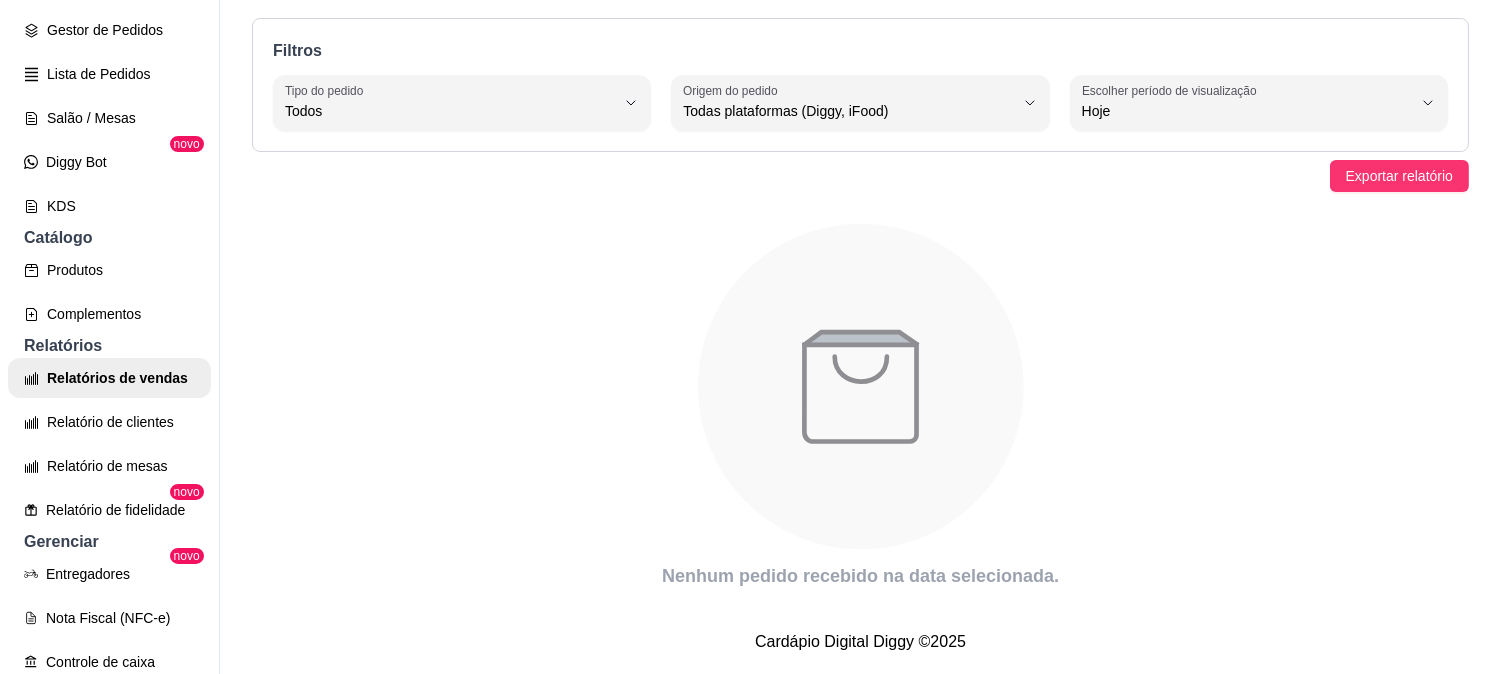 scroll, scrollTop: 74, scrollLeft: 0, axis: vertical 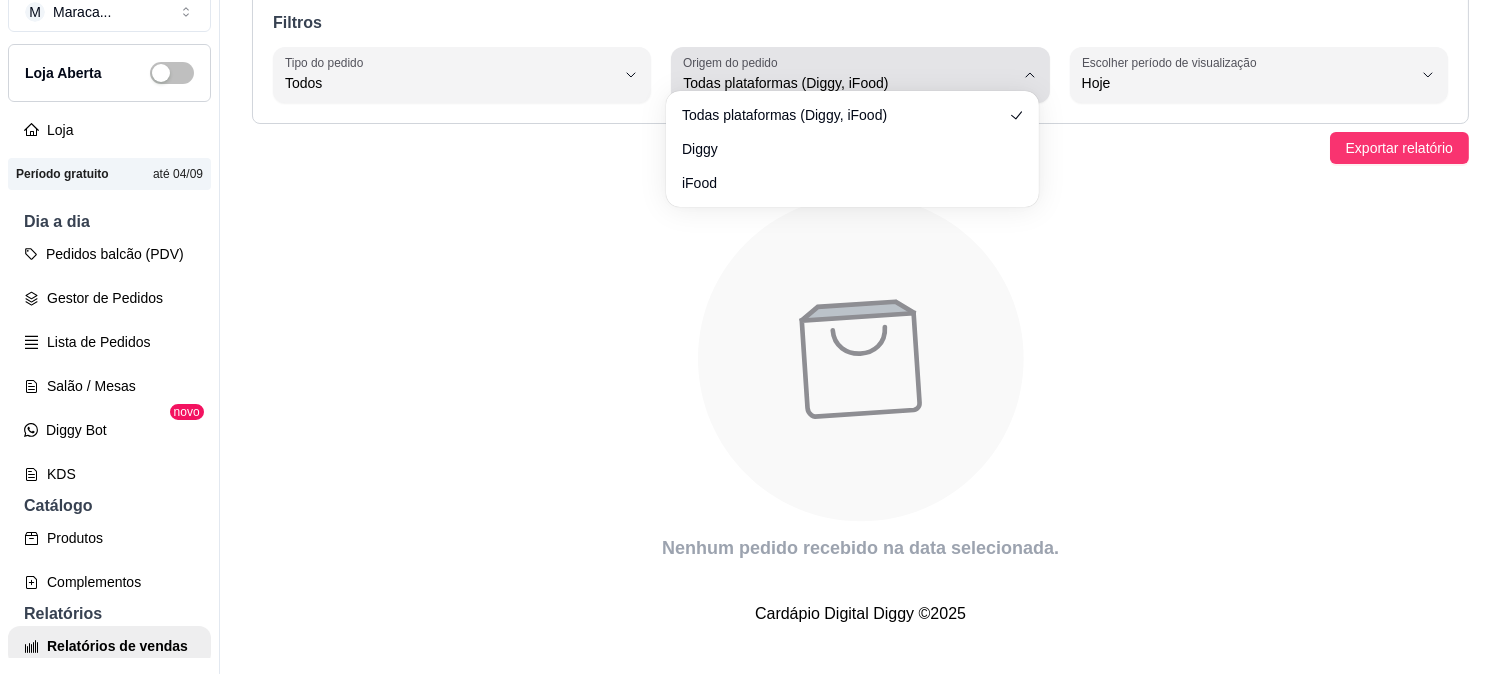 click on "Todas plataformas (Diggy, iFood)" at bounding box center (848, 75) 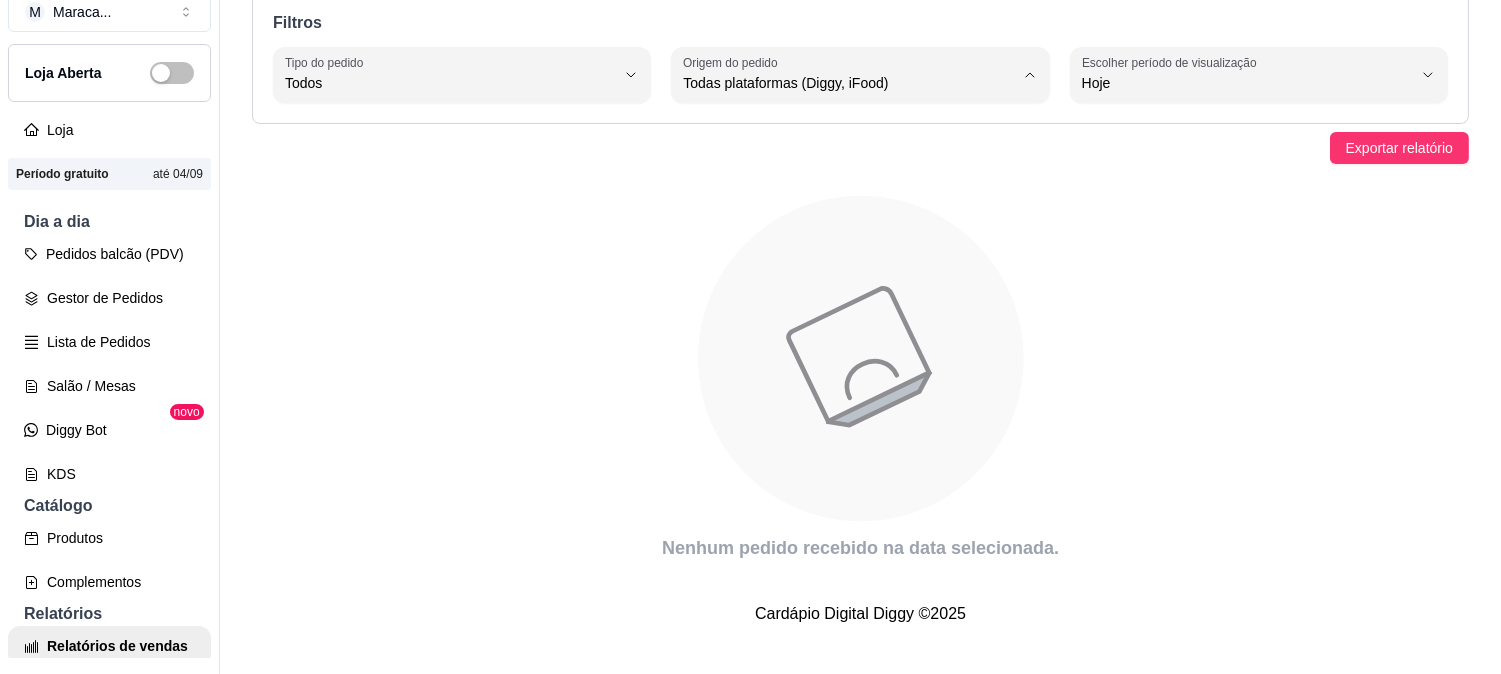click on "Diggy" at bounding box center (843, 146) 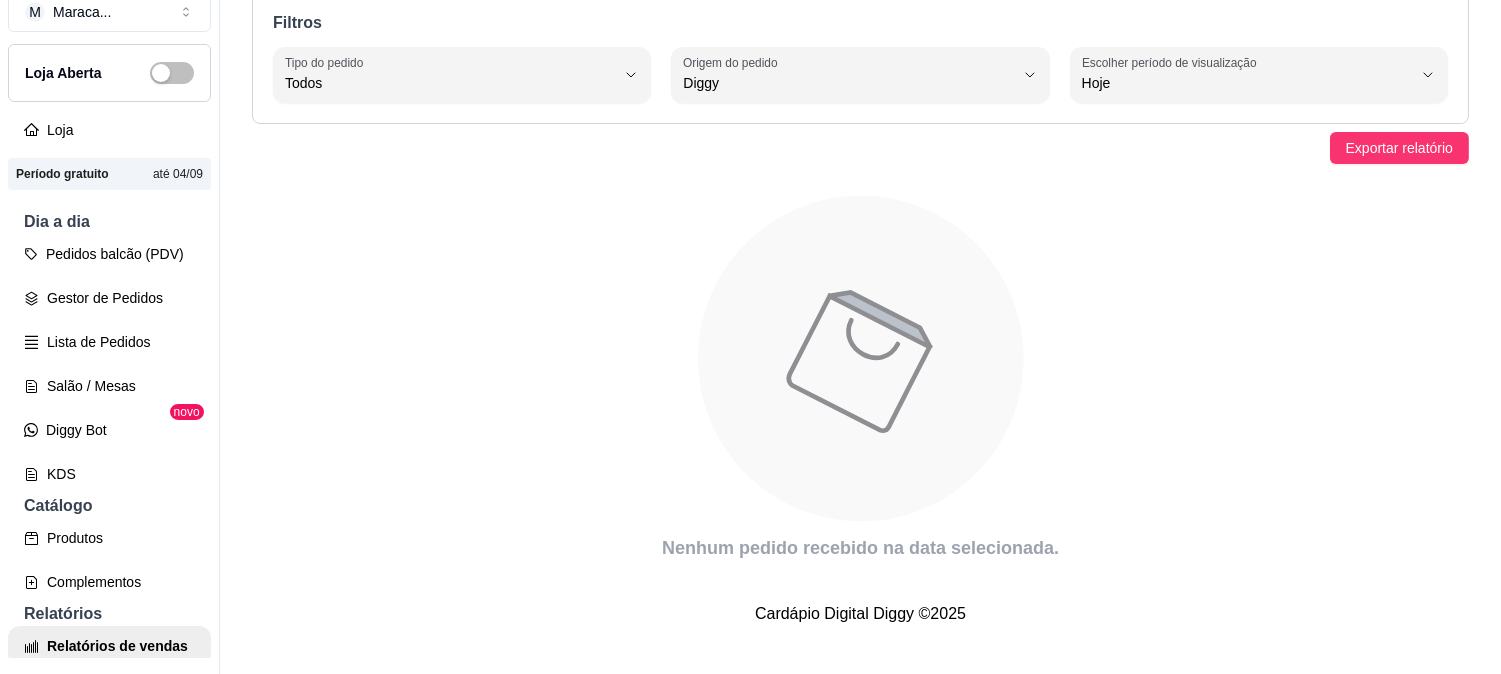 scroll, scrollTop: 0, scrollLeft: 0, axis: both 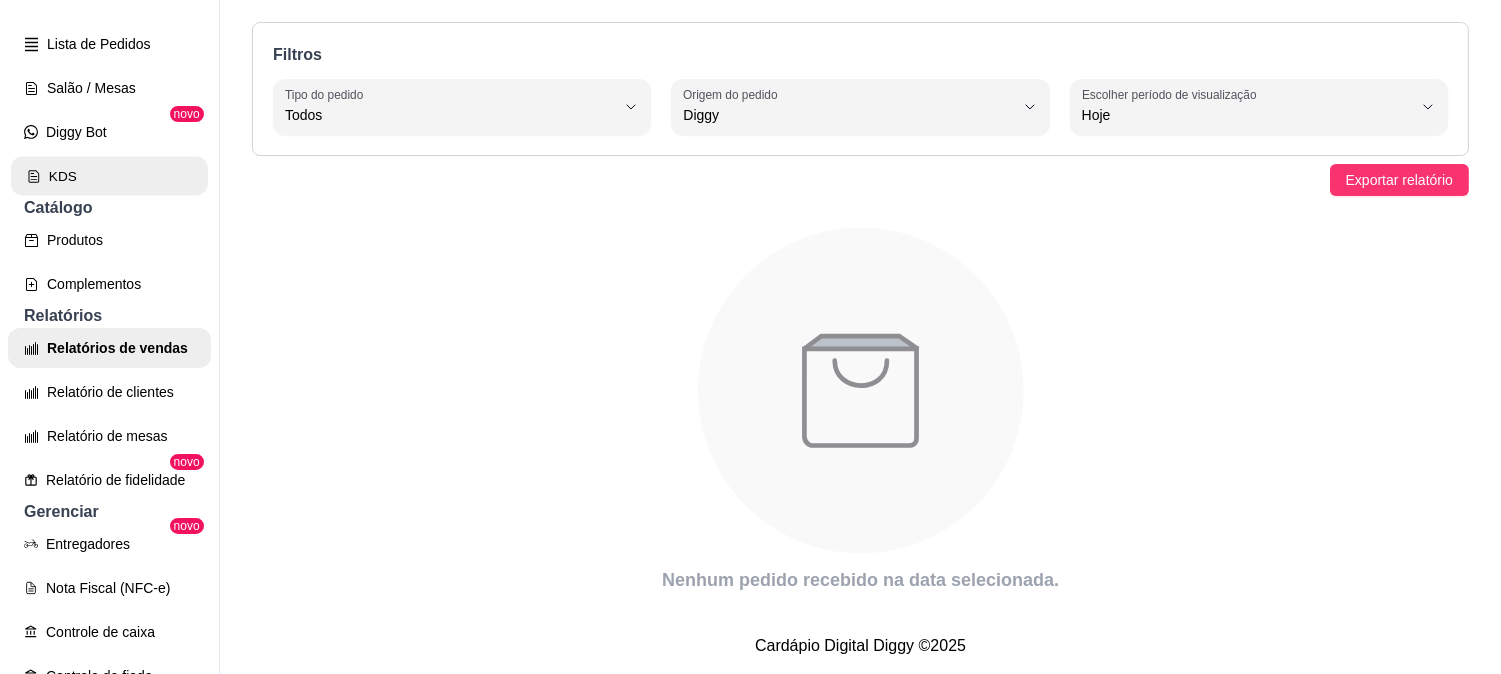 click on "KDS" at bounding box center [109, 176] 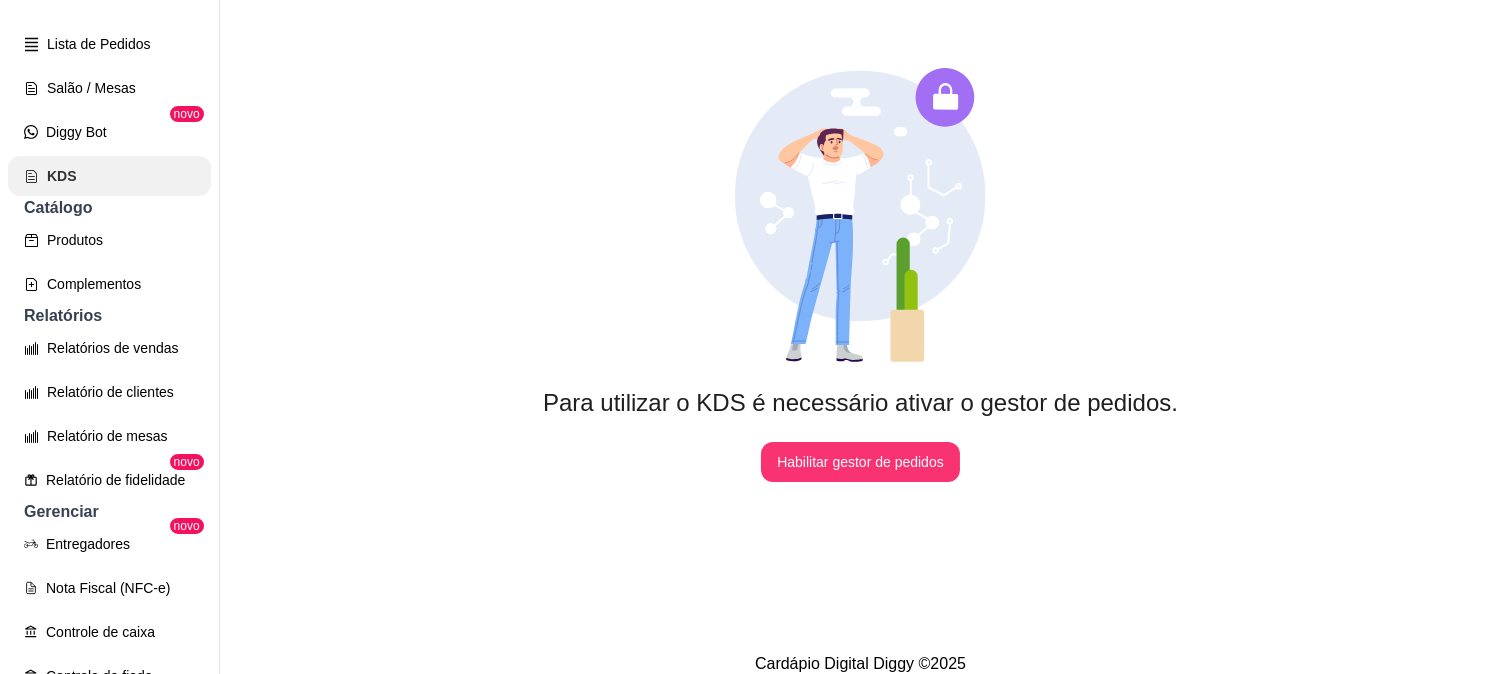 scroll, scrollTop: 0, scrollLeft: 0, axis: both 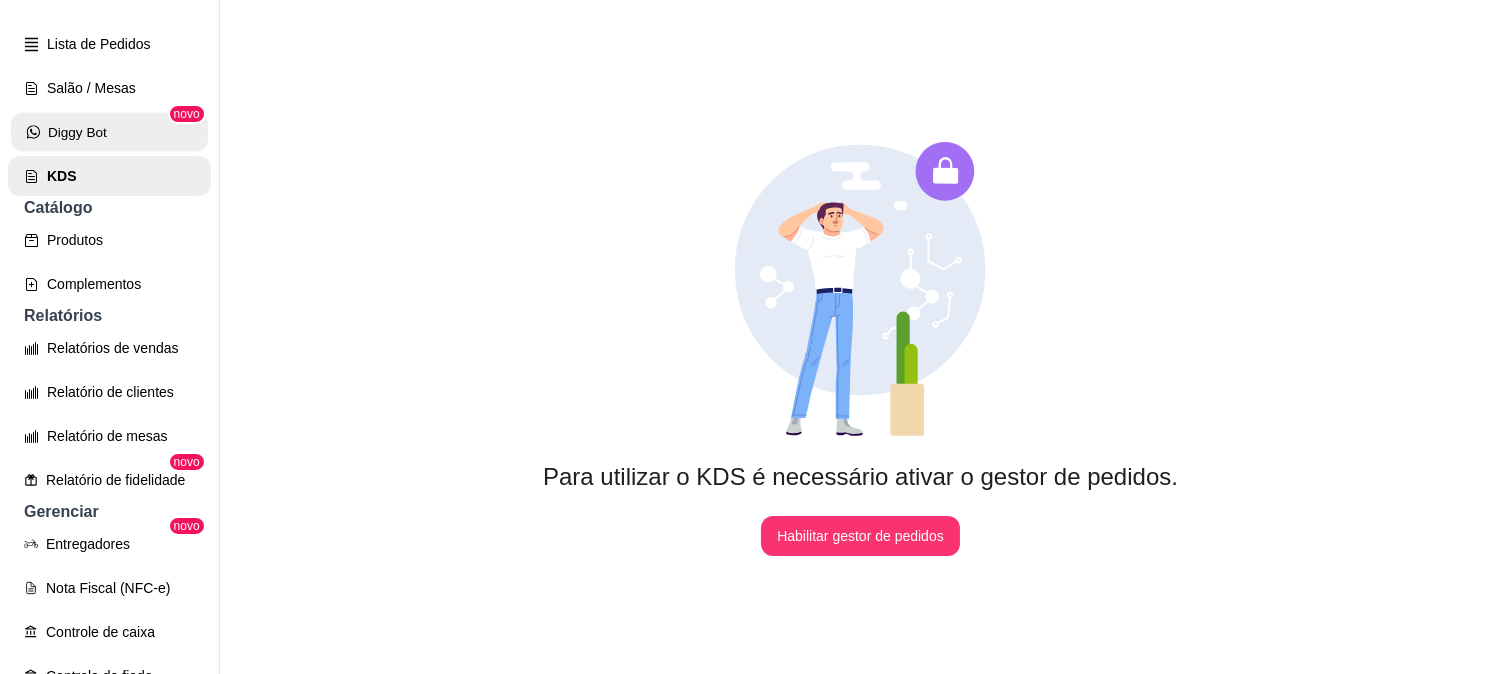 click on "Diggy Bot" at bounding box center [109, 132] 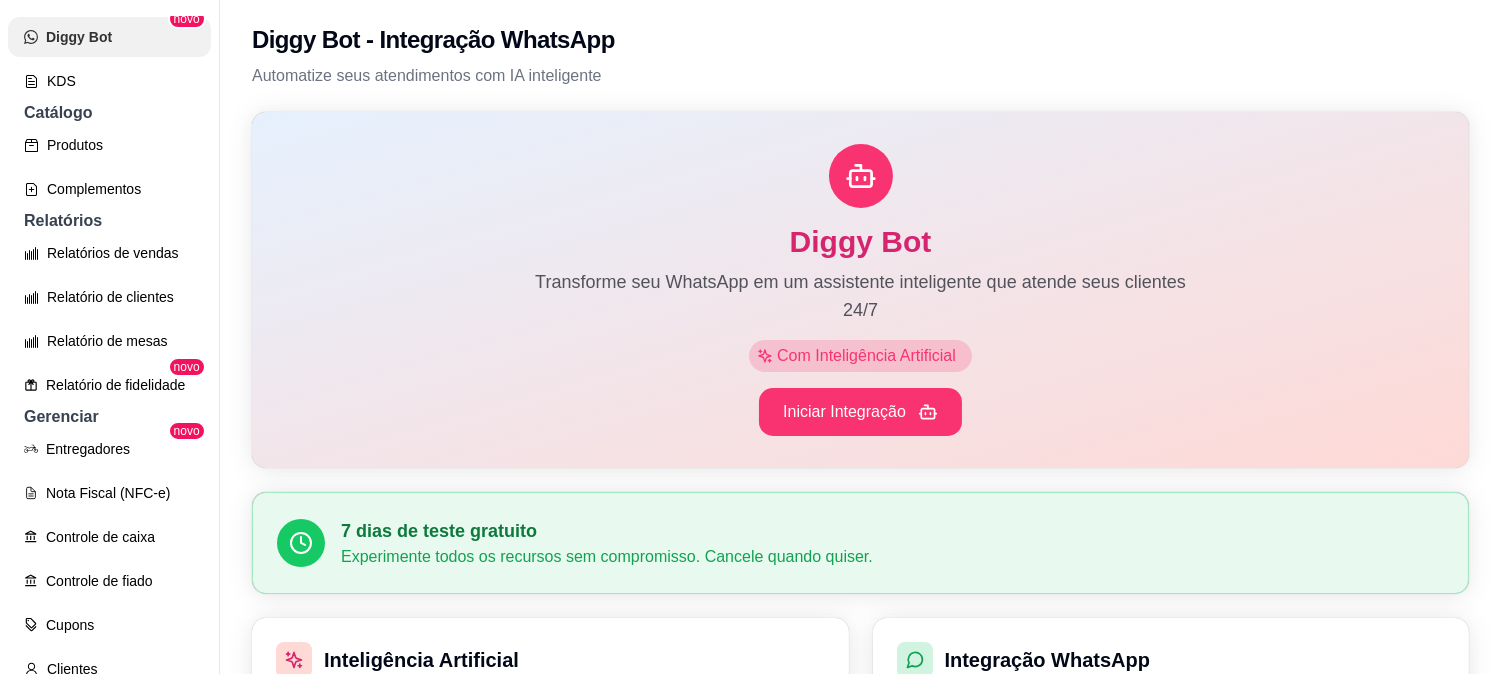 scroll, scrollTop: 740, scrollLeft: 0, axis: vertical 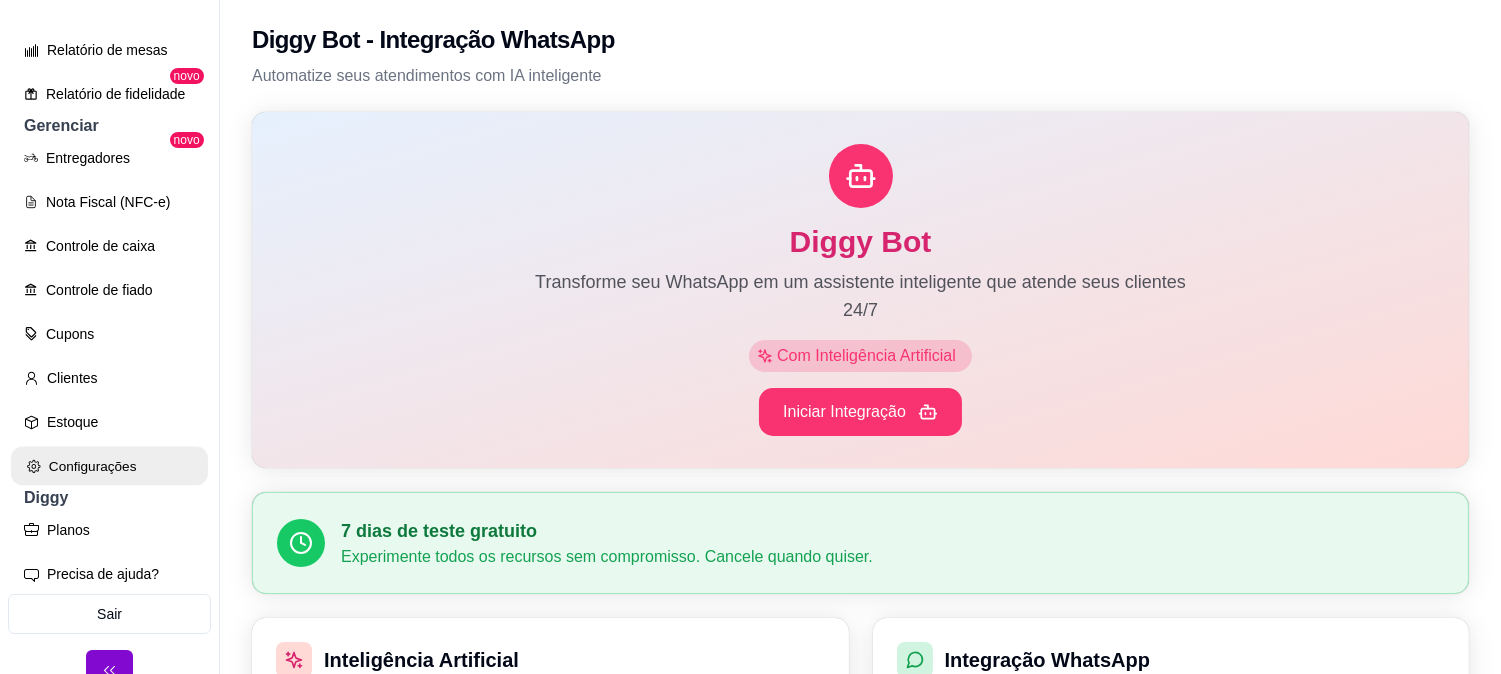 click on "Configurações" at bounding box center [109, 466] 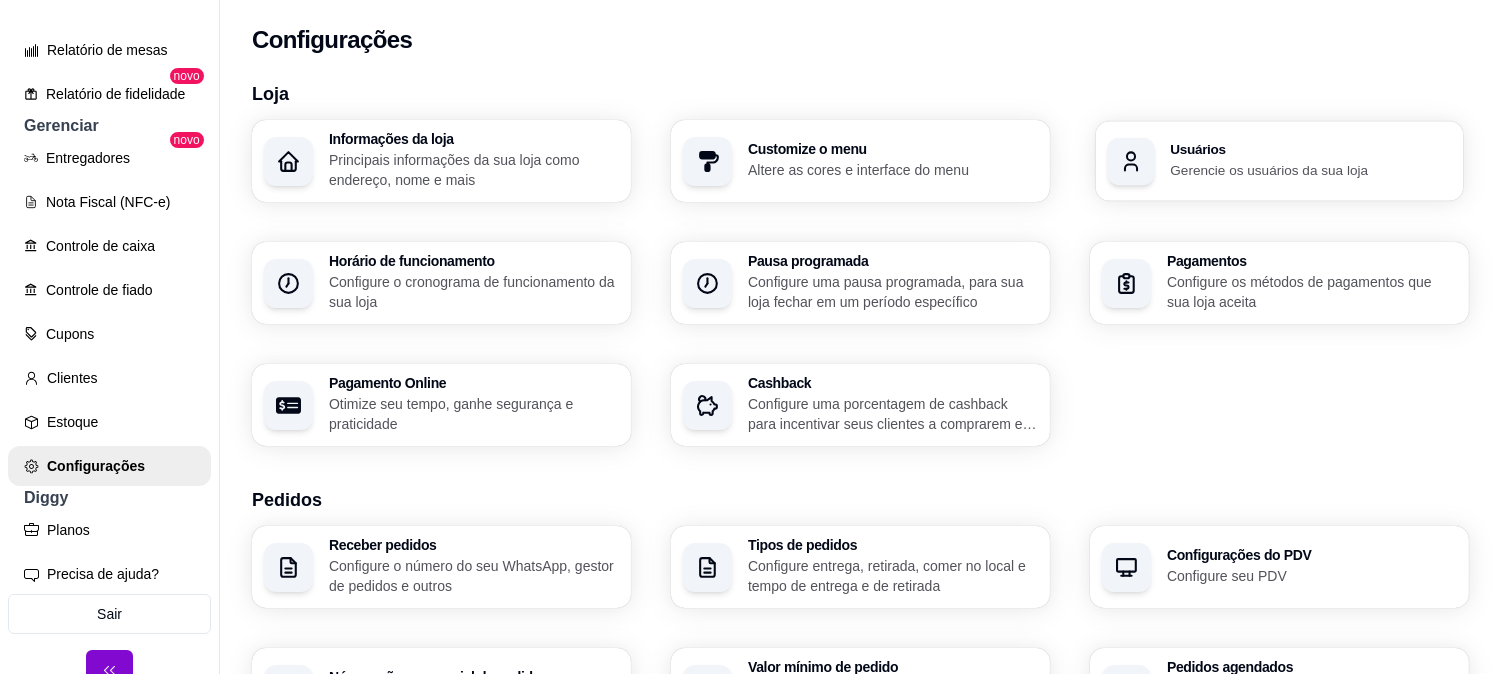 click on "Usuários Gerencie os usuários da sua loja" at bounding box center (1280, 161) 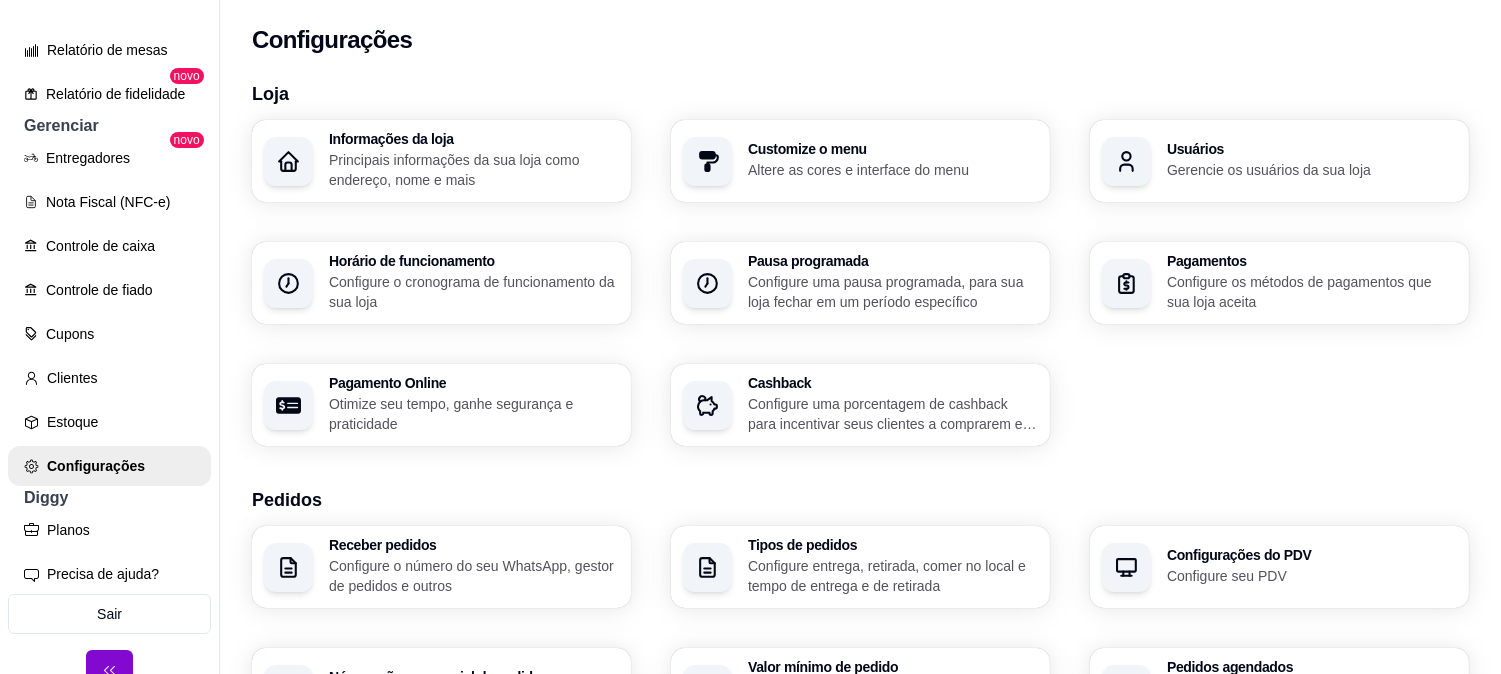 click on "Configure o cronograma de funcionamento da sua loja" at bounding box center (474, 292) 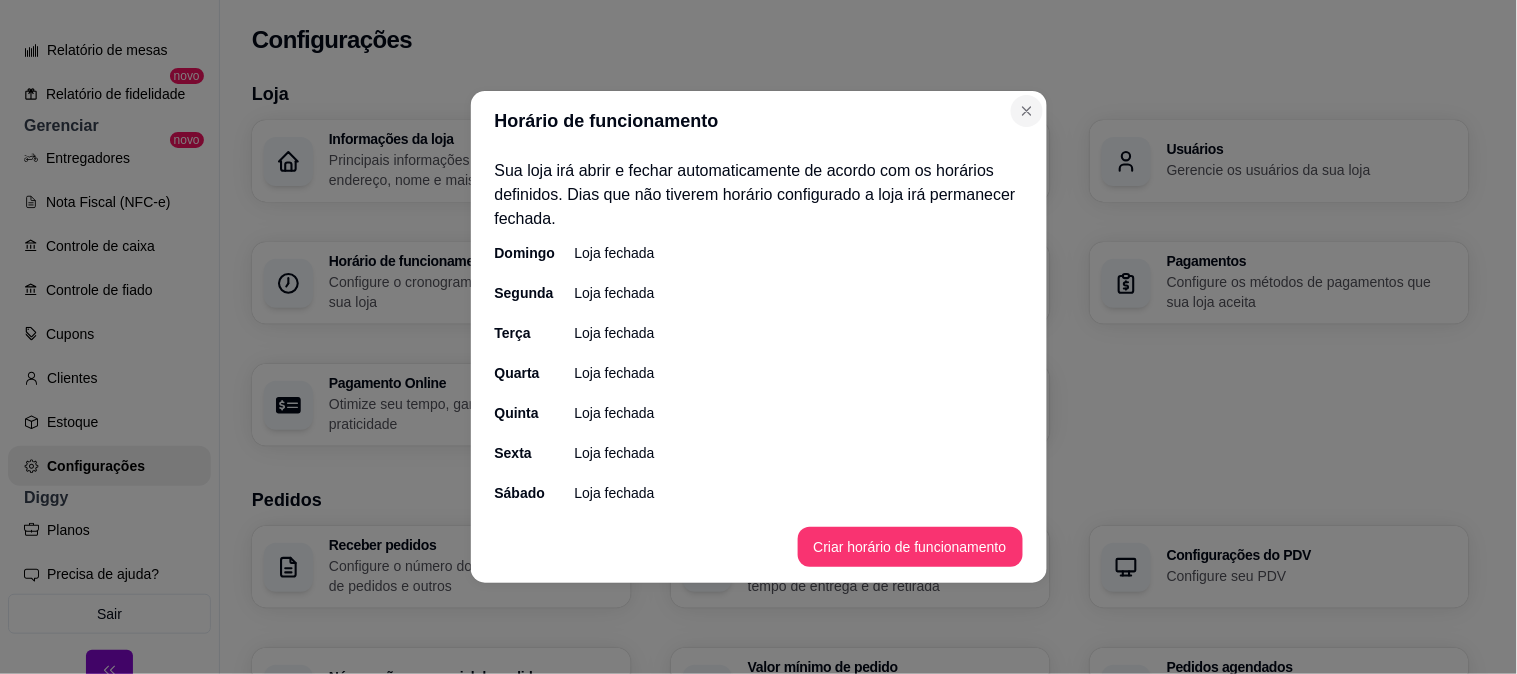 click on "Horário de funcionamento Sua loja irá abrir e fechar automaticamente de acordo com os horários definidos. Dias que não tiverem horário configurado a loja irá permanecer fechada. Domingo Loja fechada Segunda Loja fechada Terça Loja fechada Quarta Loja fechada Quinta Loja fechada Sexta Loja fechada Sábado Loja fechada Criar horário de funcionamento" at bounding box center (759, 337) 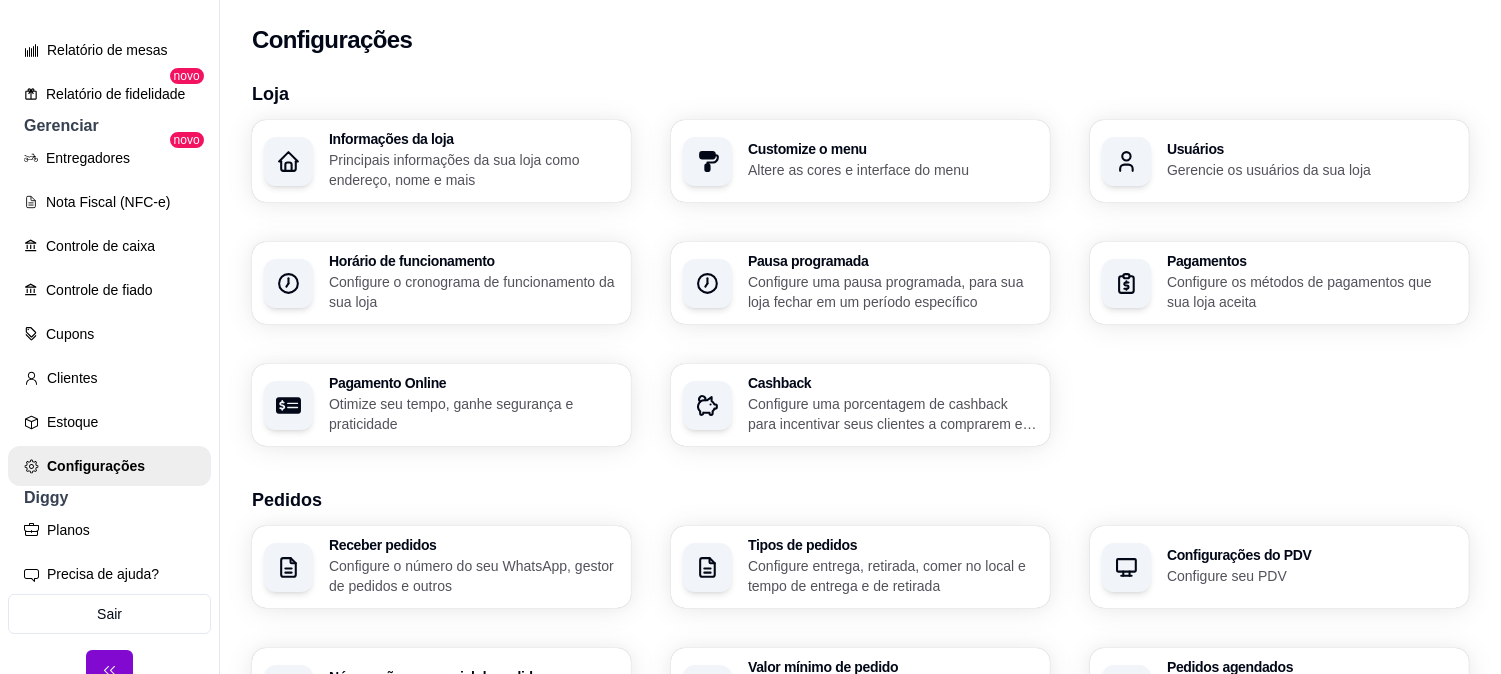 click on "Configure os métodos de pagamentos que sua loja aceita" at bounding box center (1312, 292) 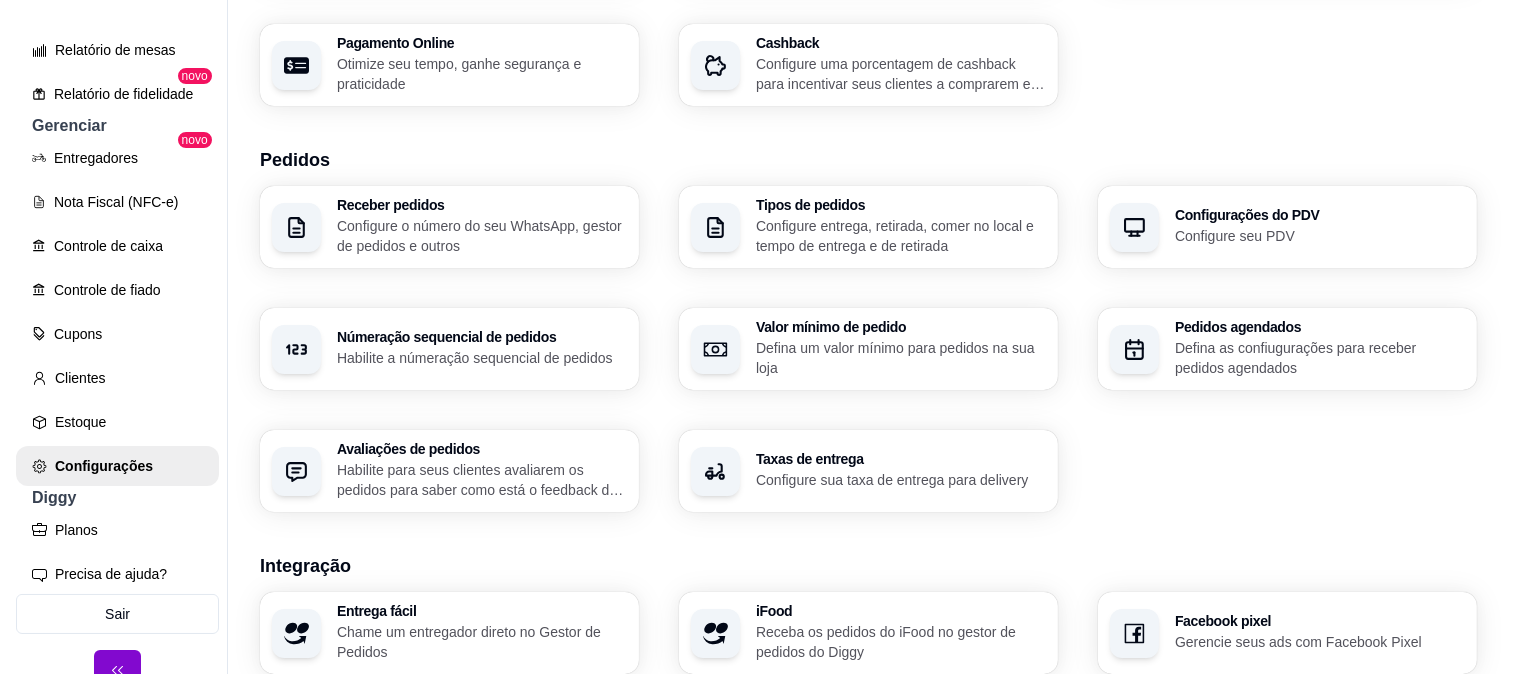 scroll, scrollTop: 341, scrollLeft: 0, axis: vertical 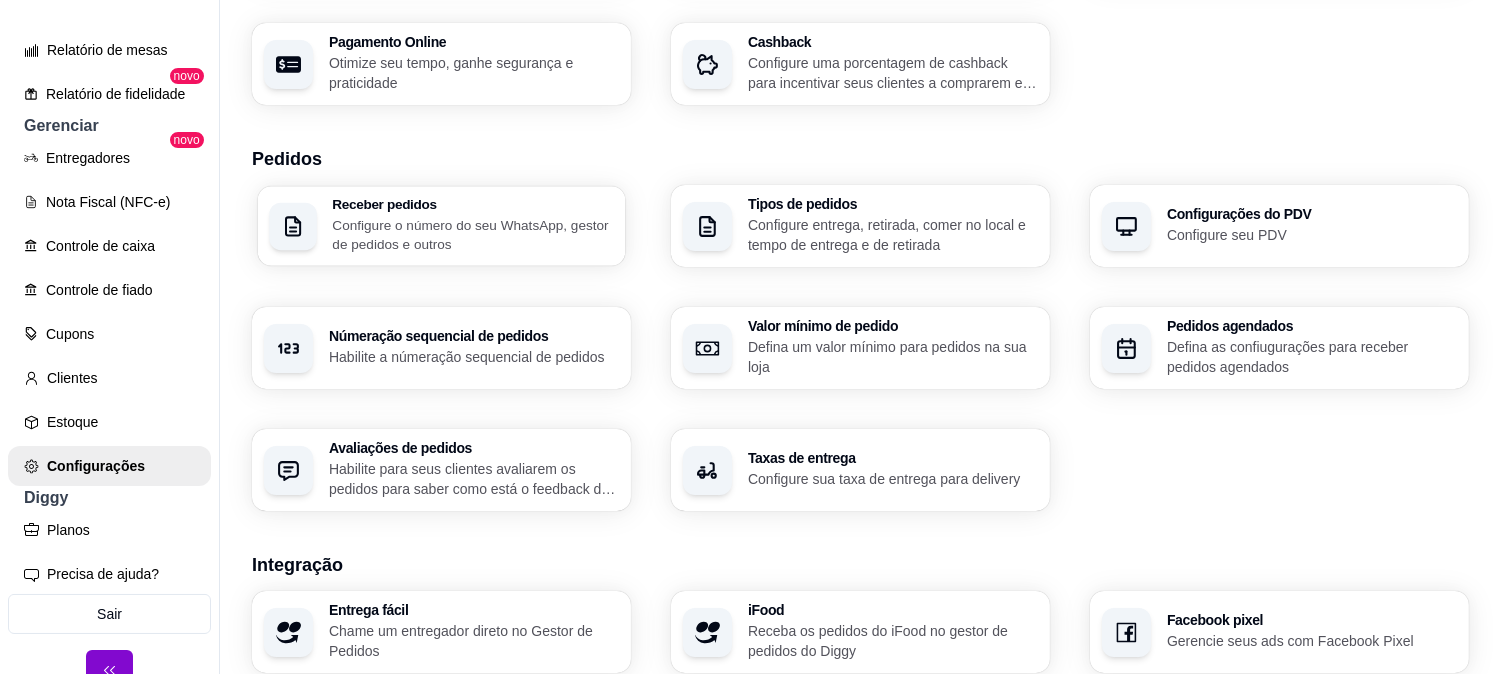 click on "Configure o número do seu WhatsApp, gestor de pedidos e outros" at bounding box center (472, 234) 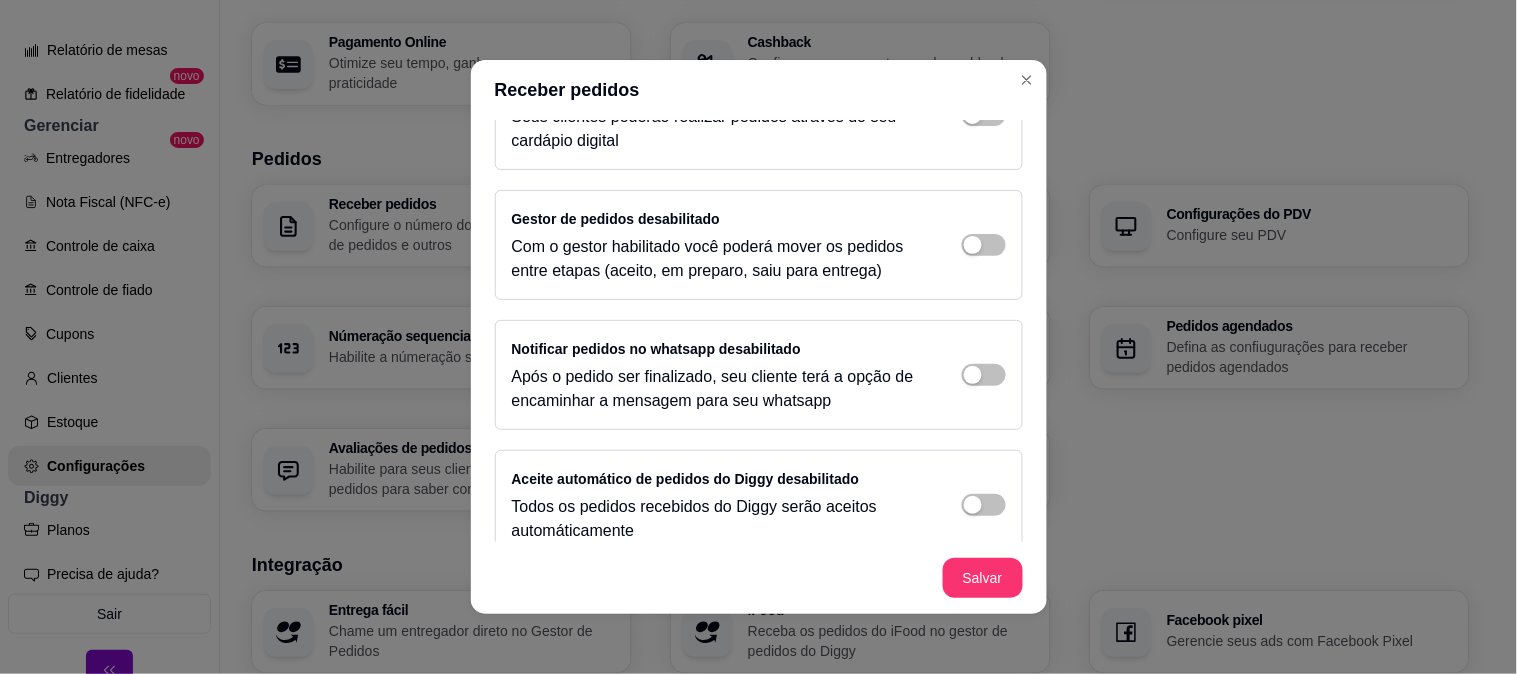 scroll, scrollTop: 194, scrollLeft: 0, axis: vertical 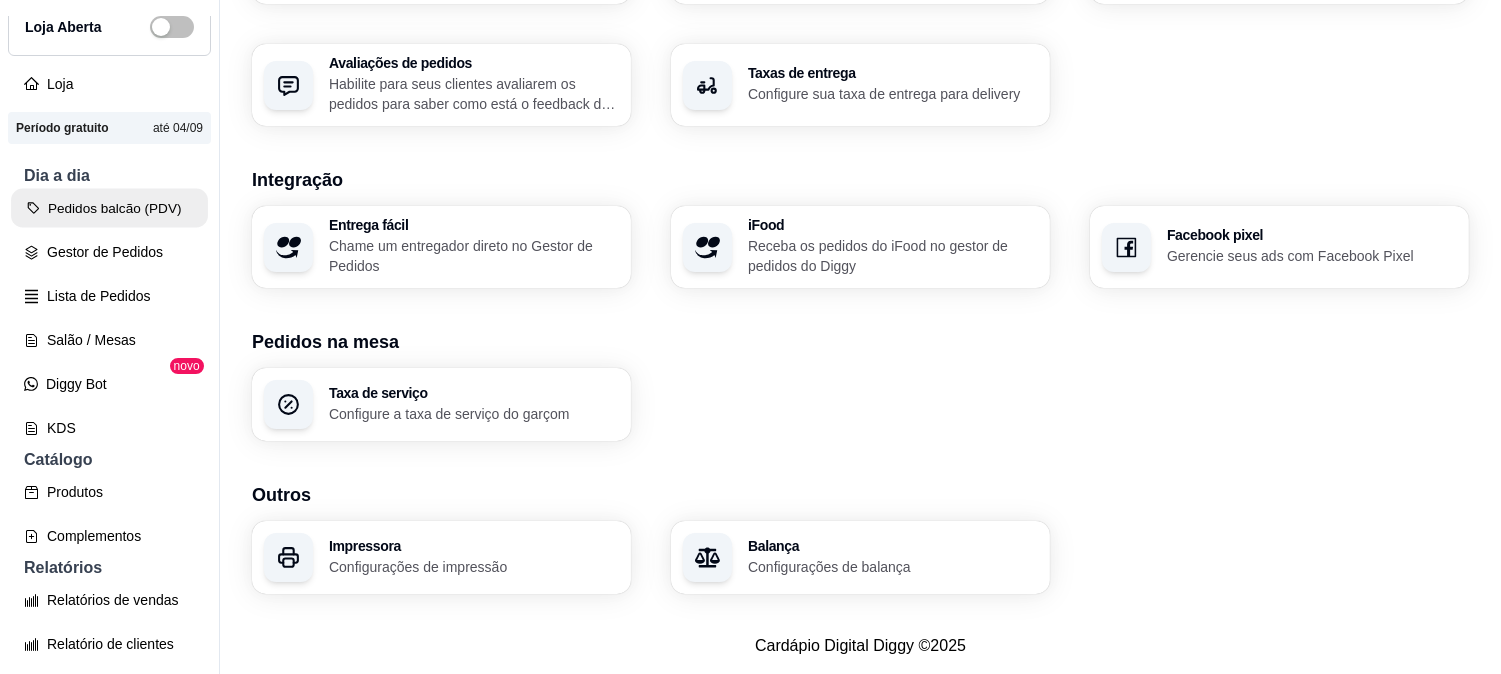 click on "Pedidos balcão (PDV)" at bounding box center (109, 208) 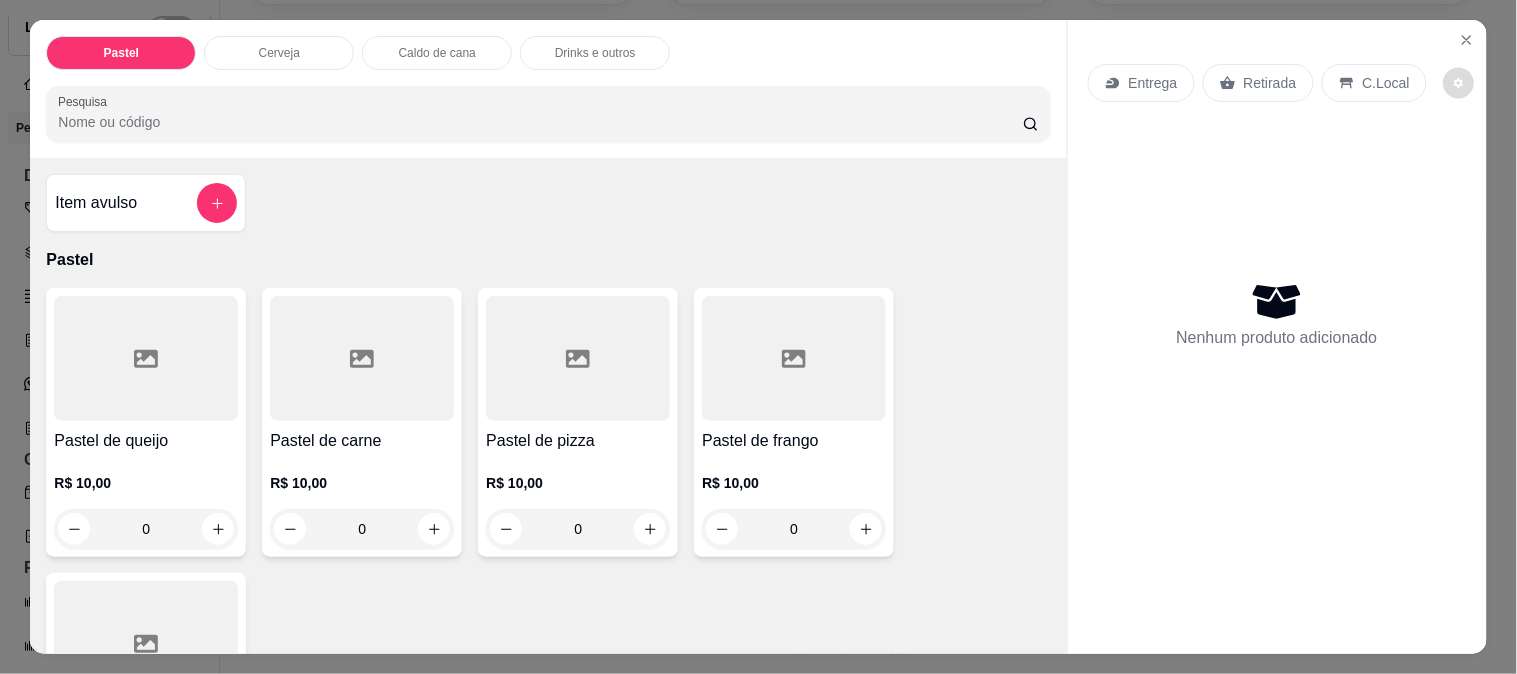 click 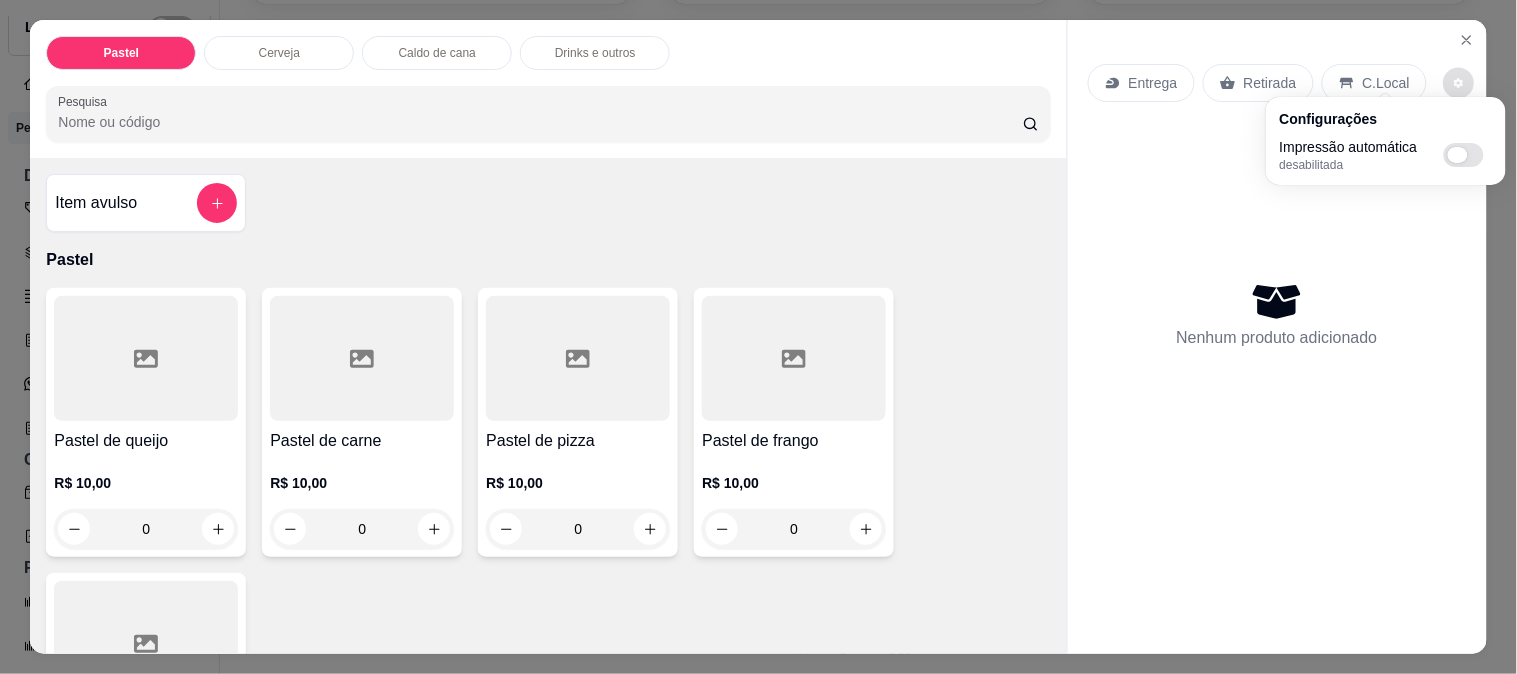 click at bounding box center (1464, 155) 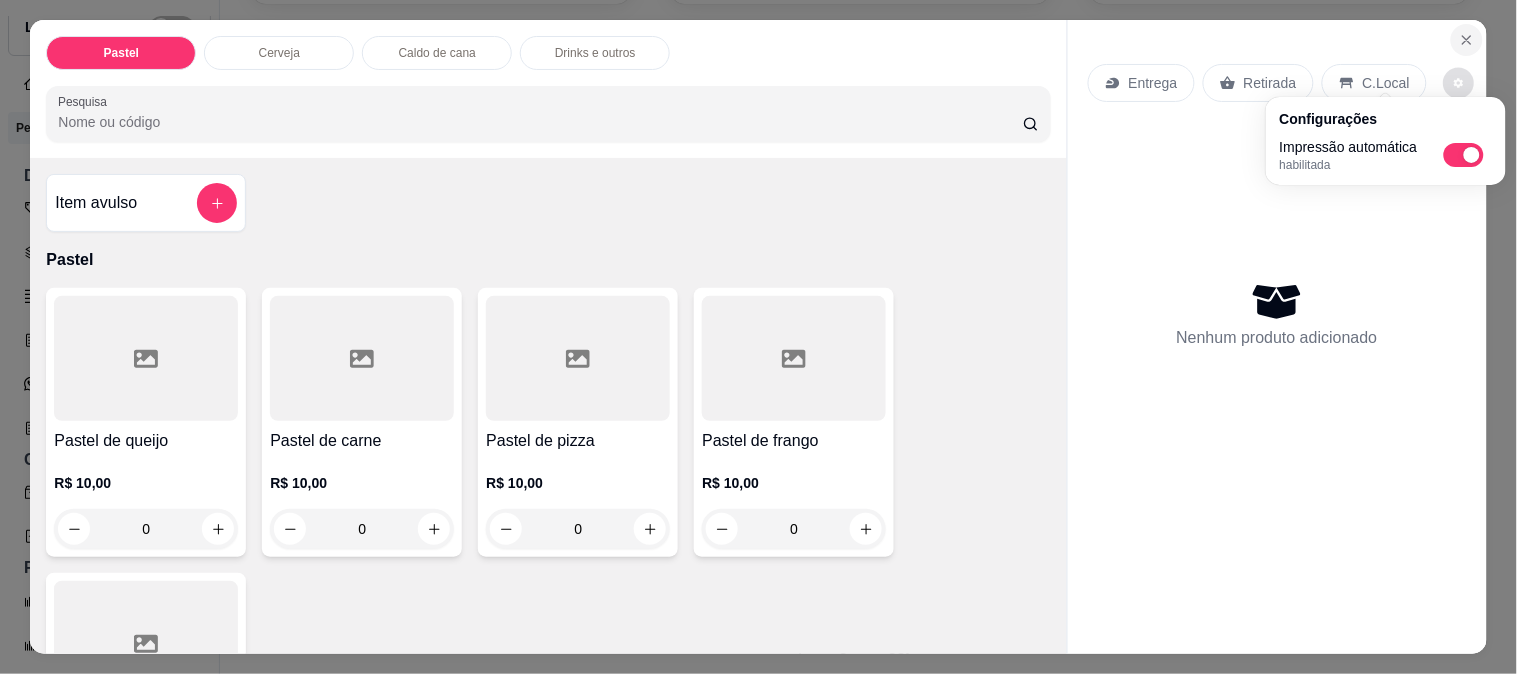 click 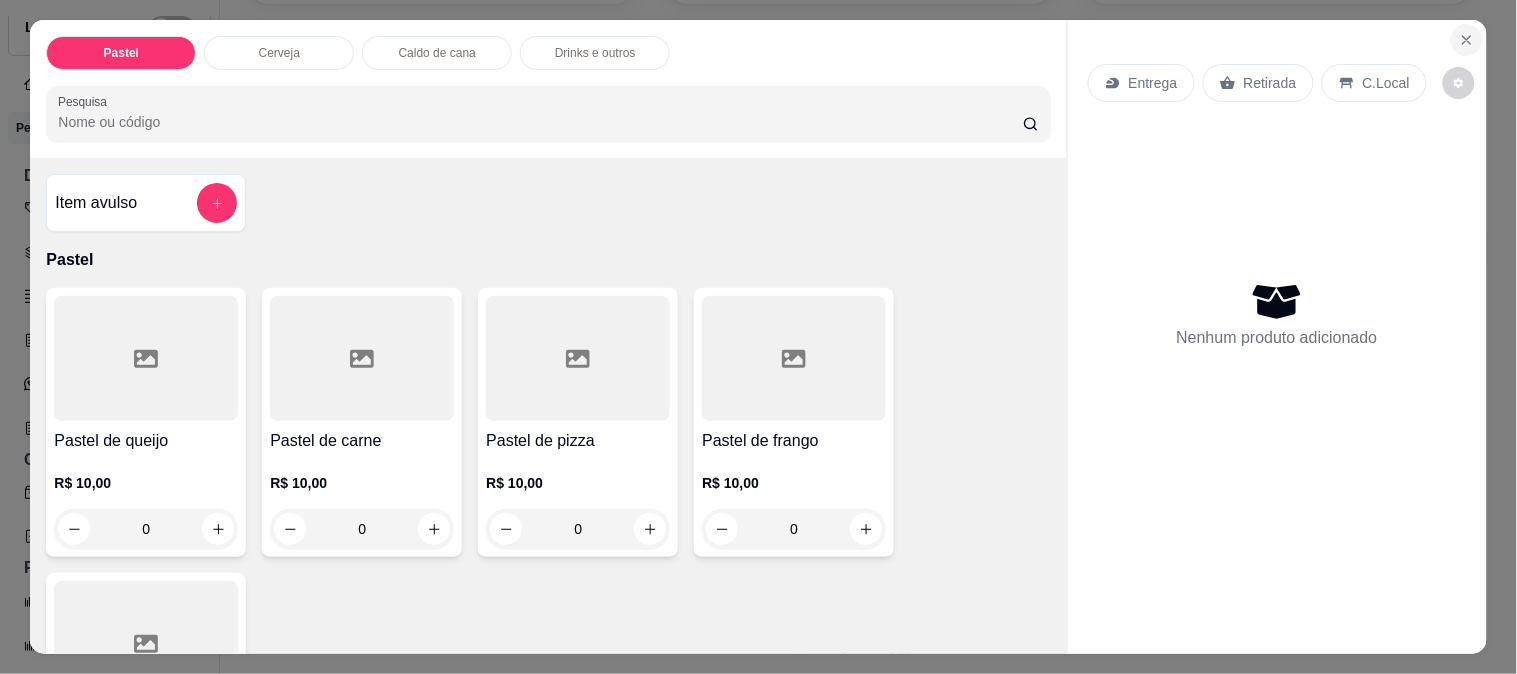 click 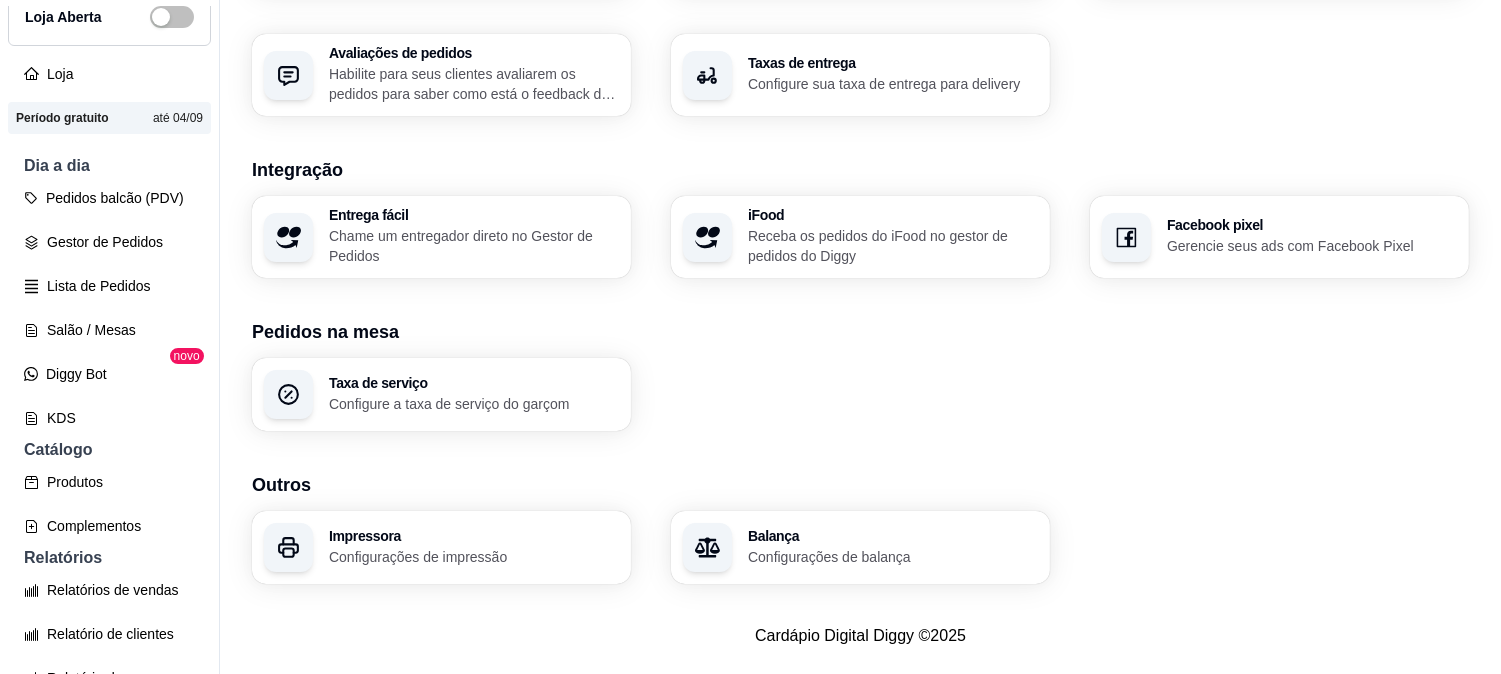 scroll, scrollTop: 0, scrollLeft: 0, axis: both 